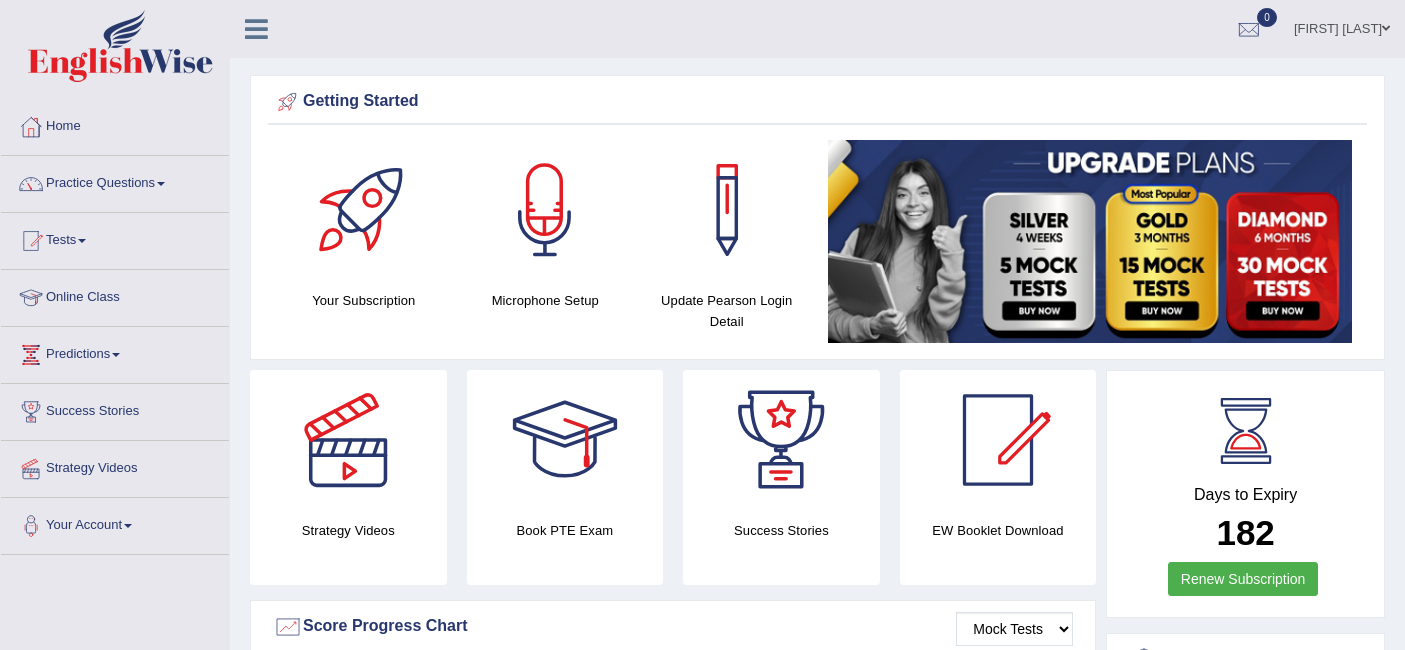 scroll, scrollTop: 0, scrollLeft: 0, axis: both 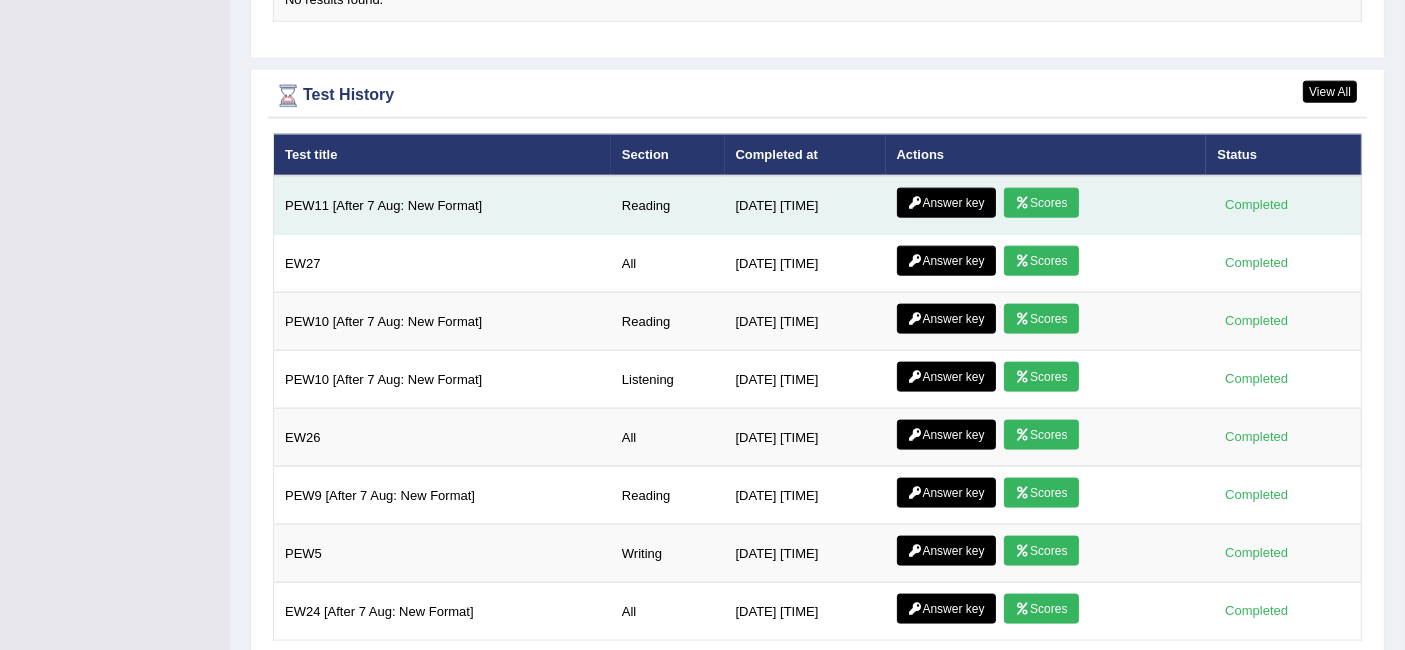 click on "Scores" at bounding box center (1041, 203) 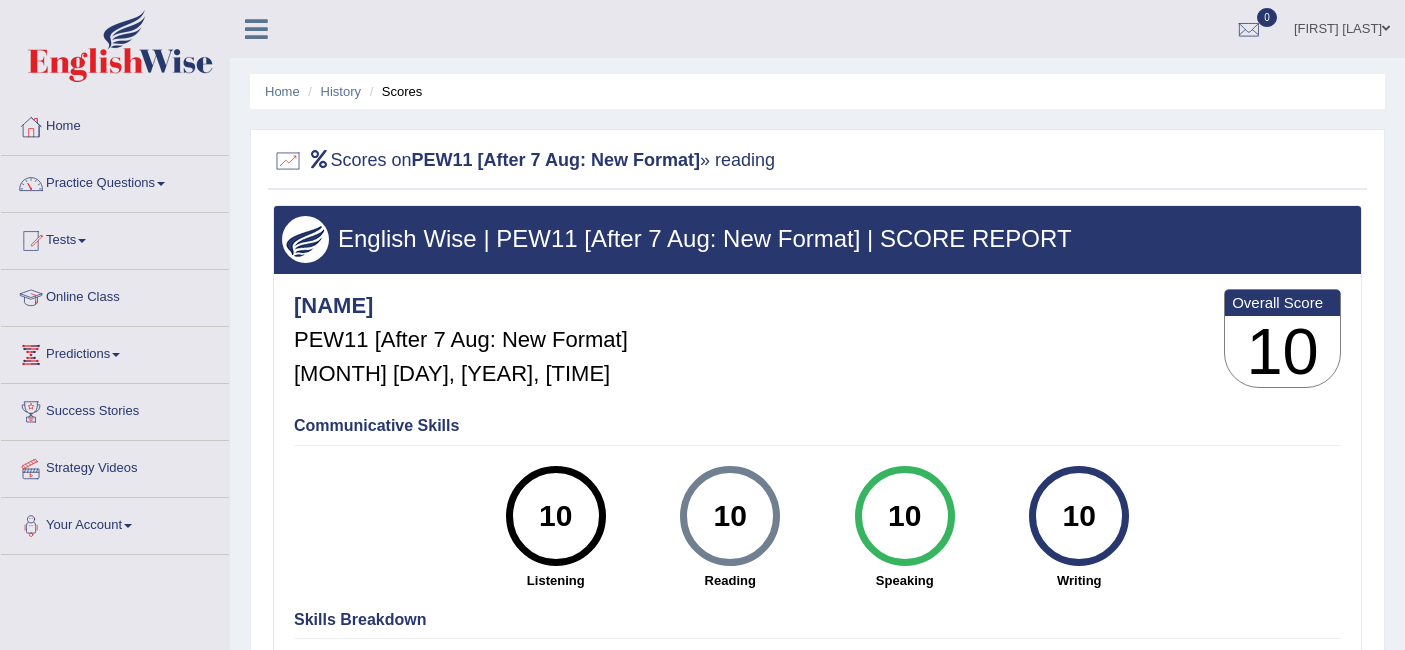 scroll, scrollTop: 133, scrollLeft: 0, axis: vertical 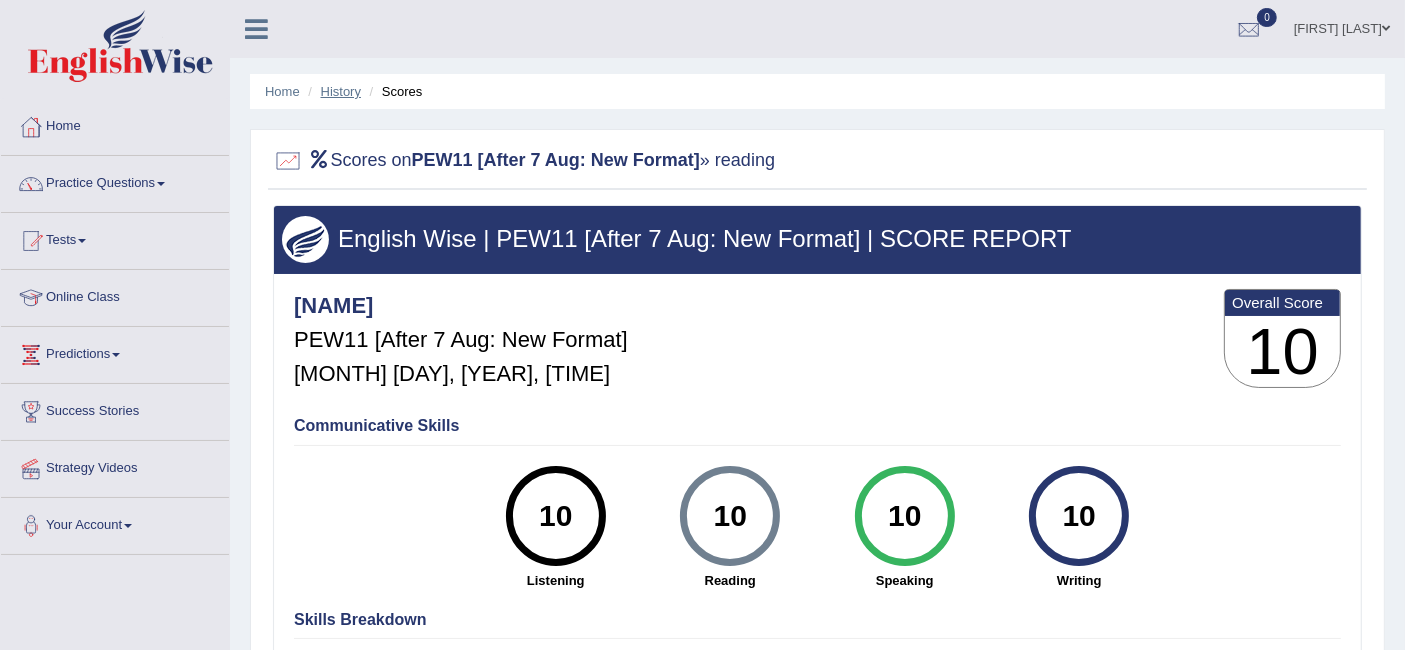 click on "History" at bounding box center [341, 91] 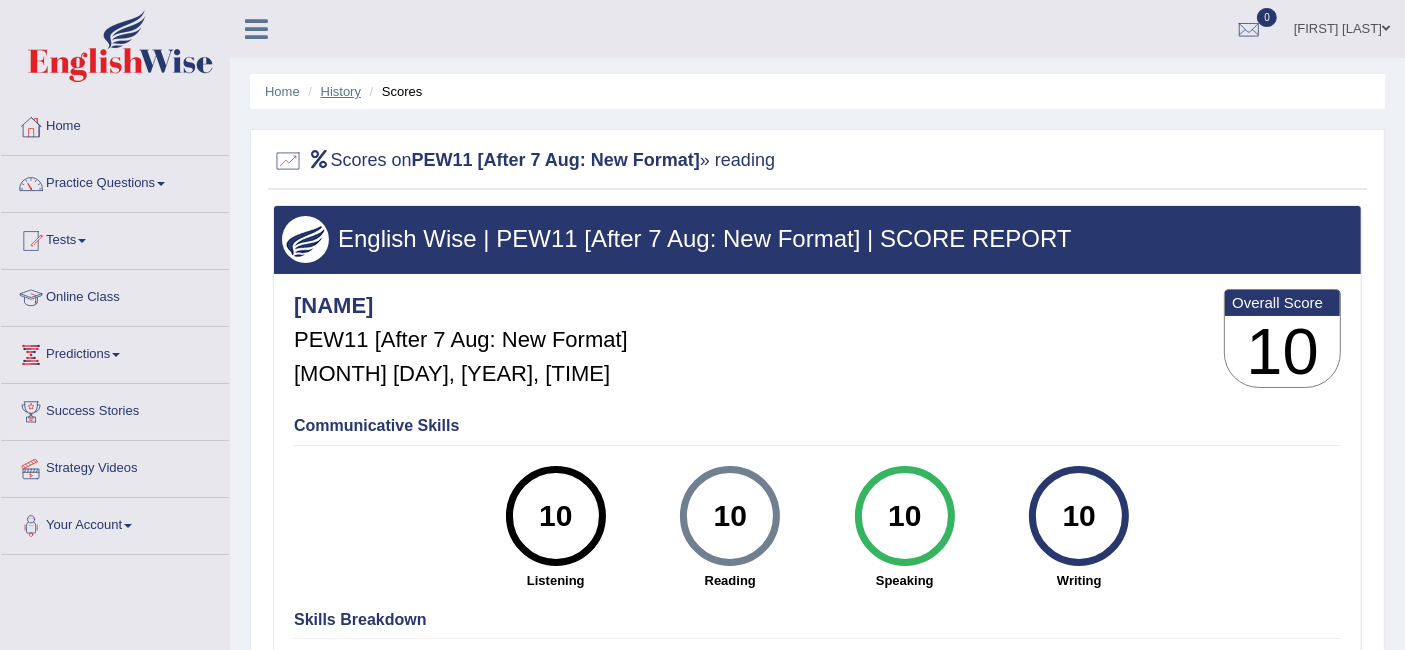 click on "History" at bounding box center (341, 91) 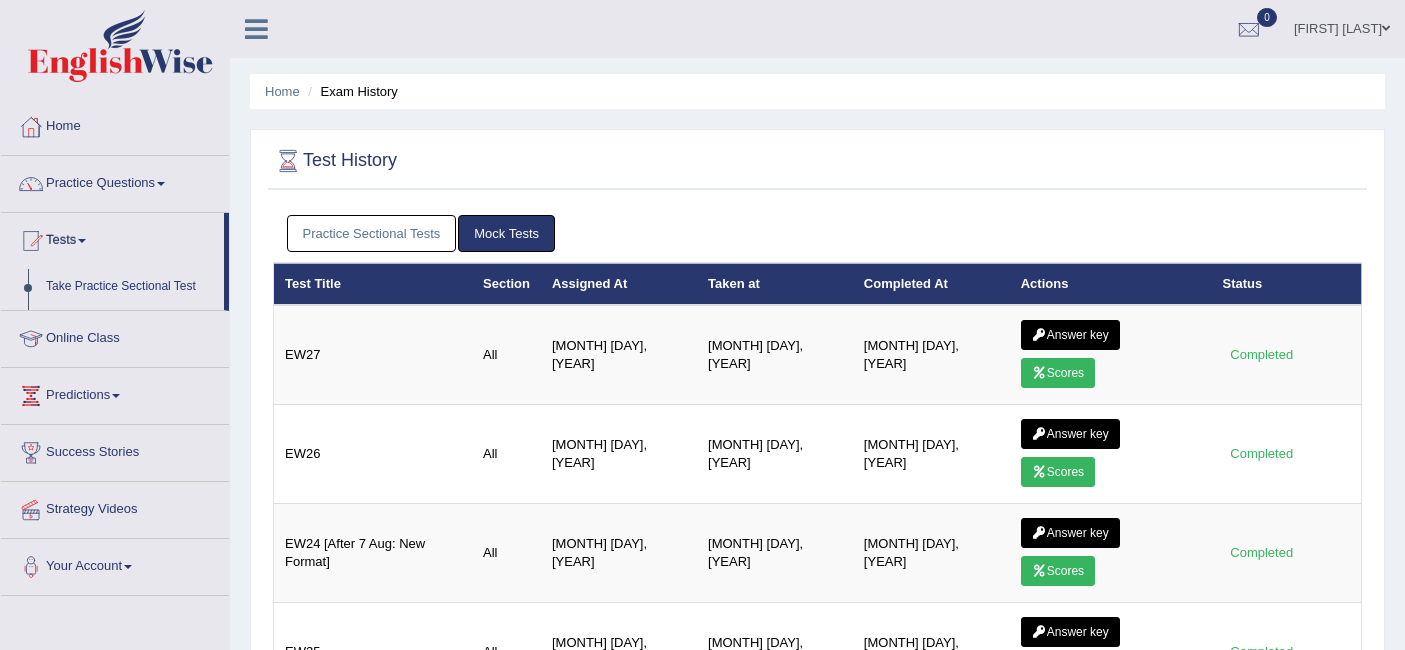 scroll, scrollTop: 92, scrollLeft: 0, axis: vertical 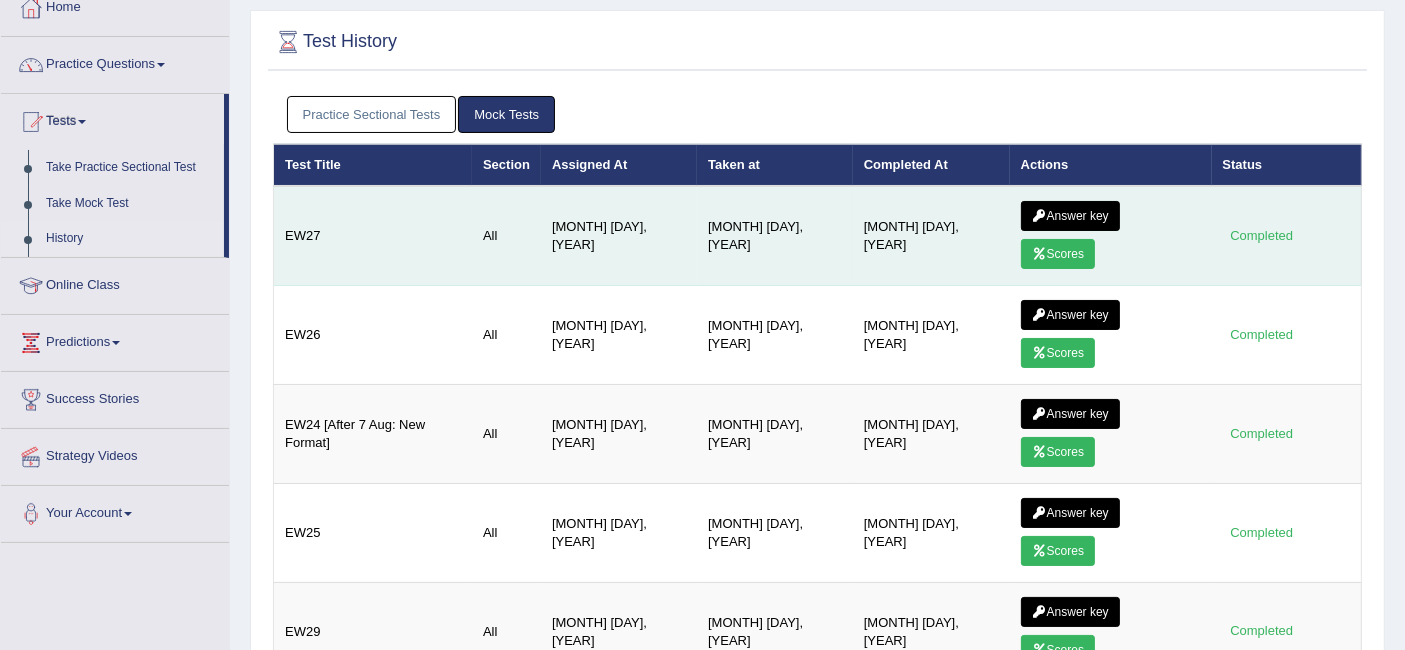 click at bounding box center (1039, 254) 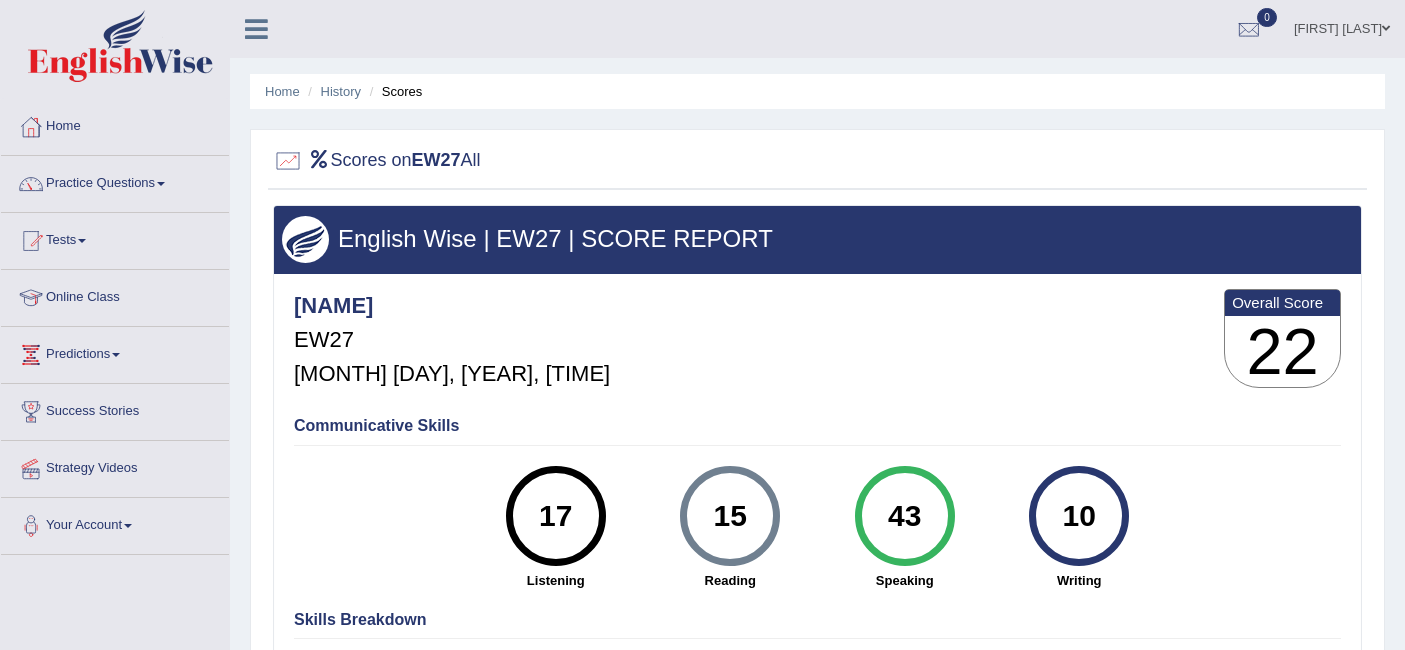 scroll, scrollTop: 0, scrollLeft: 0, axis: both 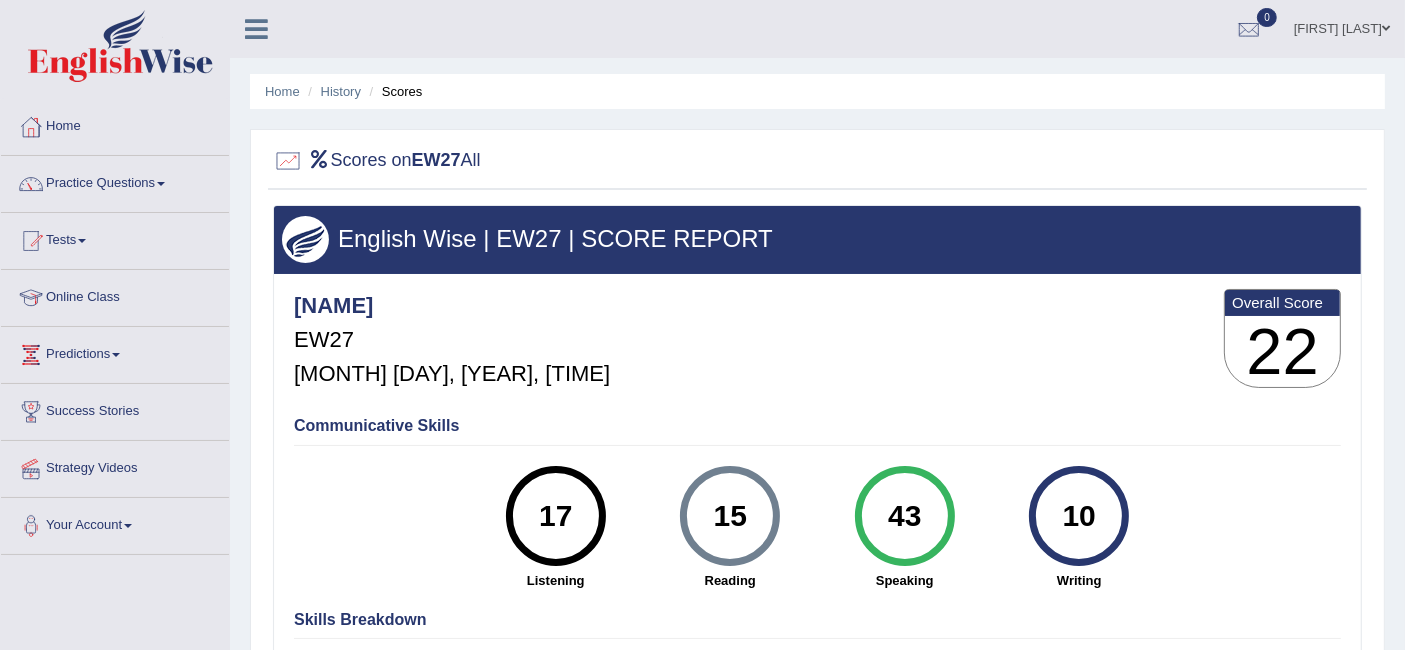 click on "Scores" at bounding box center [394, 91] 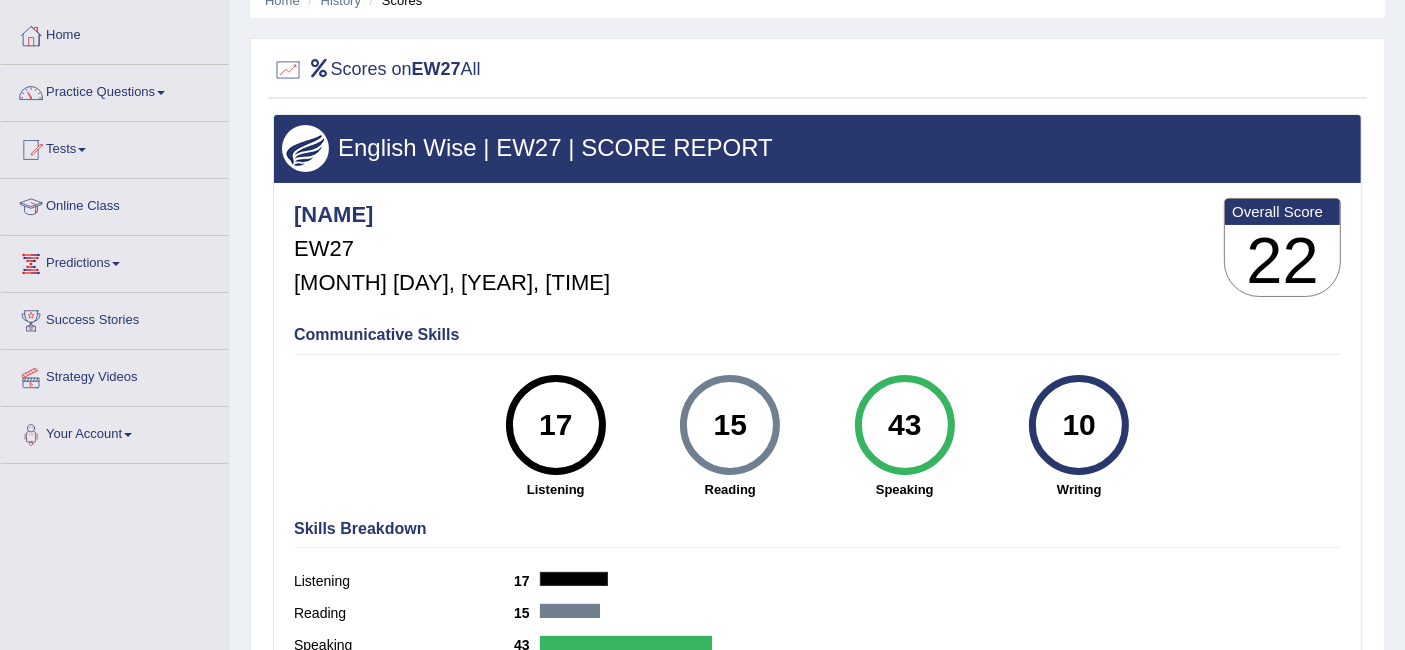 scroll, scrollTop: 0, scrollLeft: 0, axis: both 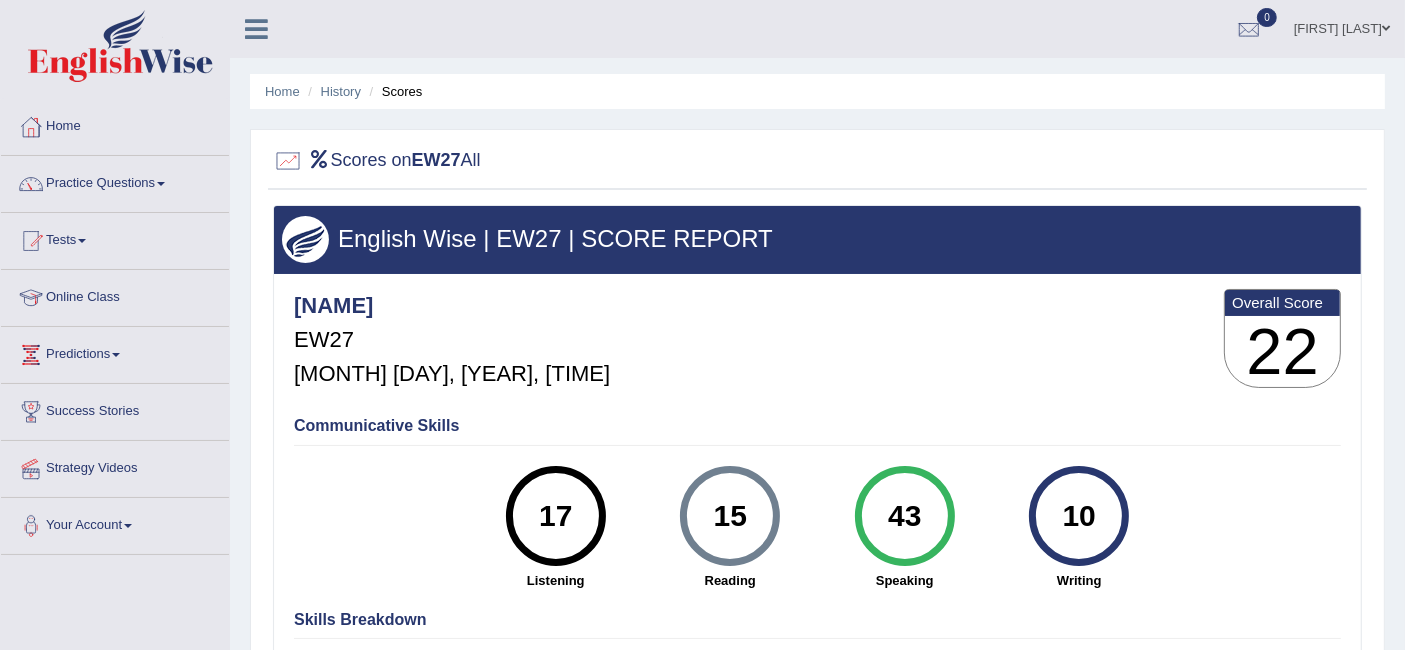 click on "Scores" at bounding box center [394, 91] 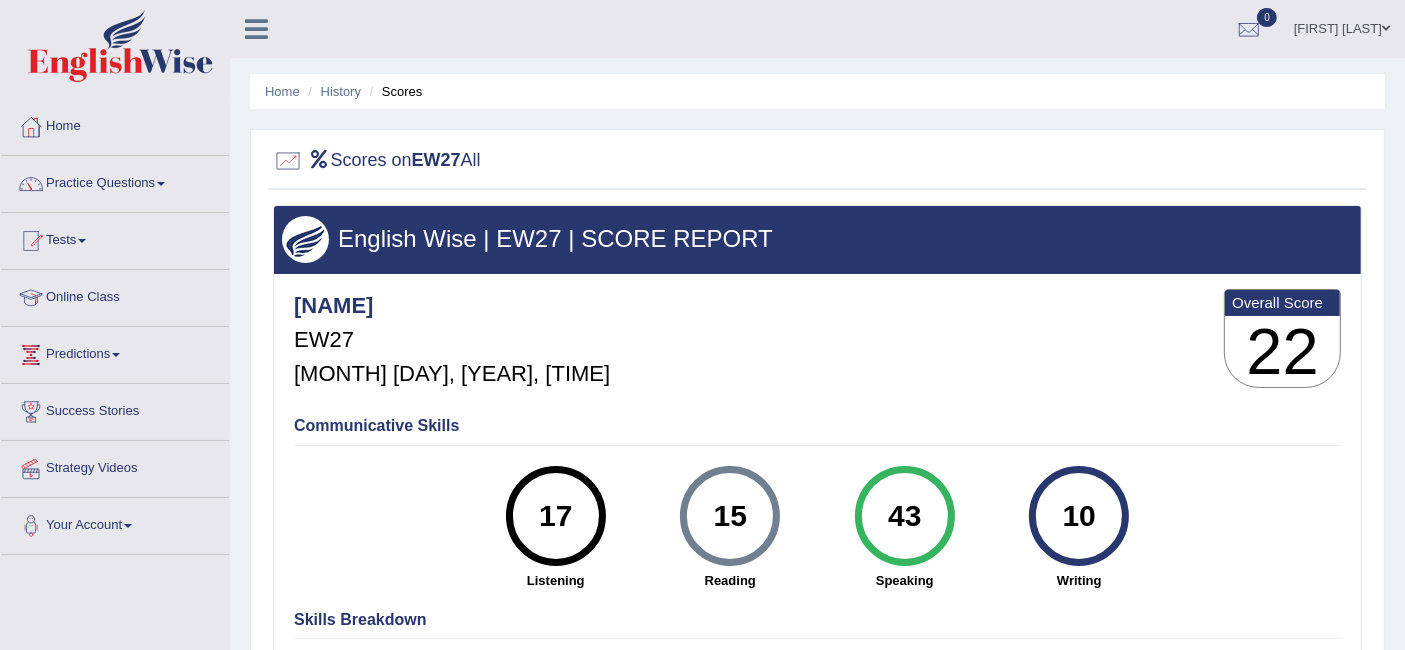 click on "Scores" at bounding box center (394, 91) 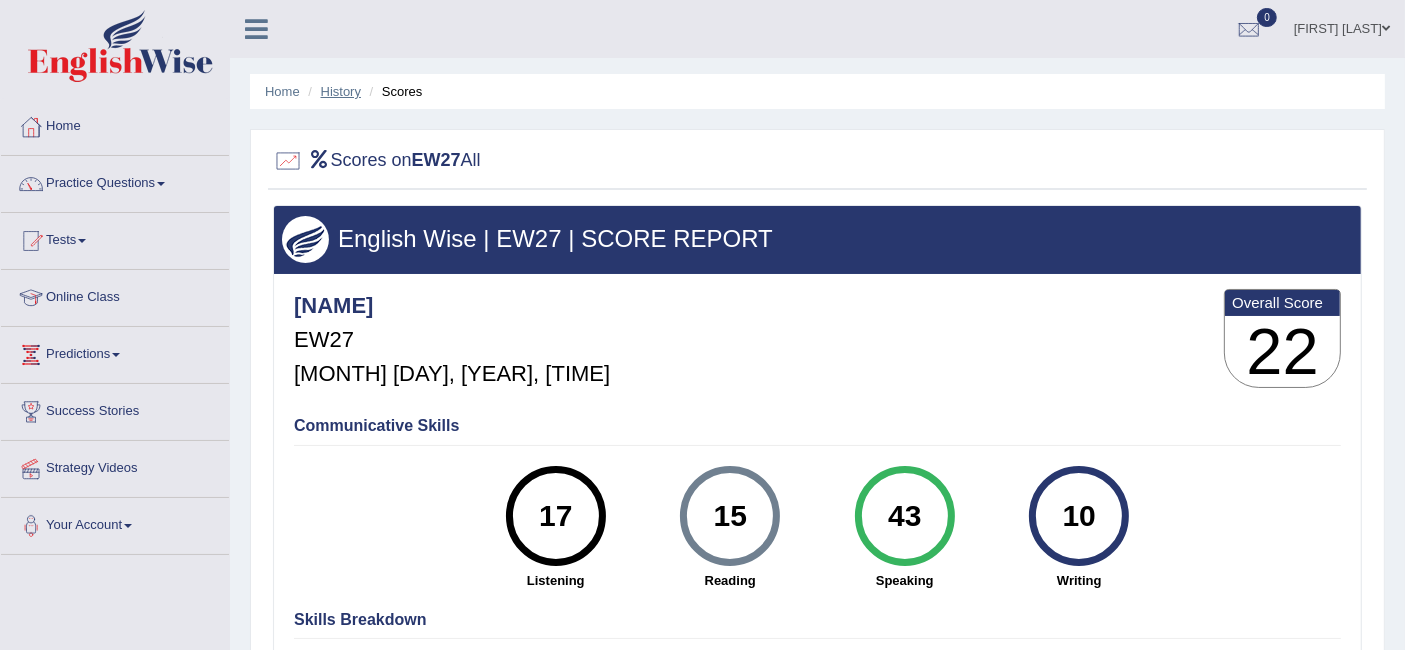 click on "History" at bounding box center (341, 91) 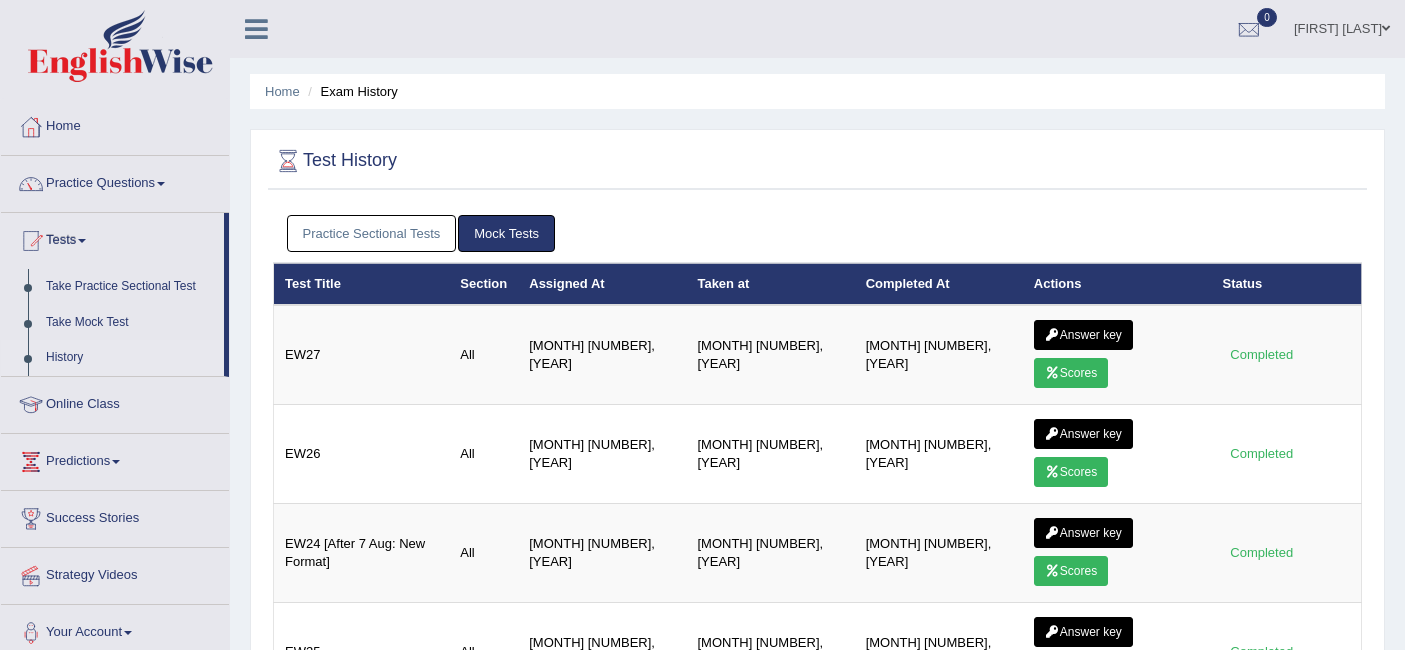 scroll, scrollTop: 0, scrollLeft: 0, axis: both 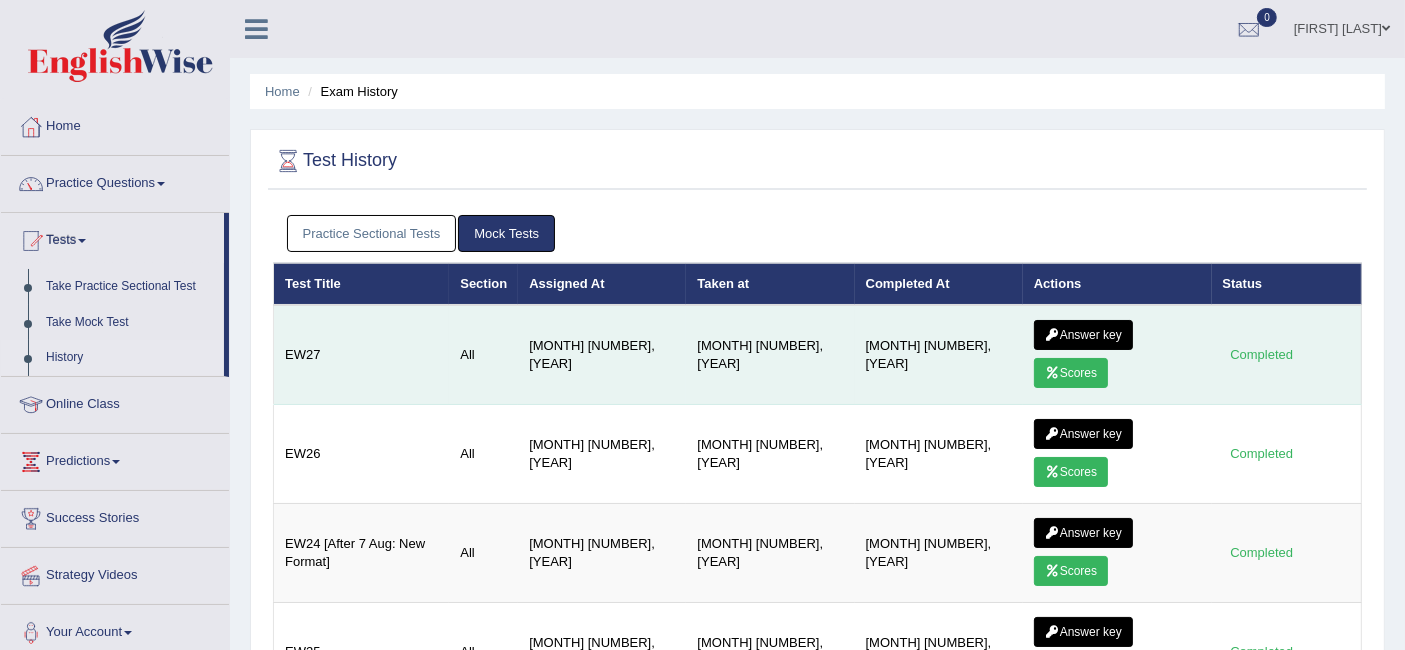click on "Answer key" at bounding box center [1083, 335] 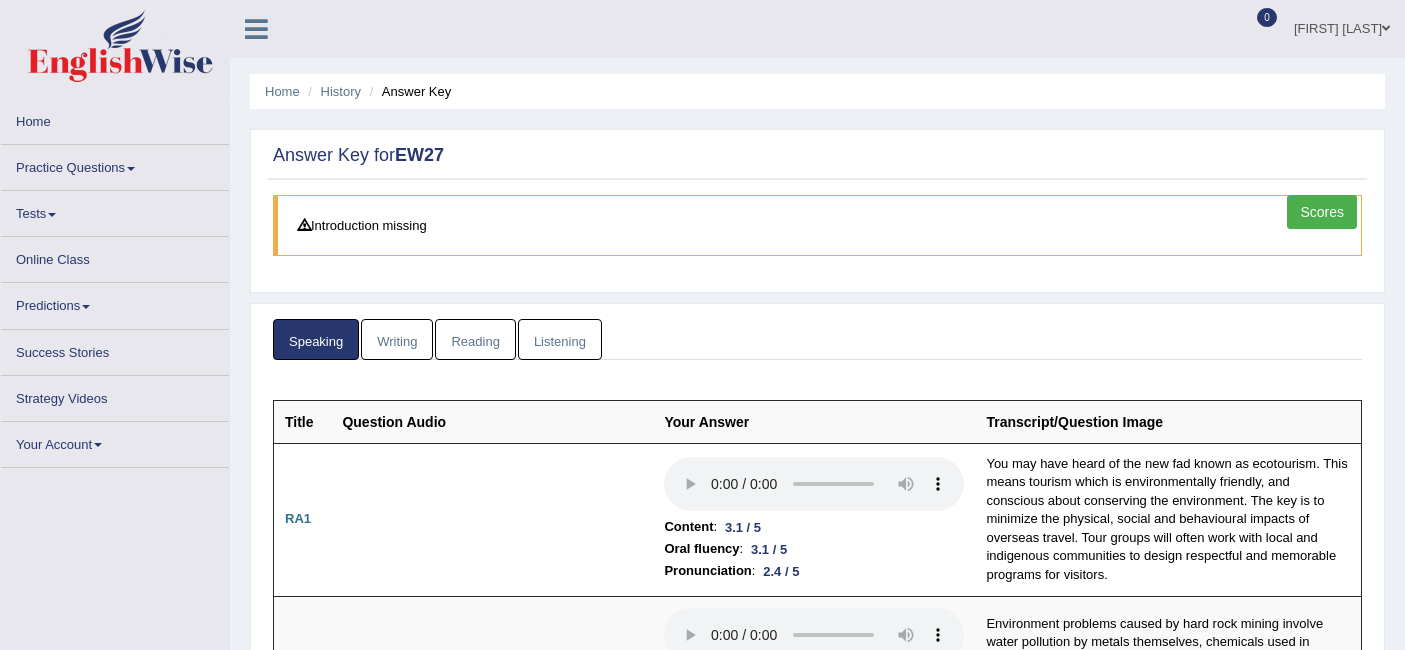 scroll, scrollTop: 113, scrollLeft: 0, axis: vertical 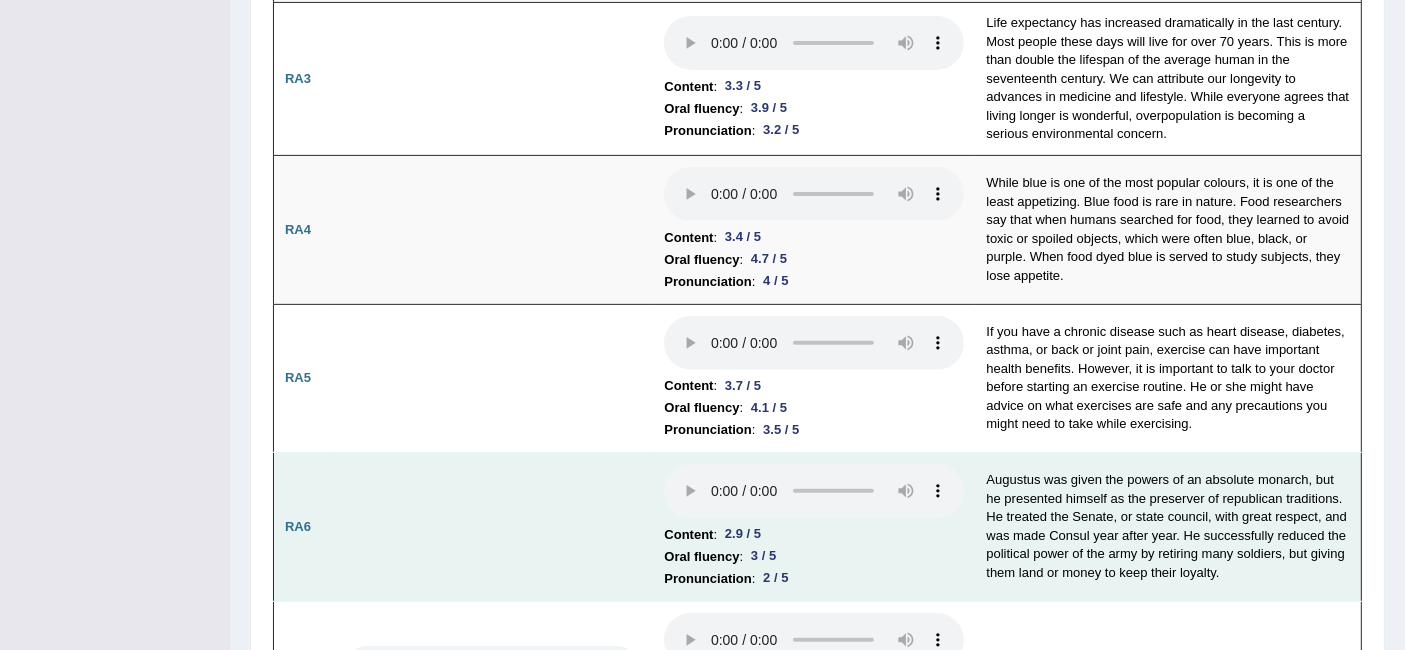 click on "Content  :  2.9 / 5" at bounding box center (814, 535) 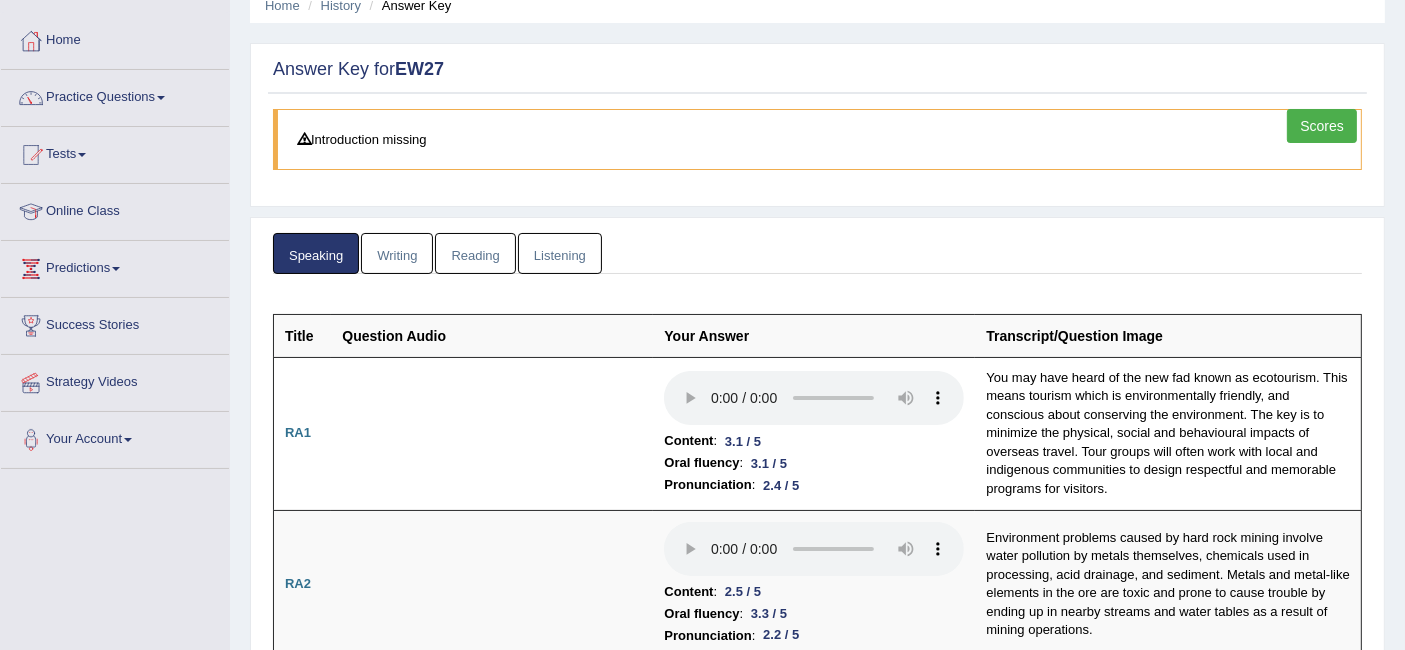 scroll, scrollTop: 0, scrollLeft: 0, axis: both 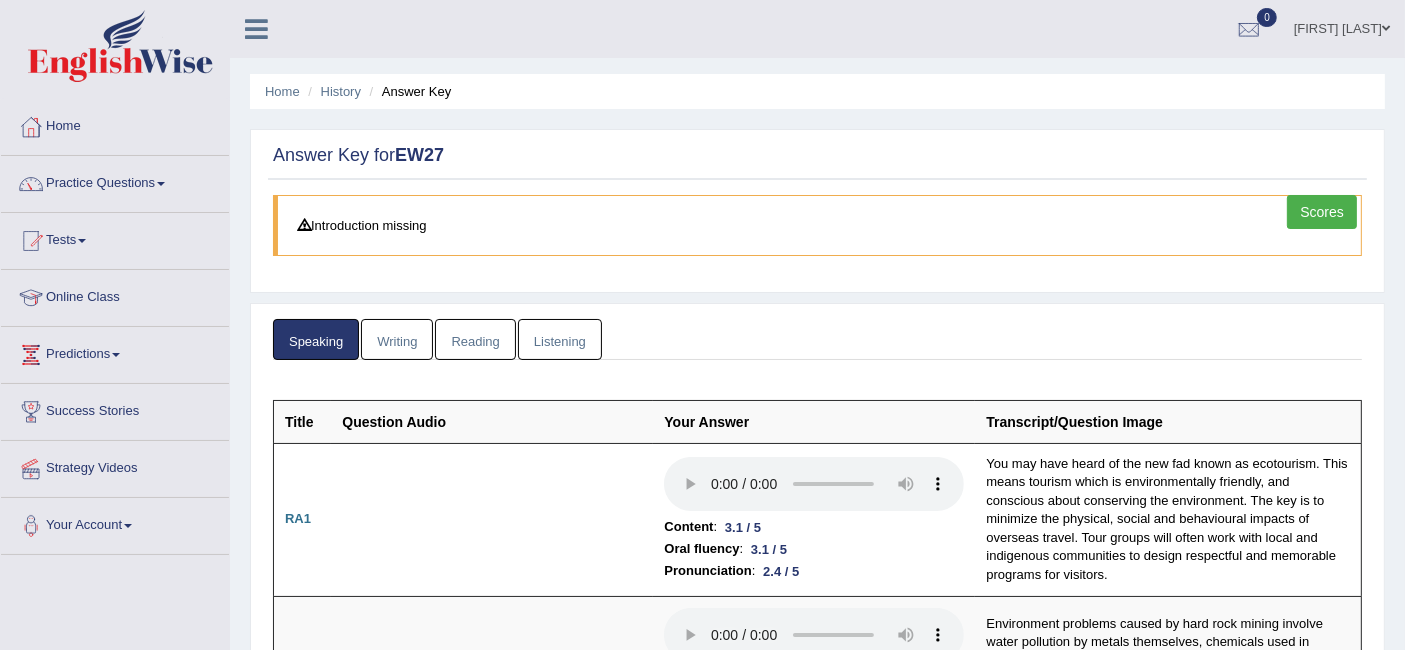 click on "Writing" at bounding box center (397, 339) 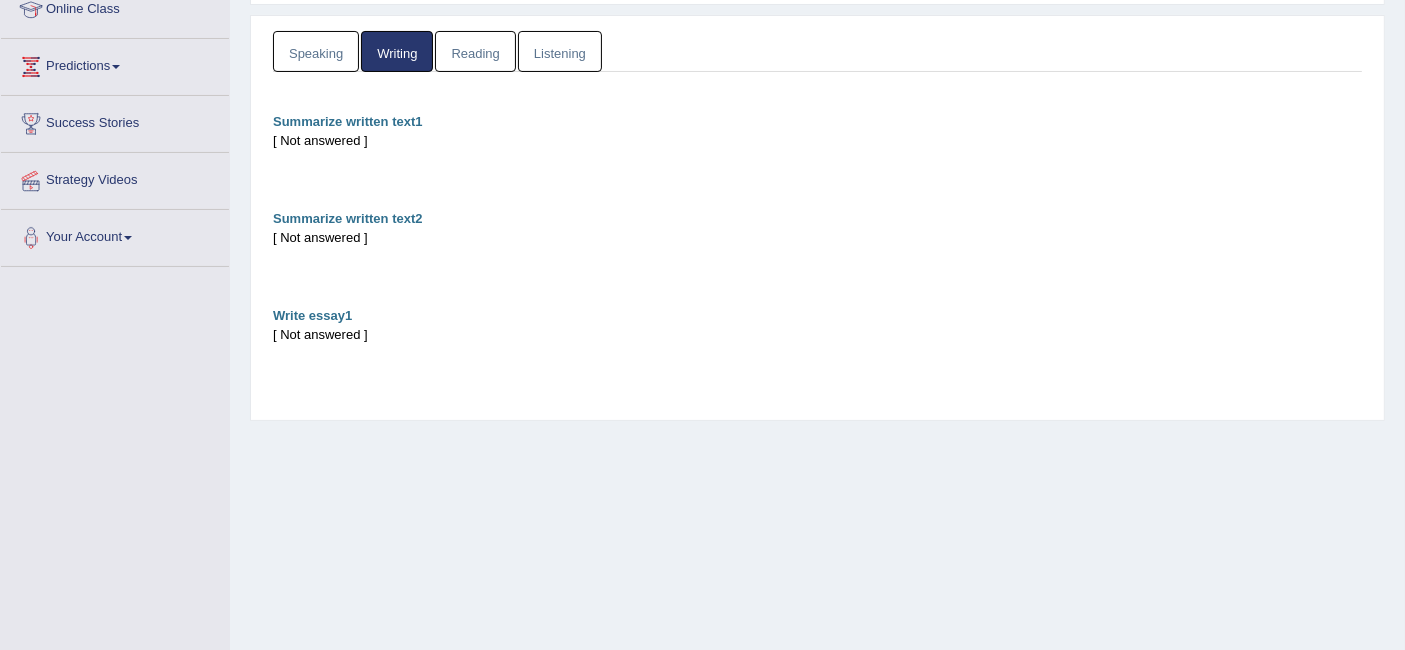 scroll, scrollTop: 0, scrollLeft: 0, axis: both 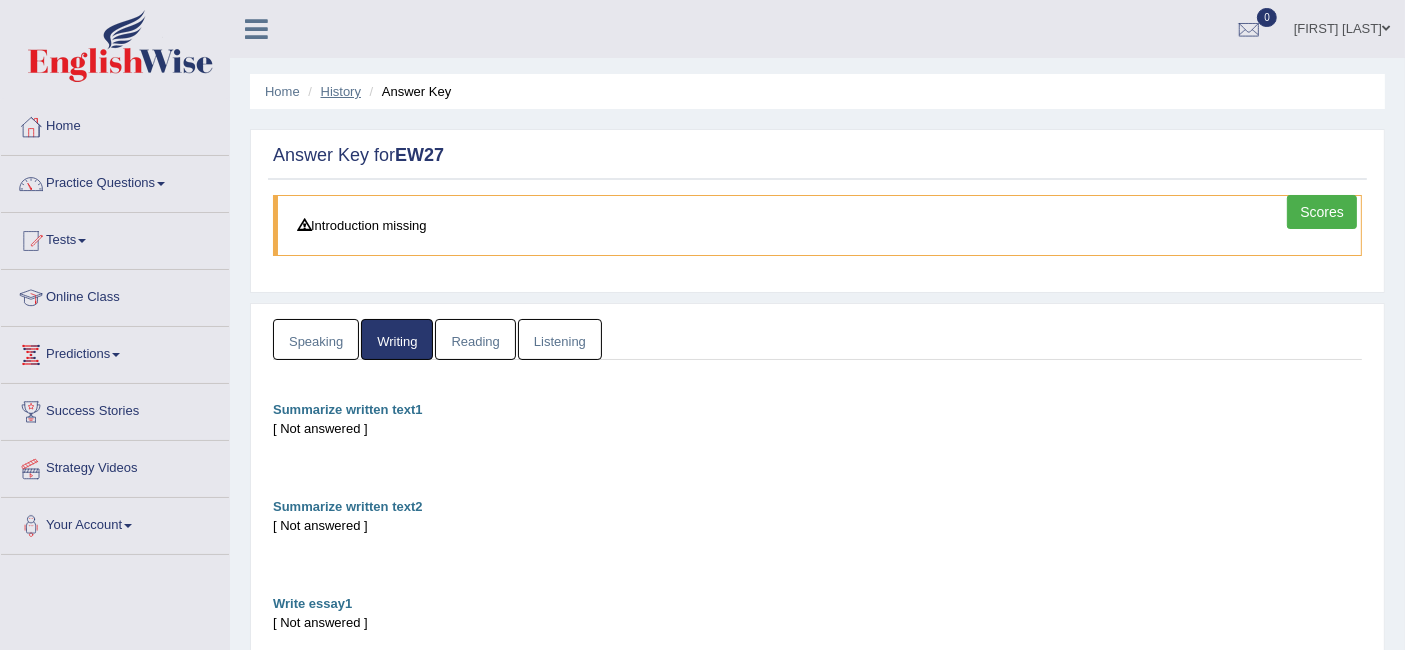 click on "History" at bounding box center [341, 91] 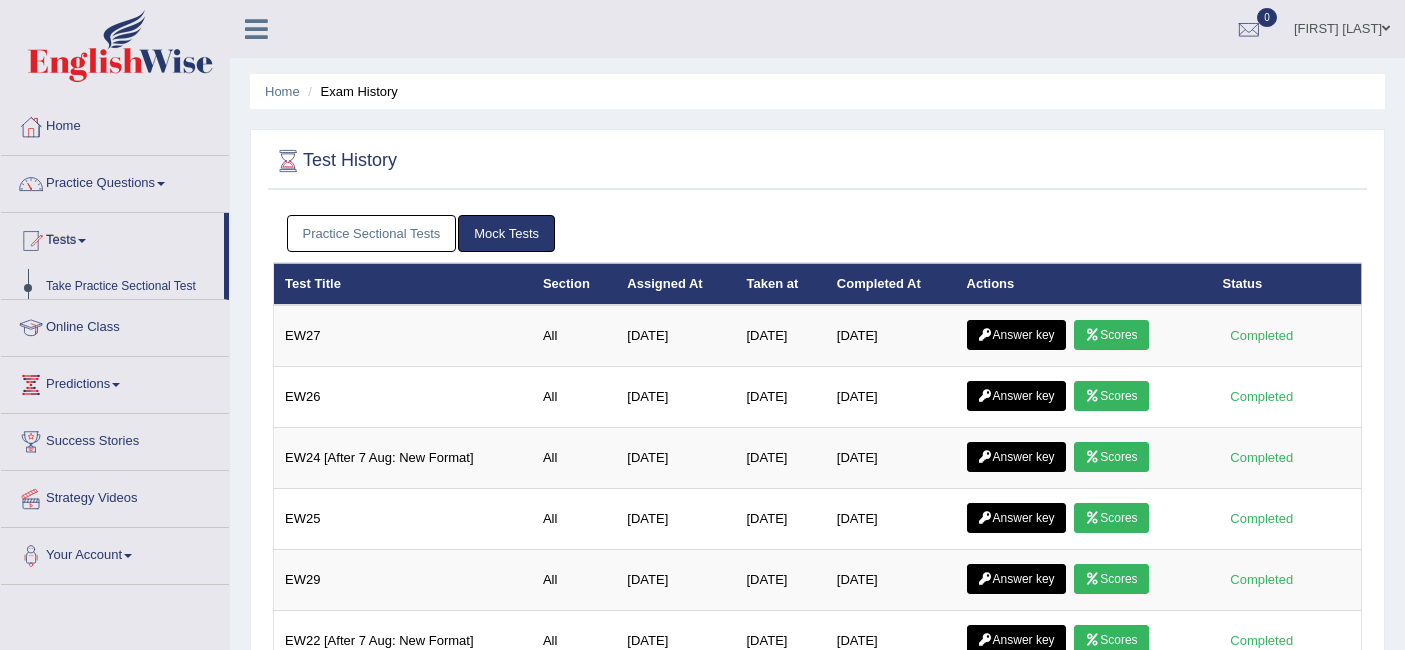 scroll, scrollTop: 0, scrollLeft: 0, axis: both 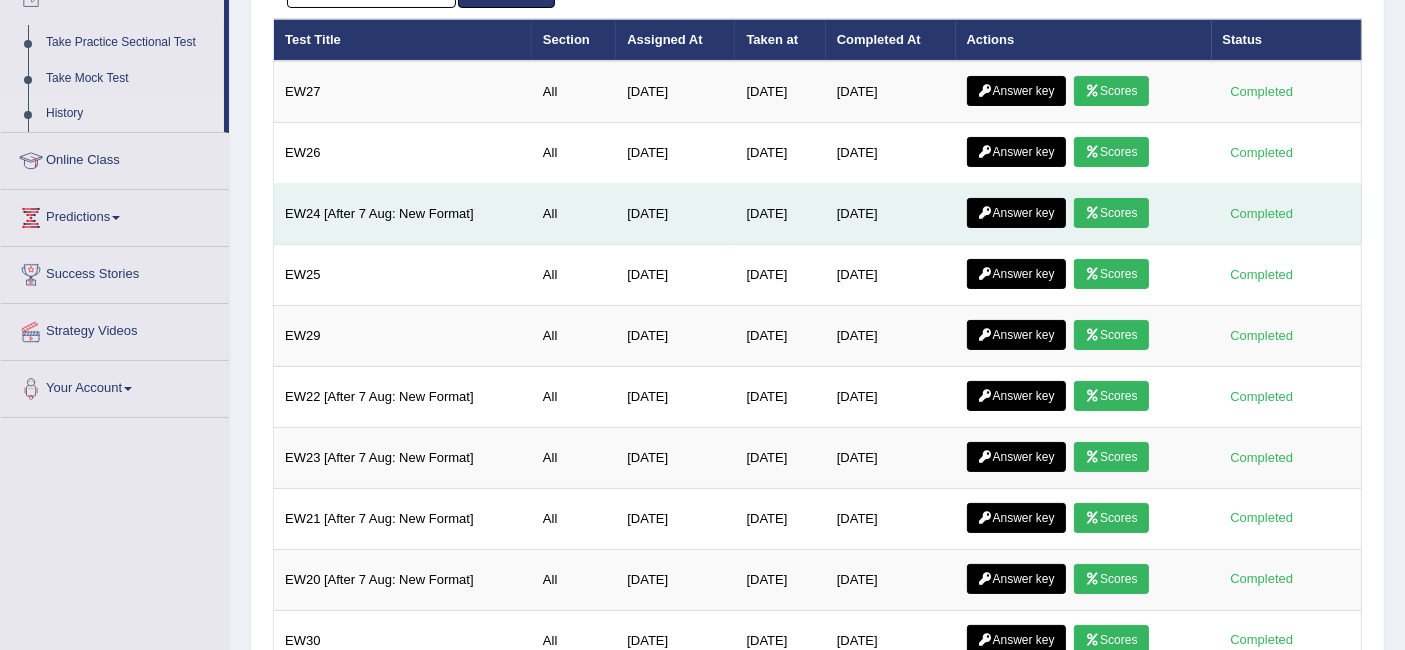 click on "Answer key" at bounding box center (1016, 213) 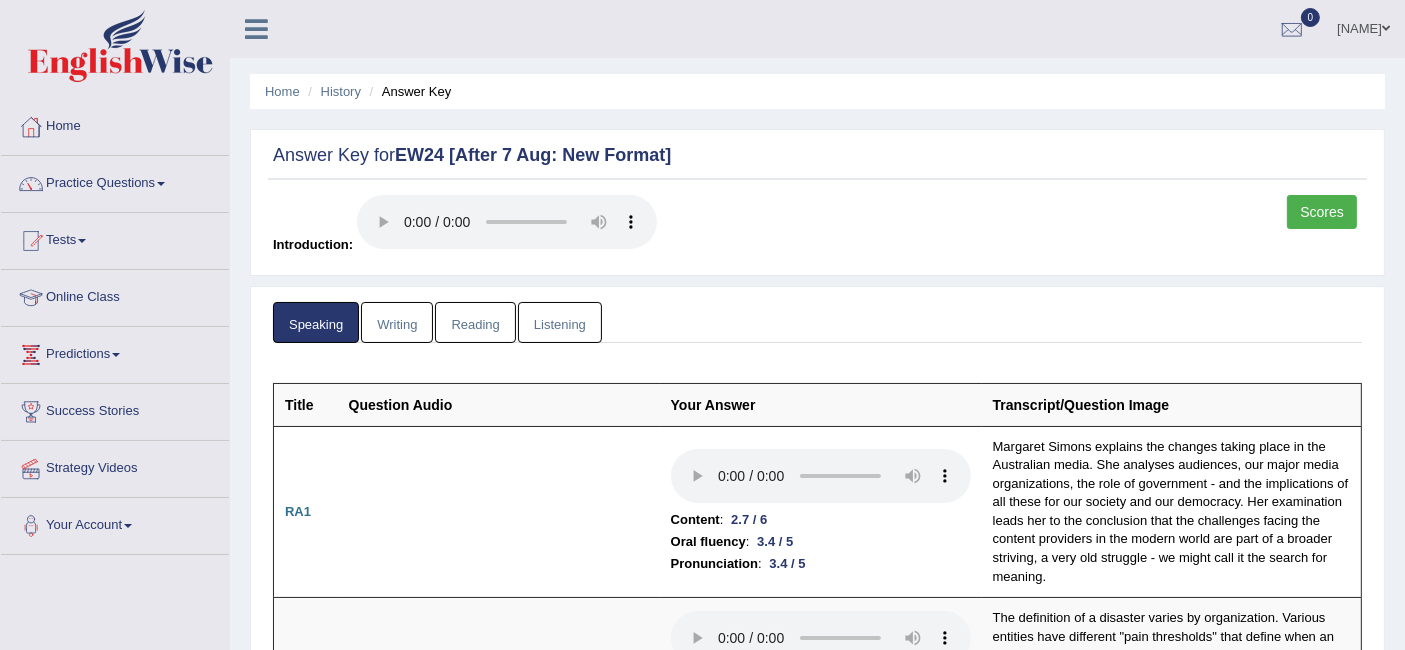 scroll, scrollTop: 55, scrollLeft: 0, axis: vertical 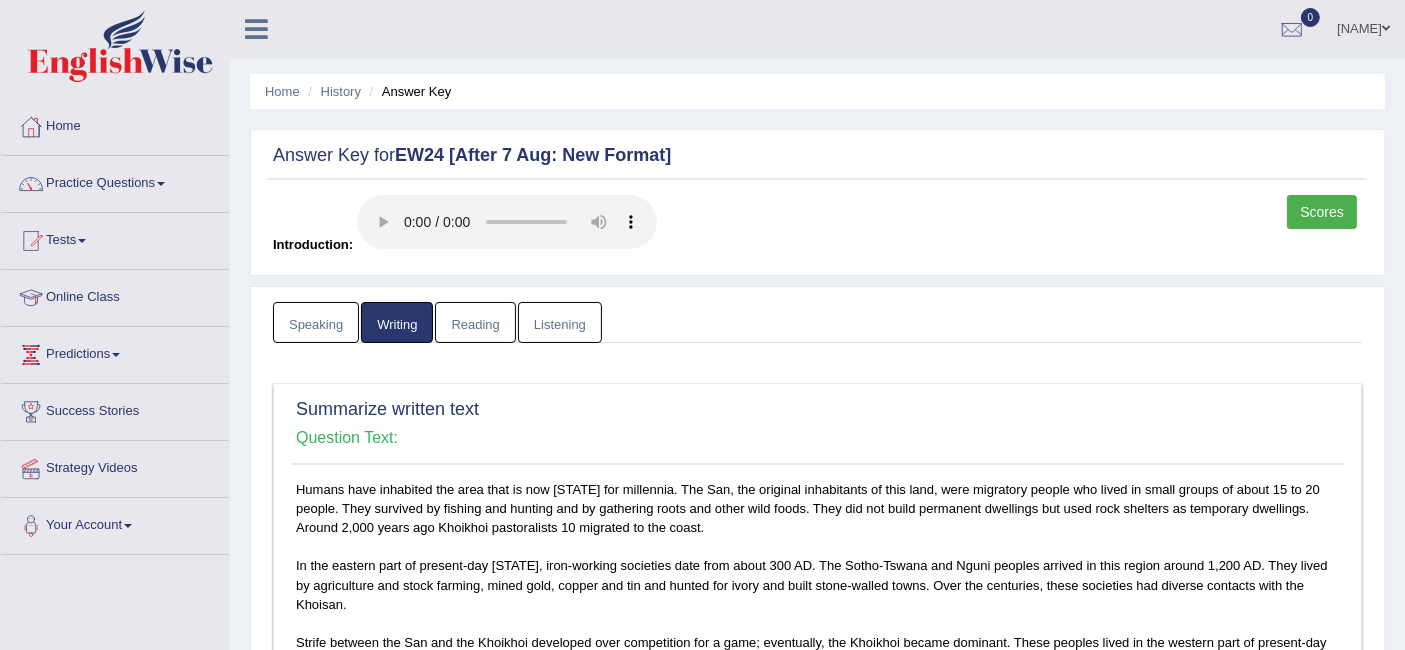 click on "Humans have inhabited the area that is now South Africa for millennia. The San, the original inhabitants of this land, were migratory people who lived in small groups of about 15 to 20 people. They survived by fishing and hunting and by gathering roots and other wild foods. They did not build permanent dwellings but used rock shelters as temporary dwellings. Around 2,000 years ago Khoikhoi pastoralists 10 migrated to the coast. In the eastern part of present-day South Africa, iron-working societies date from about 300 AD. The Sotho-Tswana and Nguni peoples arrived in this region around 1,200 AD. They lived by agriculture and stock farming, mined gold, copper and tin and hunted for ivory and built stone-walled towns. Over the centuries, these societies had diverse contacts with the Khoisan. Your Answer:  50 words Show A.I. Scores:
2  / 4 														 Content
1  / 1 														 Form" at bounding box center [817, 699] 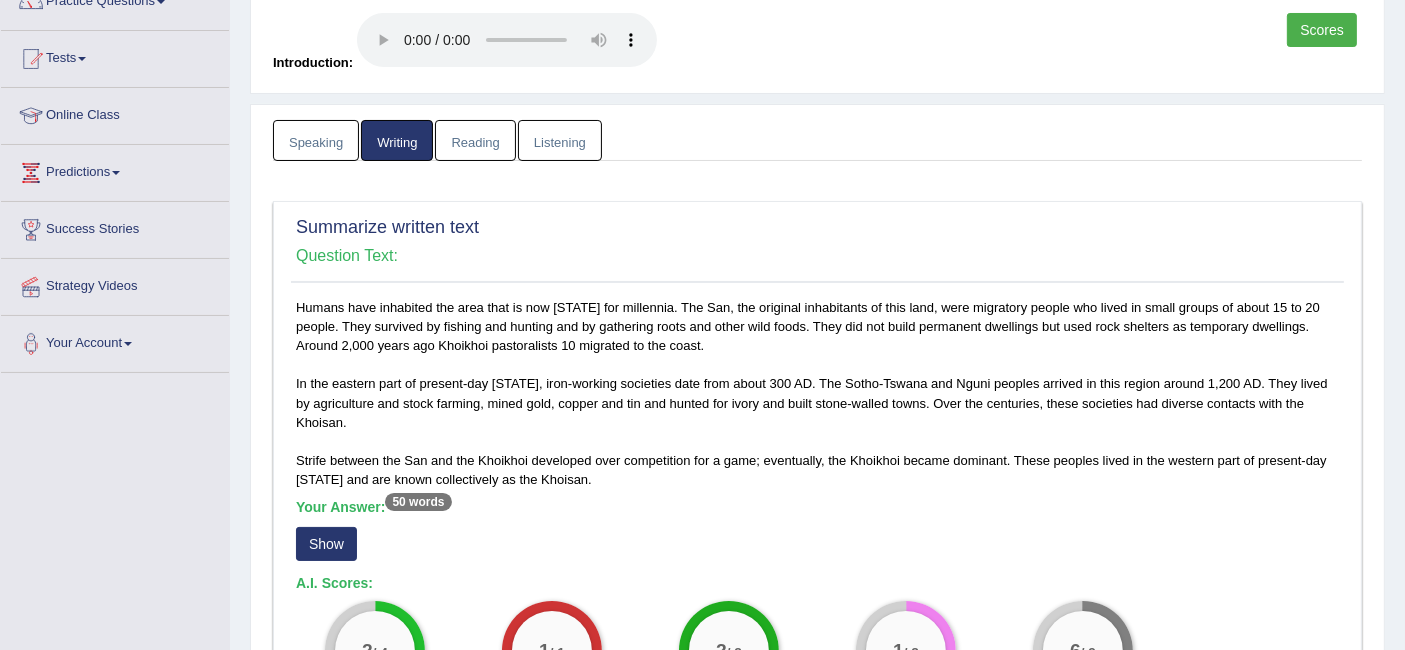 scroll, scrollTop: 0, scrollLeft: 0, axis: both 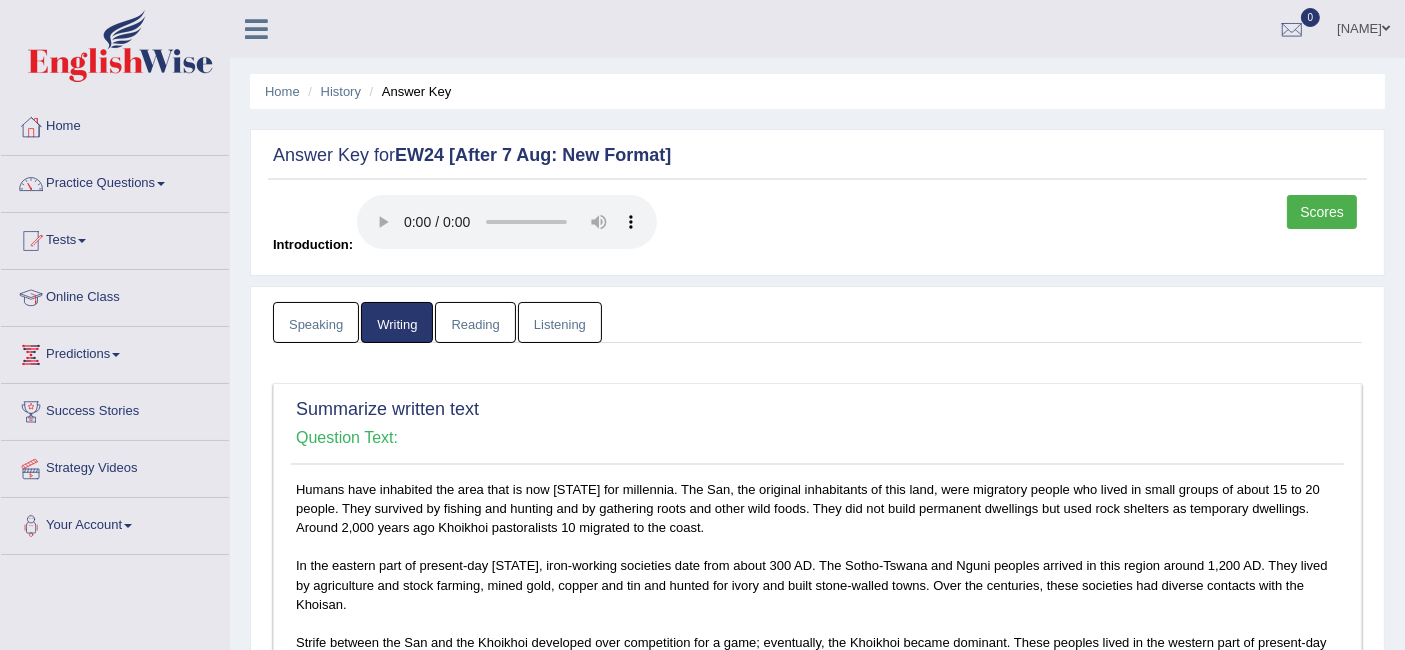 click on "Scores" at bounding box center (1322, 212) 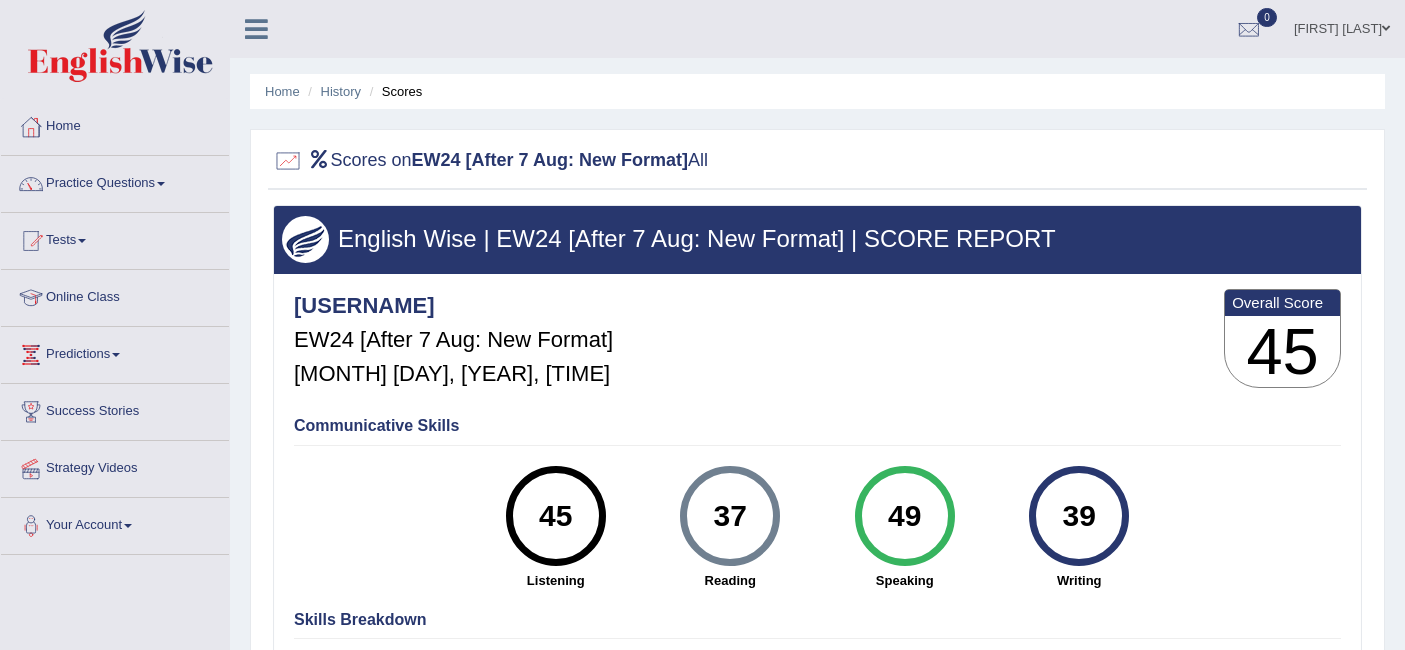 scroll, scrollTop: 0, scrollLeft: 0, axis: both 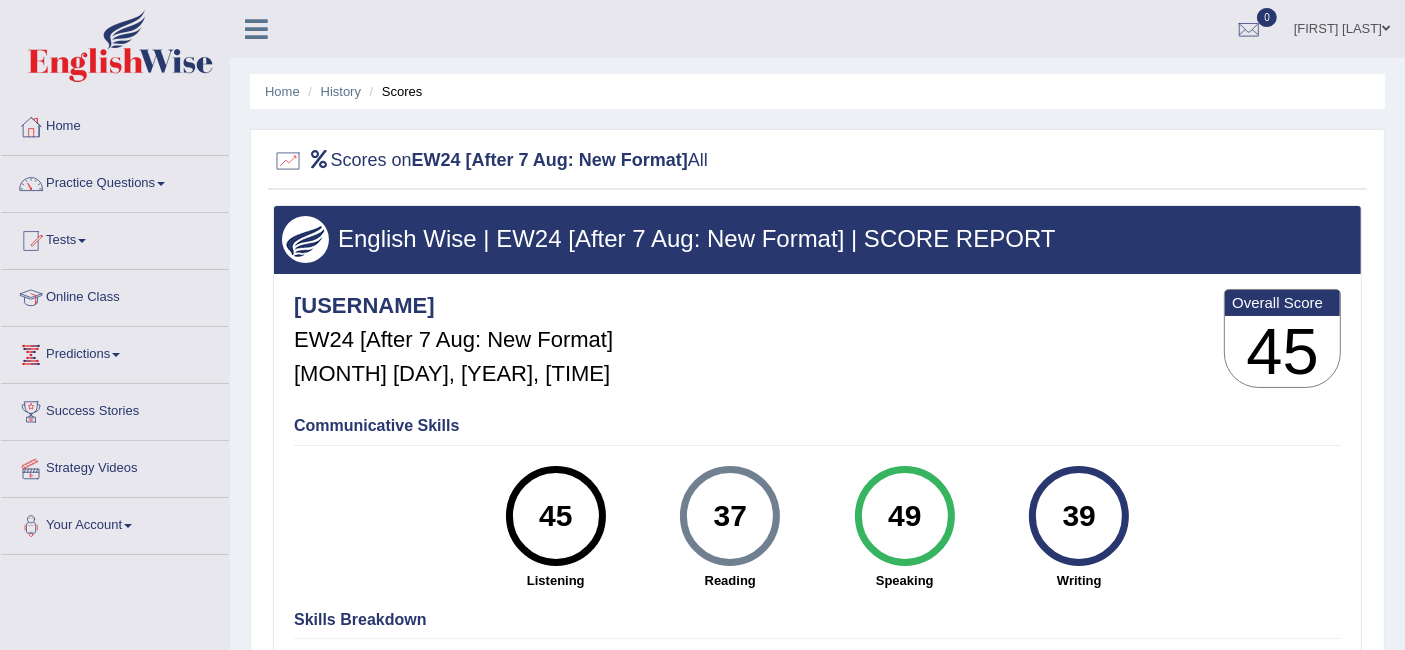 click on "Practice Questions" at bounding box center (115, 181) 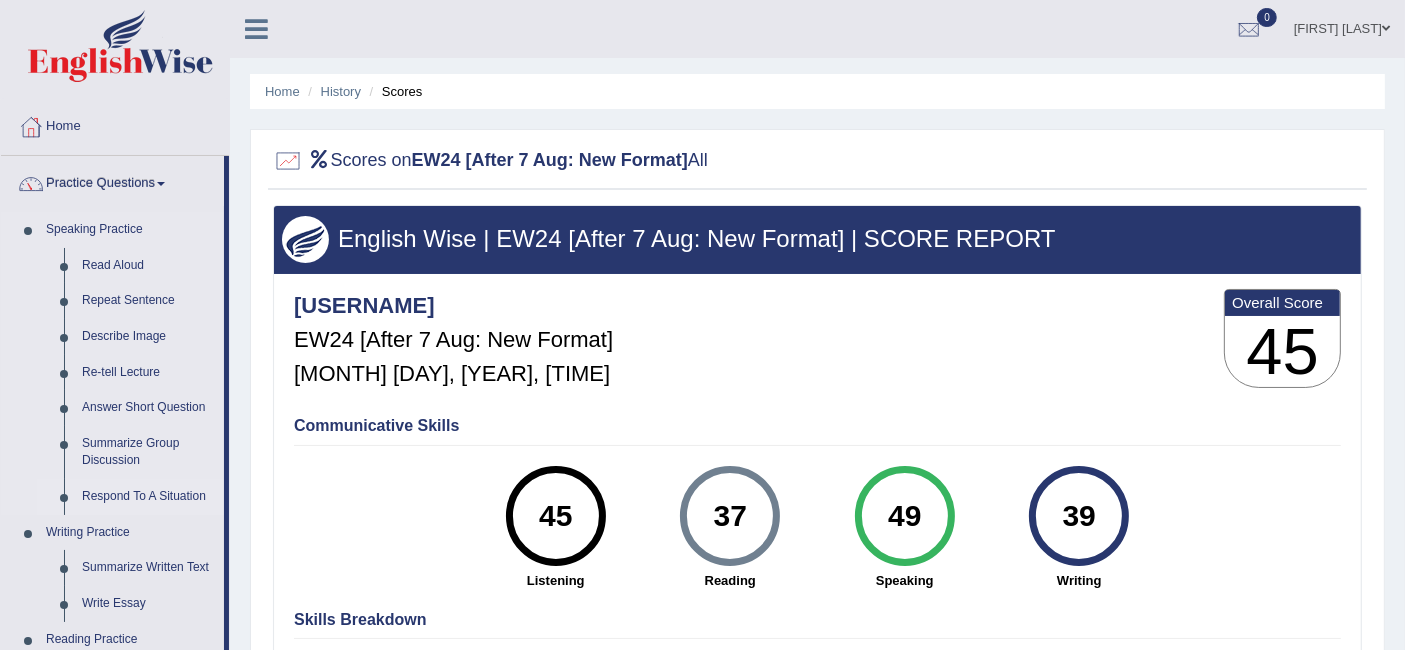 click on "Respond To A Situation" at bounding box center (148, 497) 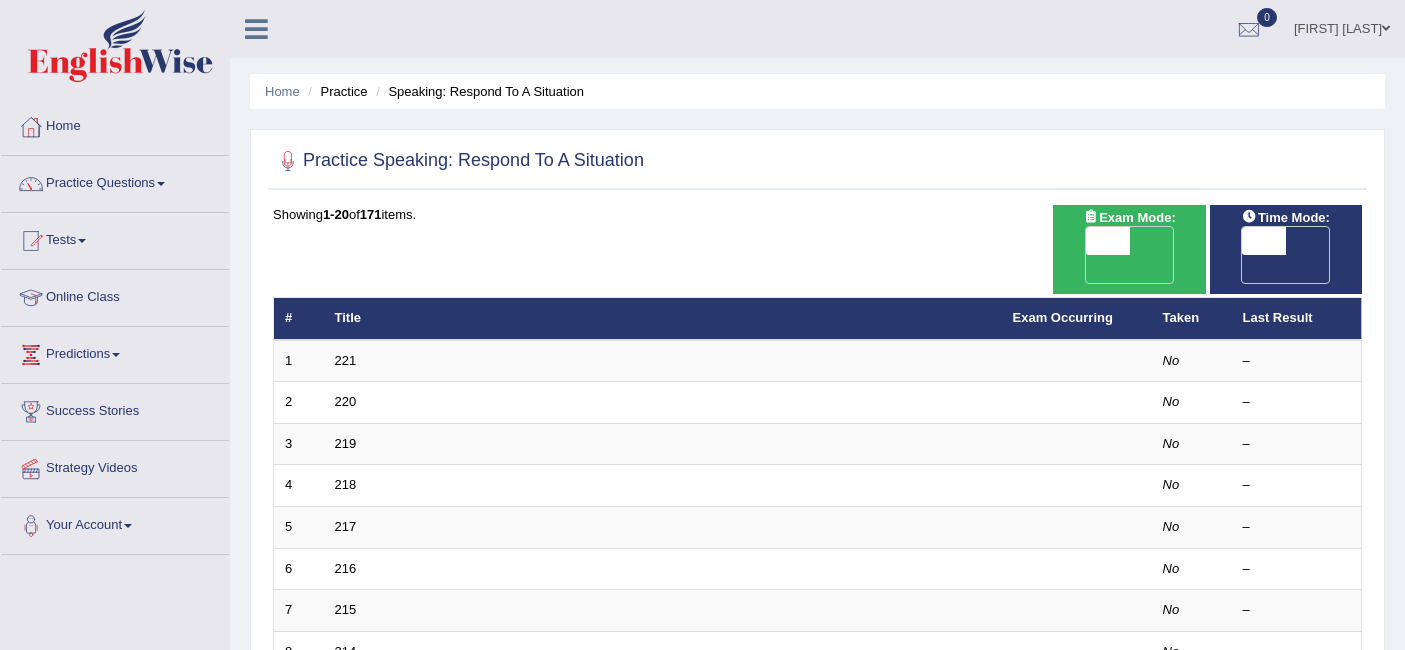 scroll, scrollTop: 0, scrollLeft: 0, axis: both 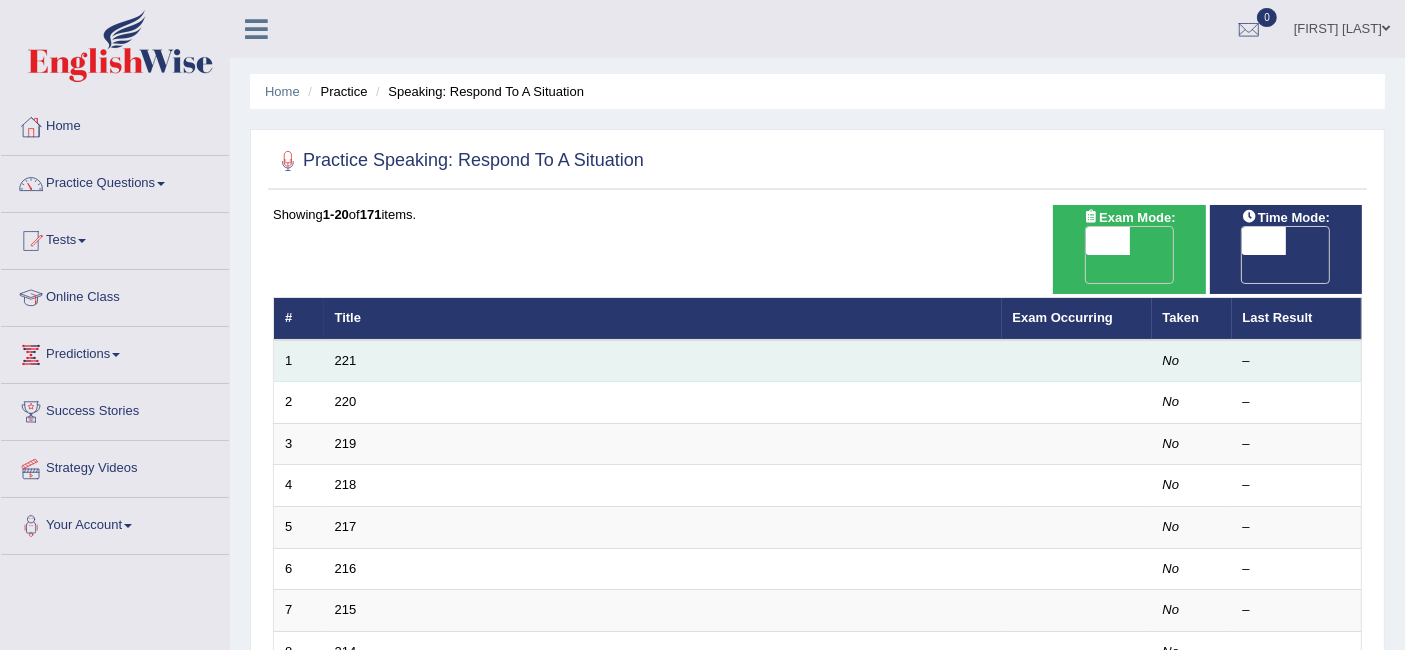 click on "221" at bounding box center (663, 361) 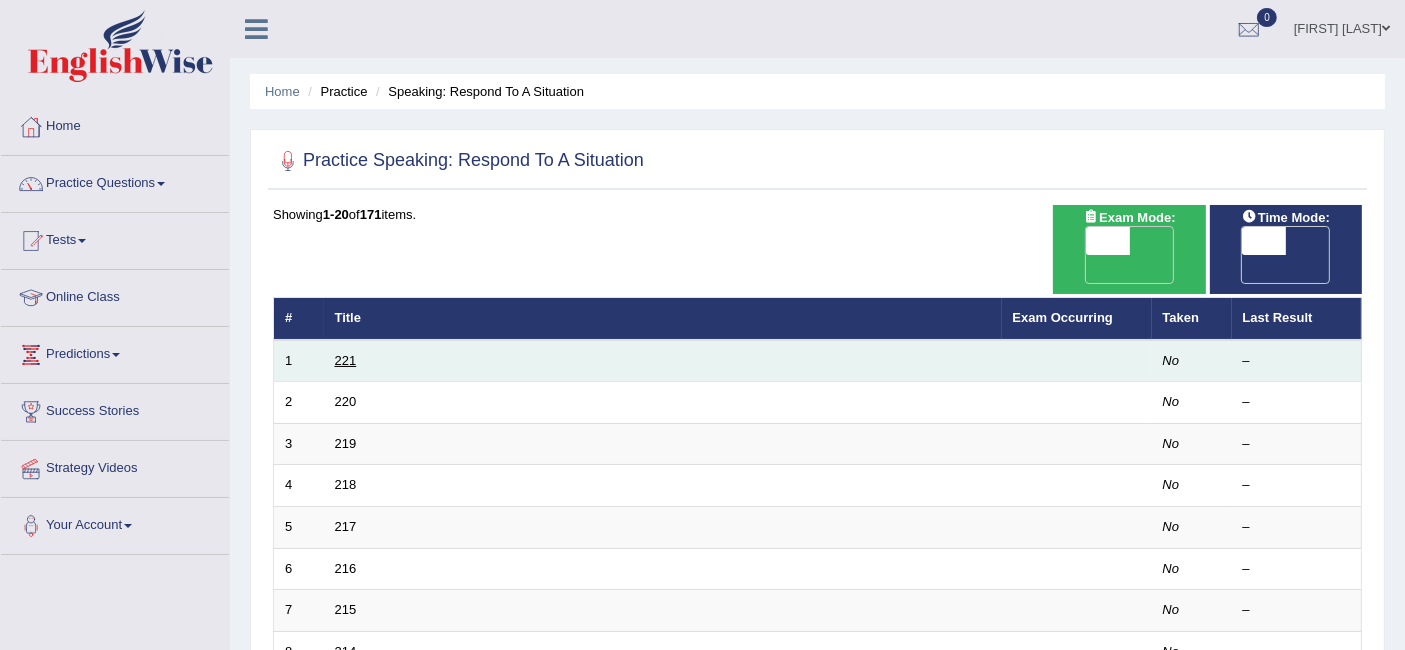 click on "221" at bounding box center [346, 360] 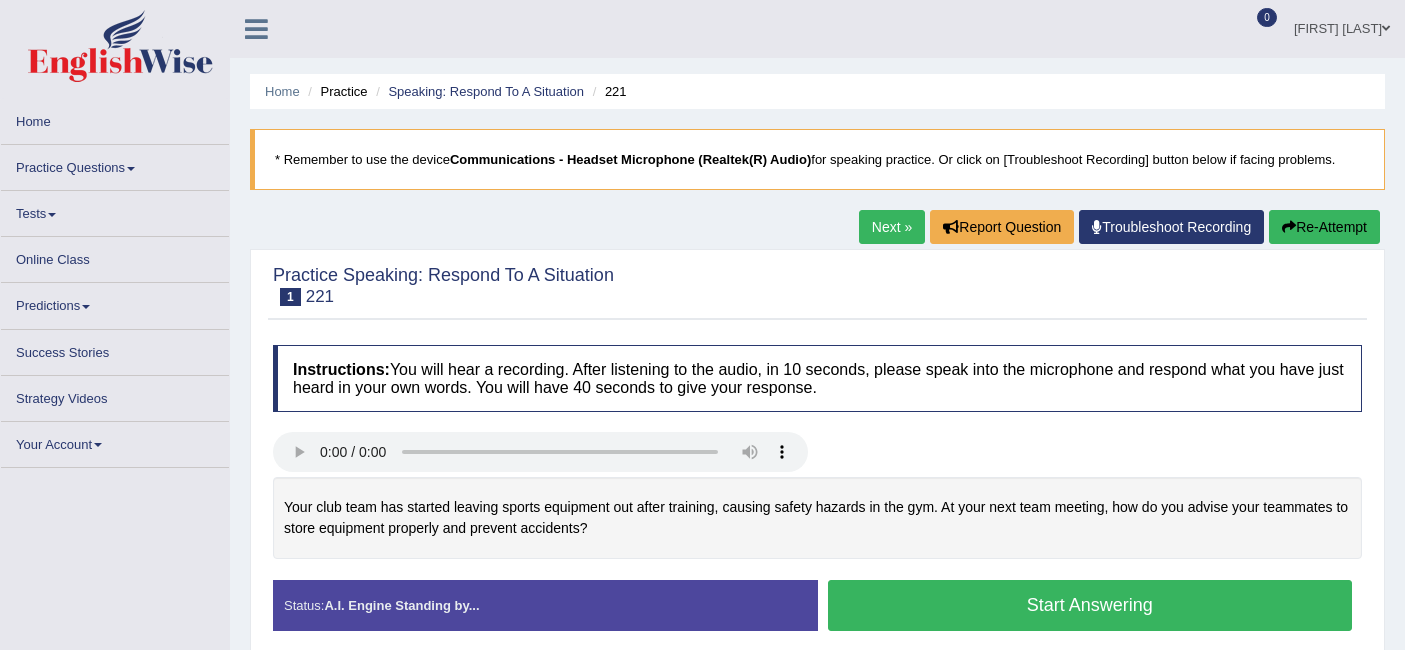 scroll, scrollTop: 0, scrollLeft: 0, axis: both 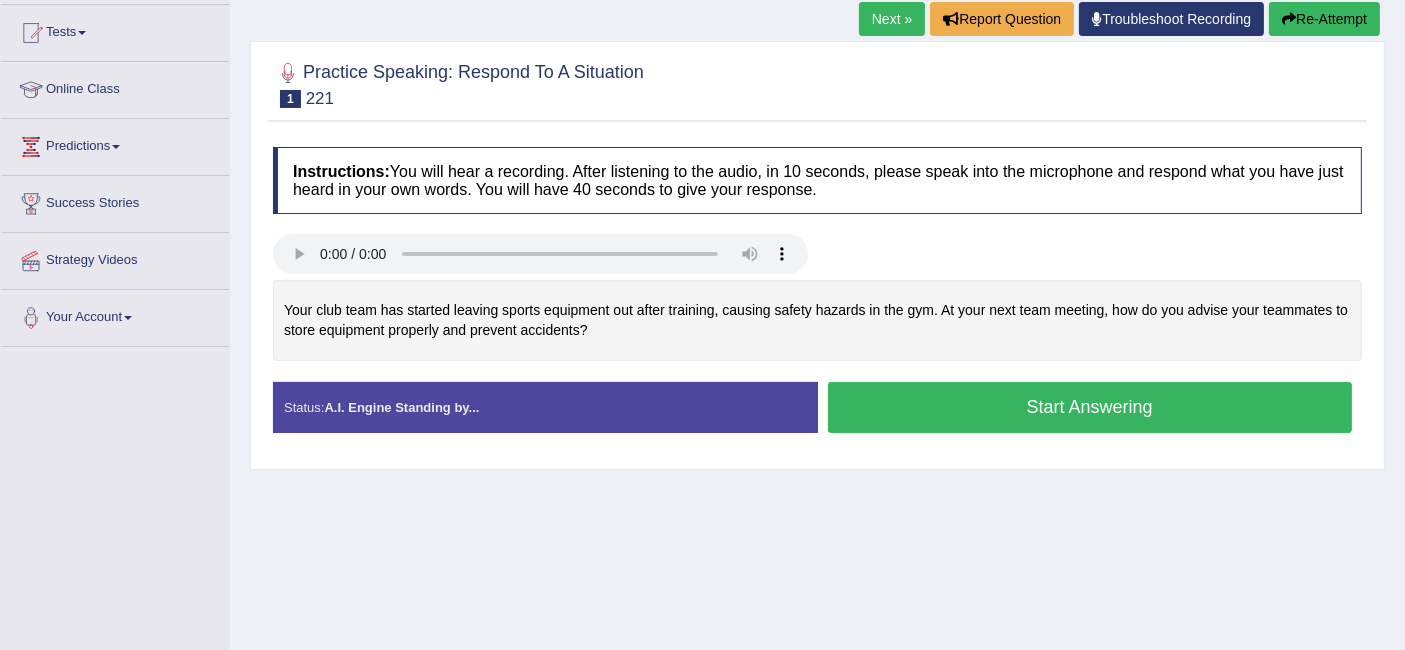 click on "Start Answering" at bounding box center [1090, 407] 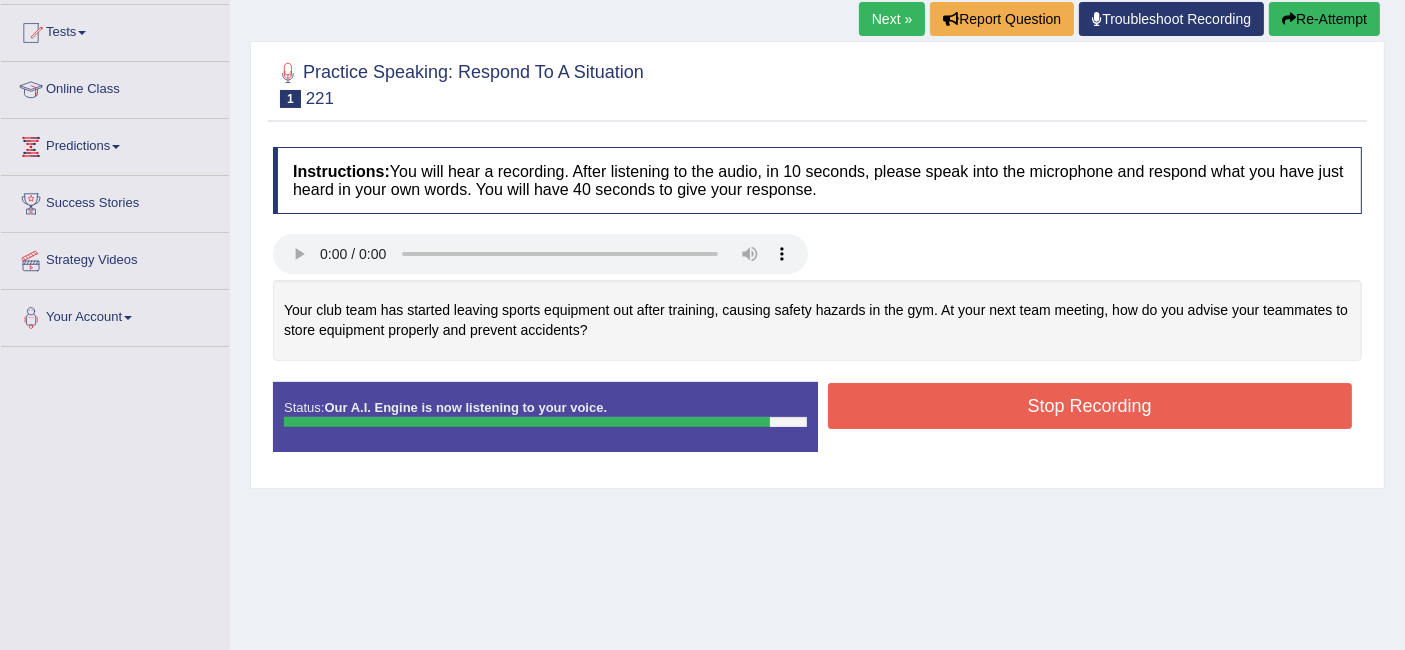 click on "Stop Recording" at bounding box center (1090, 406) 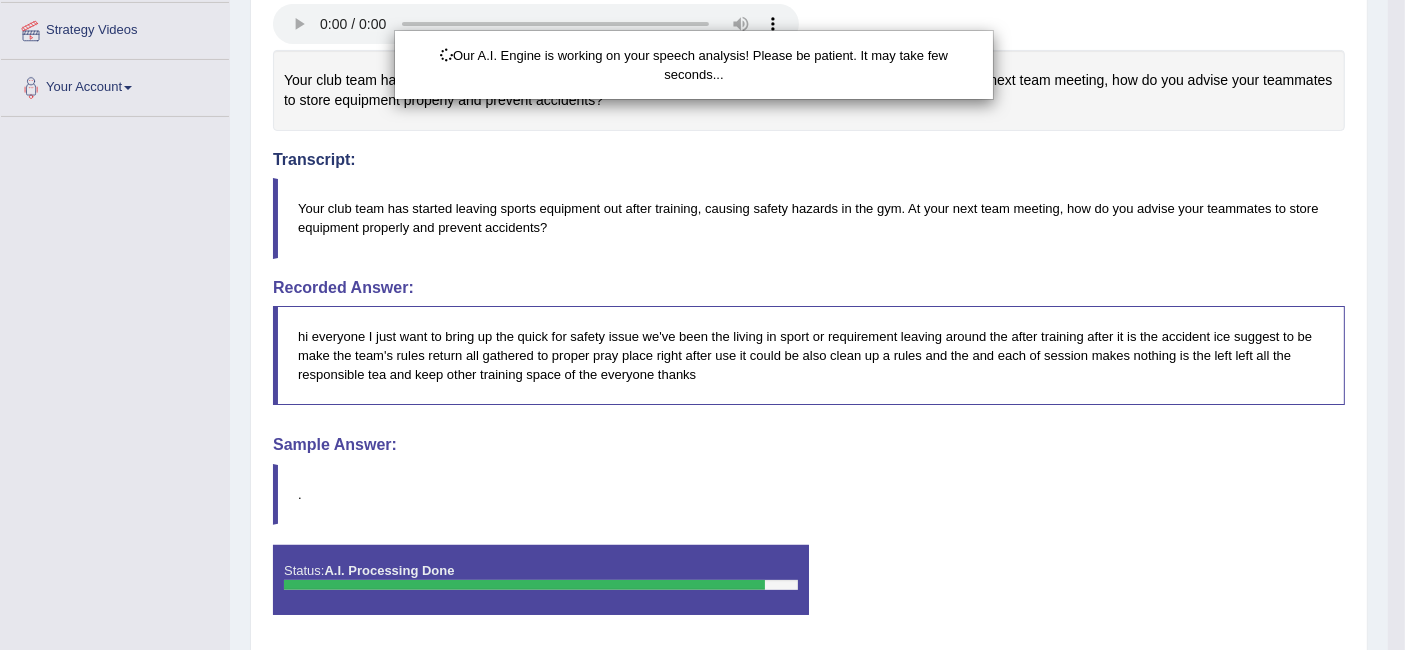 scroll, scrollTop: 500, scrollLeft: 0, axis: vertical 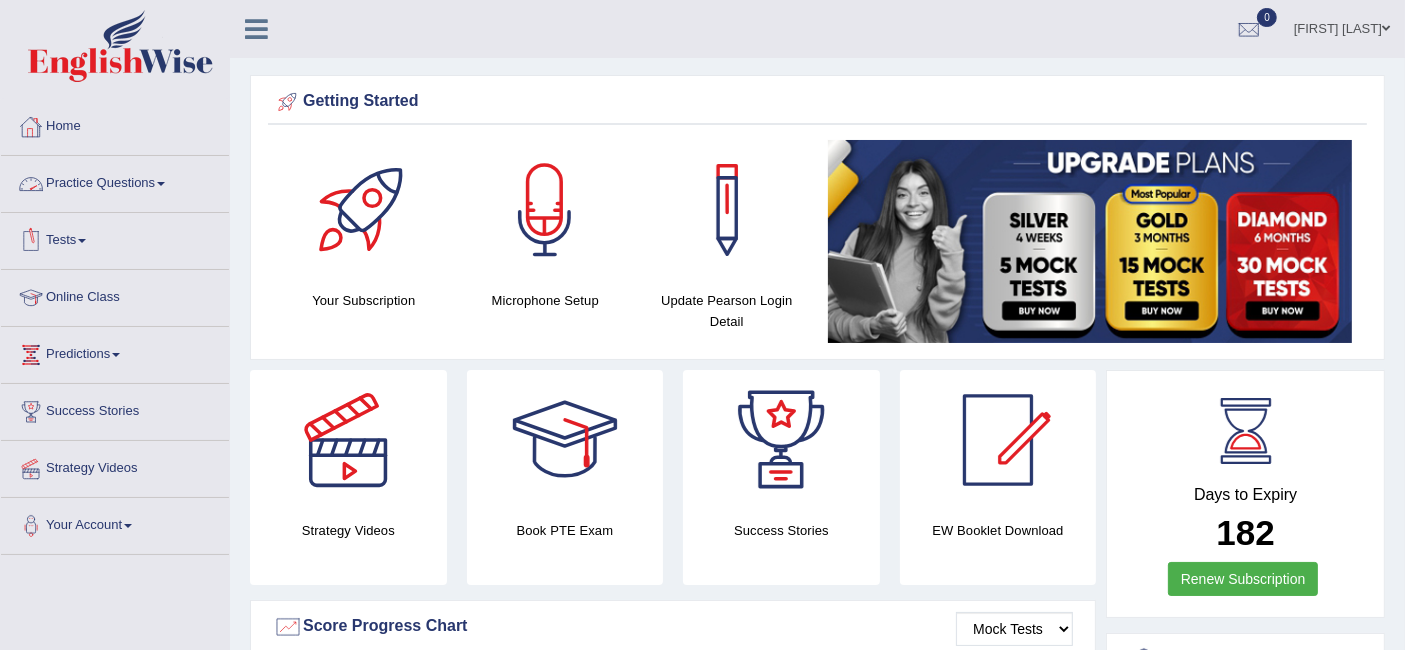 click on "Practice Questions" at bounding box center (115, 181) 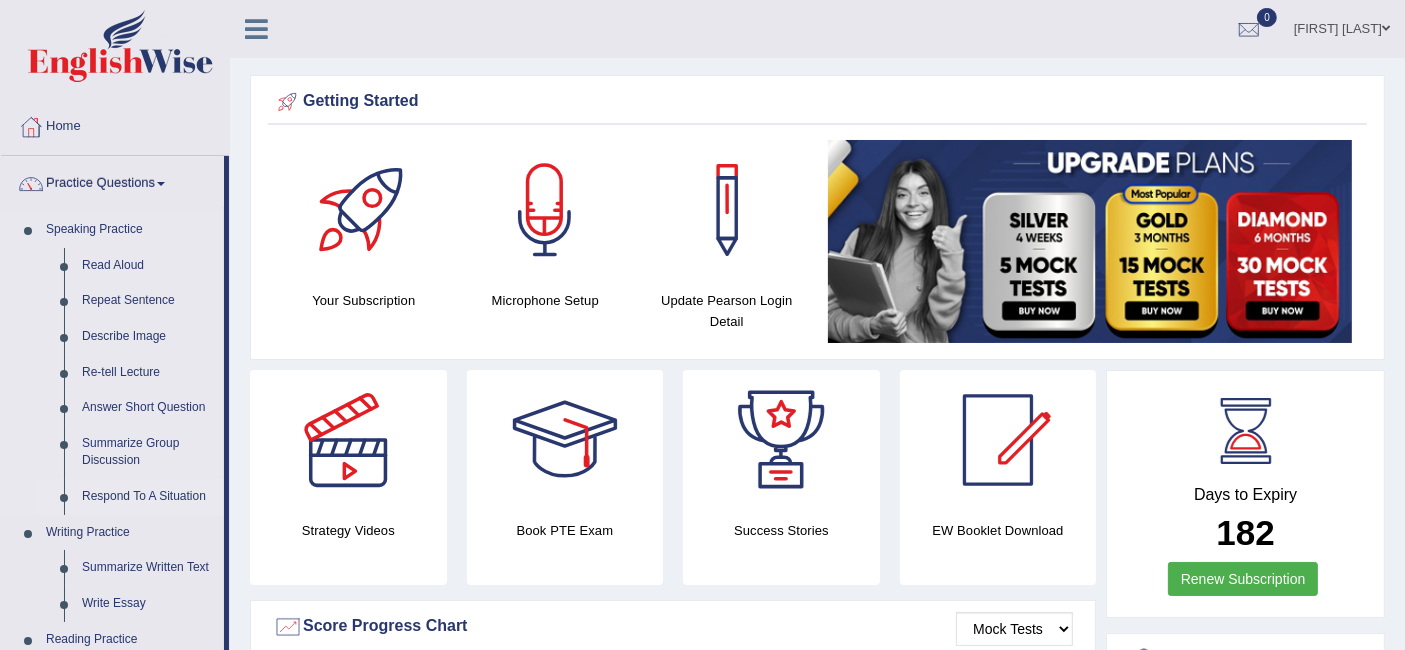 click on "Respond To A Situation" at bounding box center (148, 497) 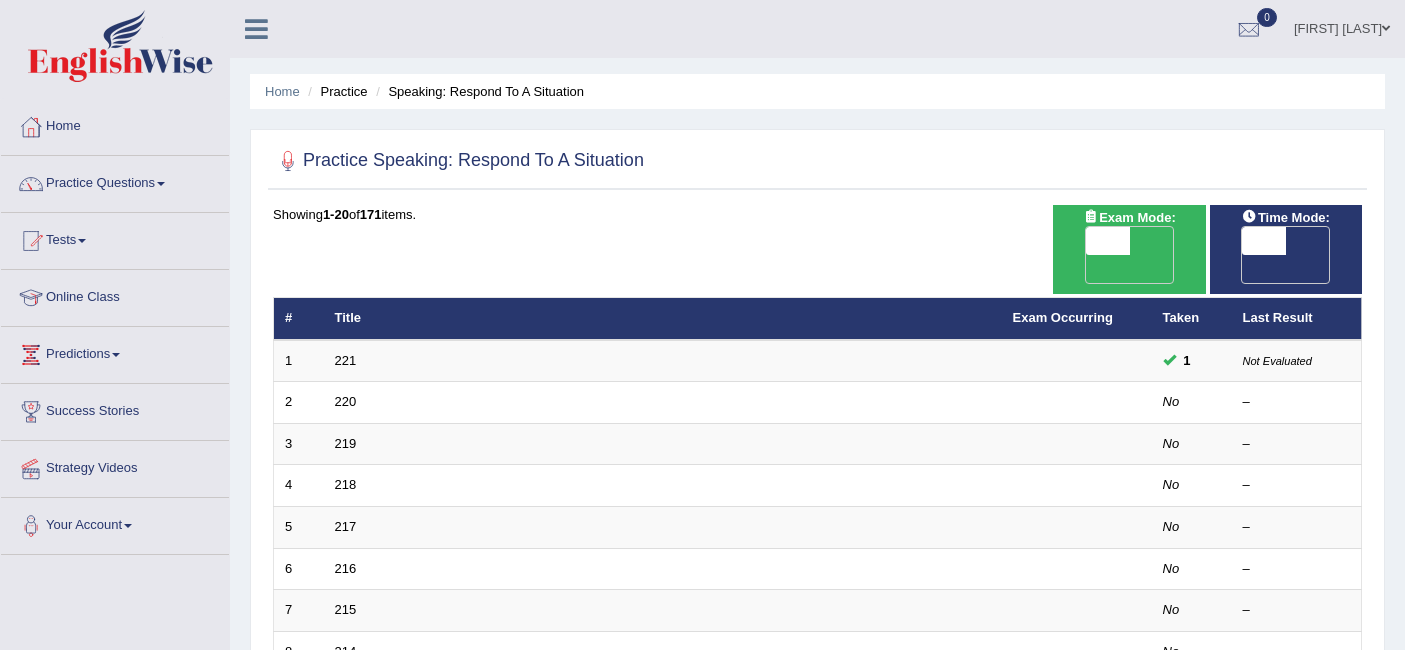 scroll, scrollTop: 0, scrollLeft: 0, axis: both 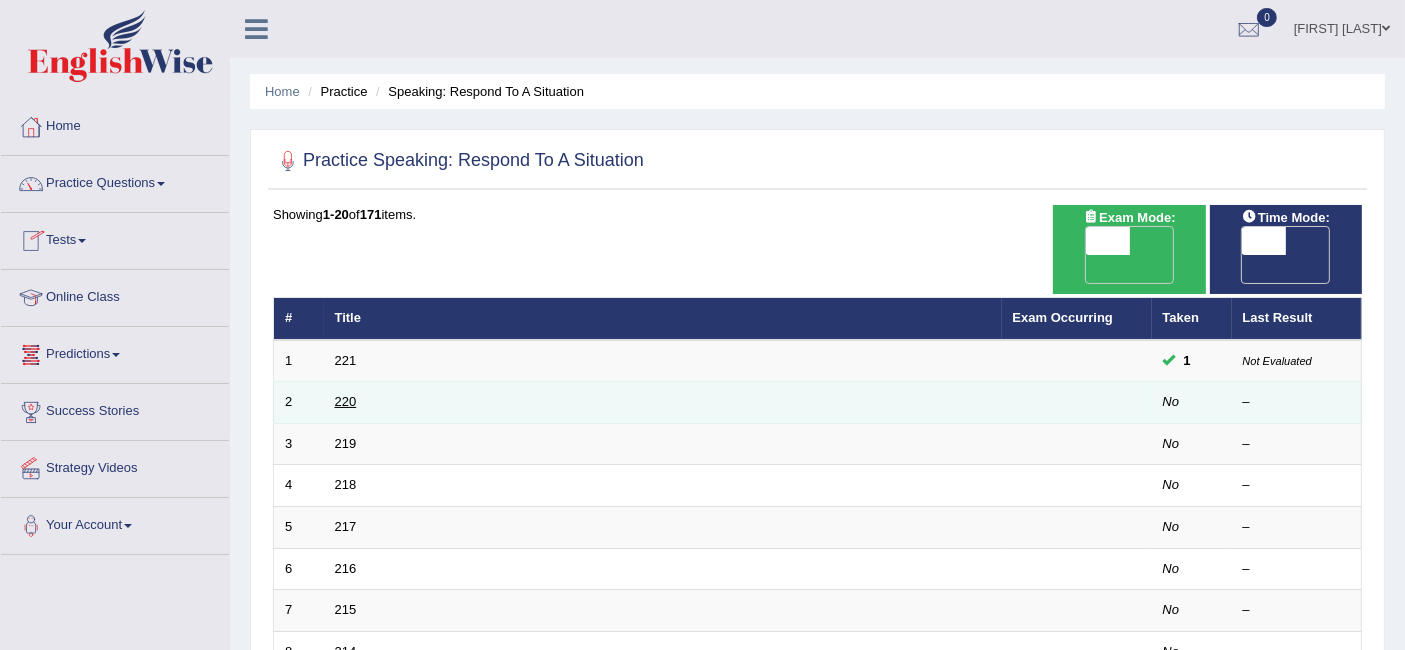 click on "220" at bounding box center (346, 401) 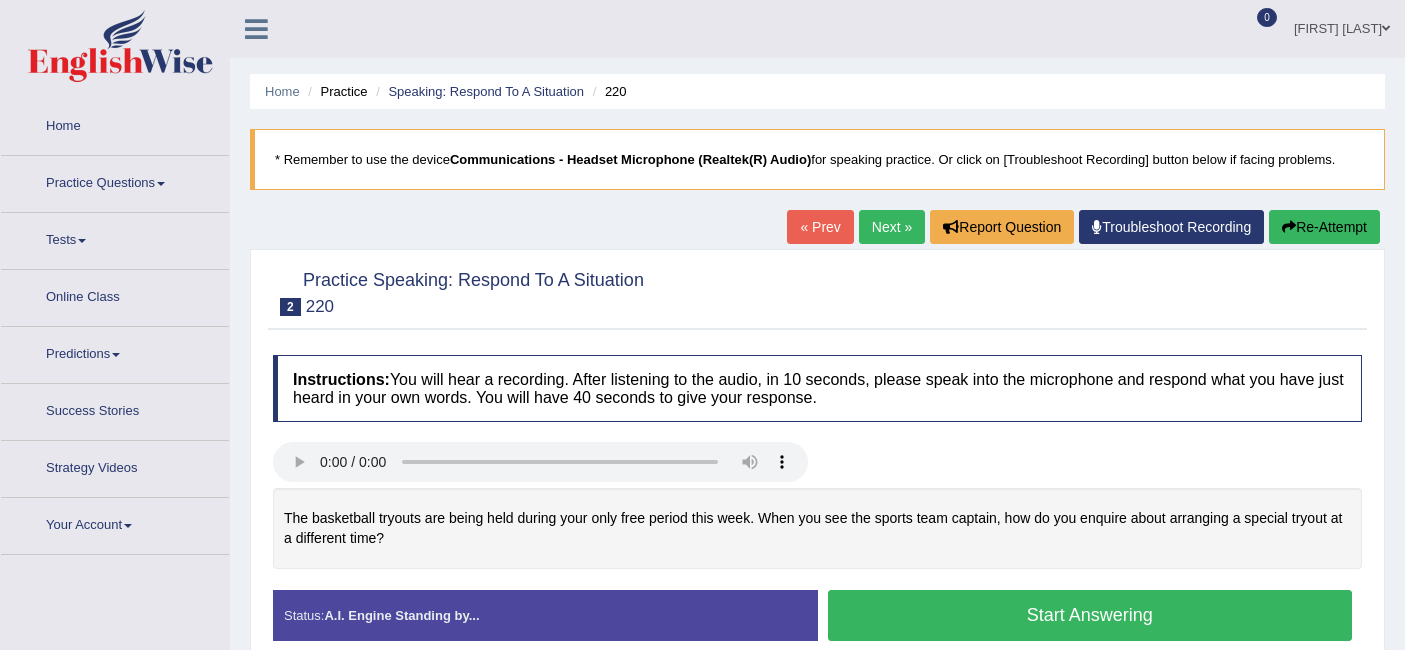 scroll, scrollTop: 0, scrollLeft: 0, axis: both 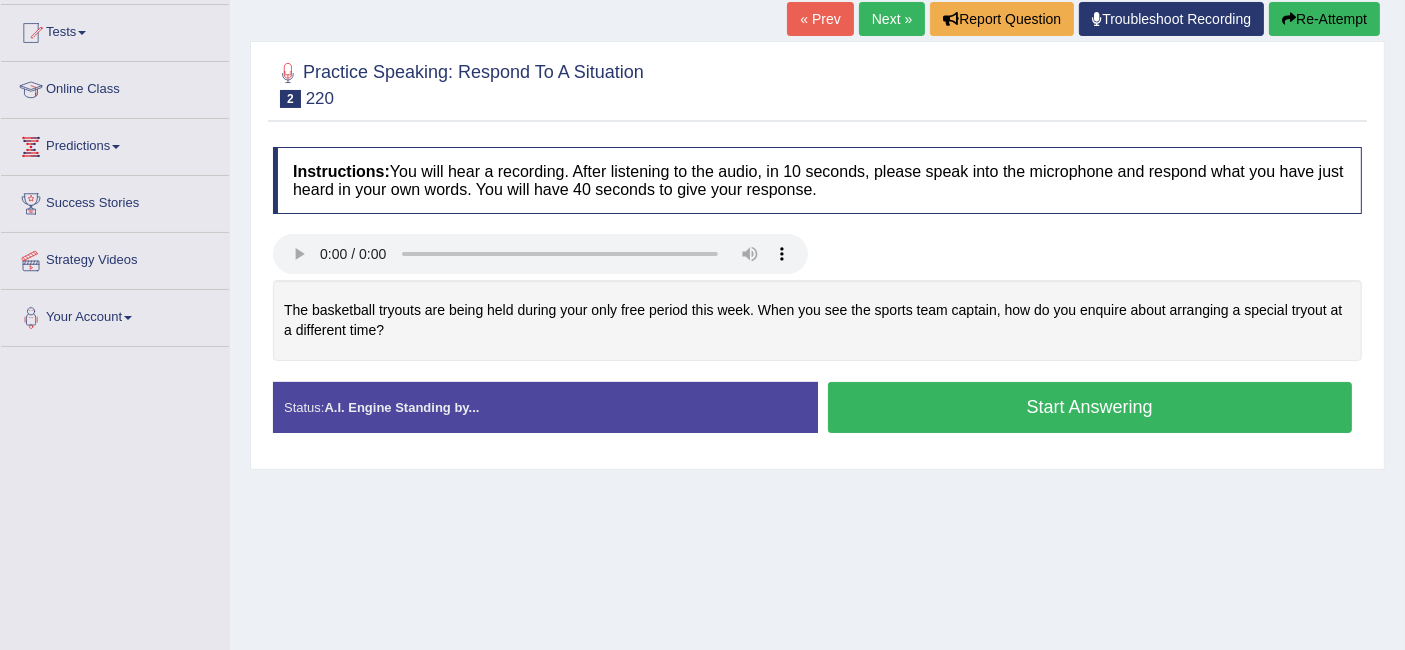 click on "Start Answering" at bounding box center [1090, 407] 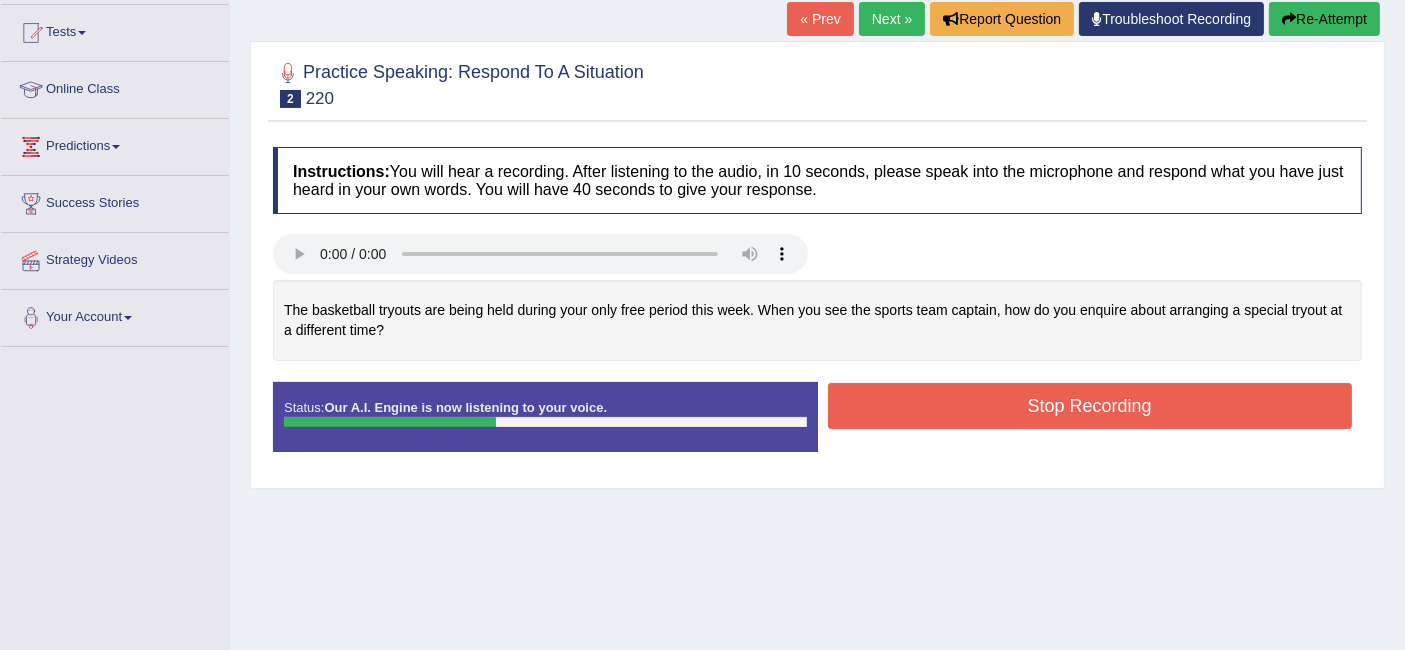click on "Stop Recording" at bounding box center (1090, 406) 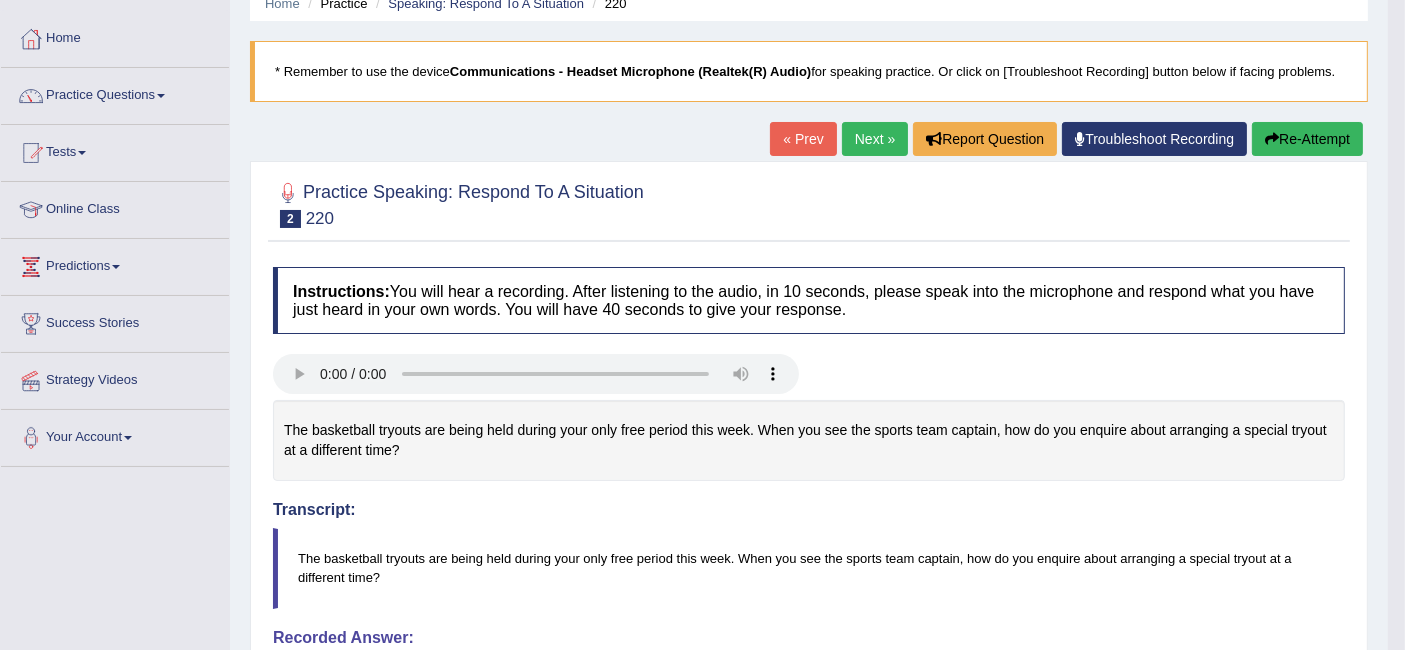 scroll, scrollTop: 0, scrollLeft: 0, axis: both 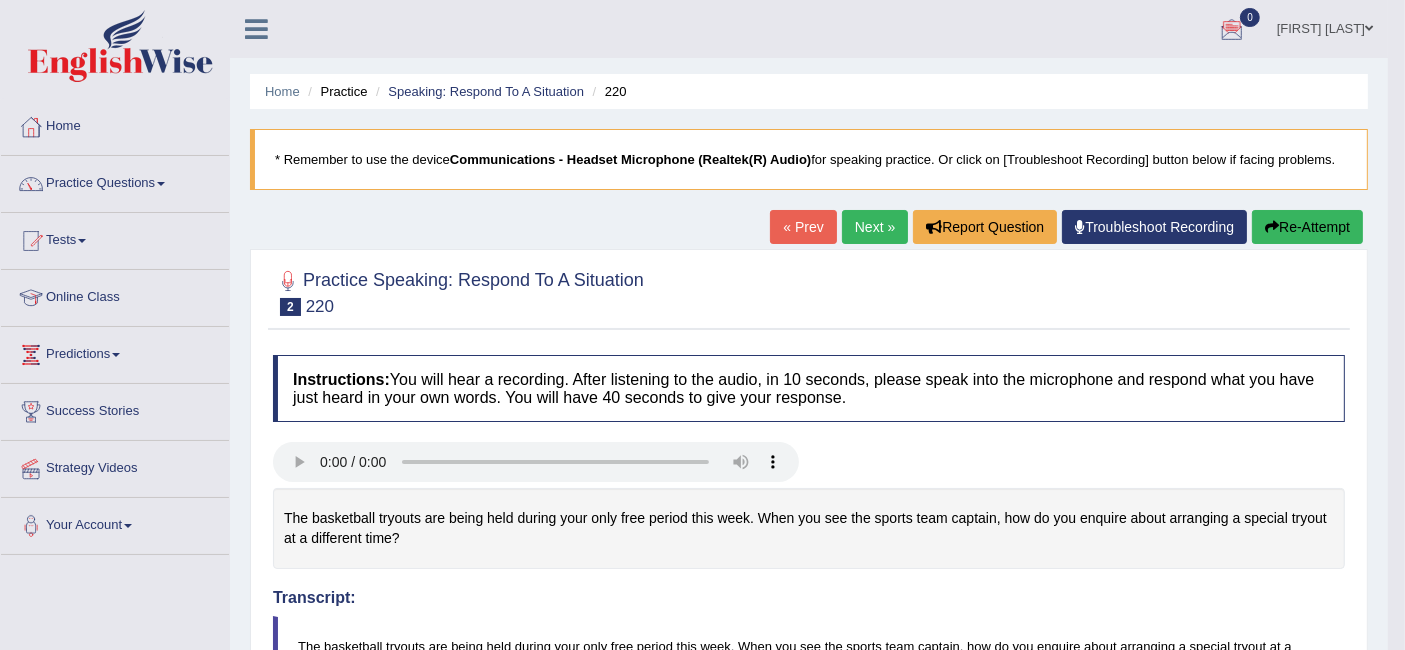 click on "Re-Attempt" at bounding box center (1307, 227) 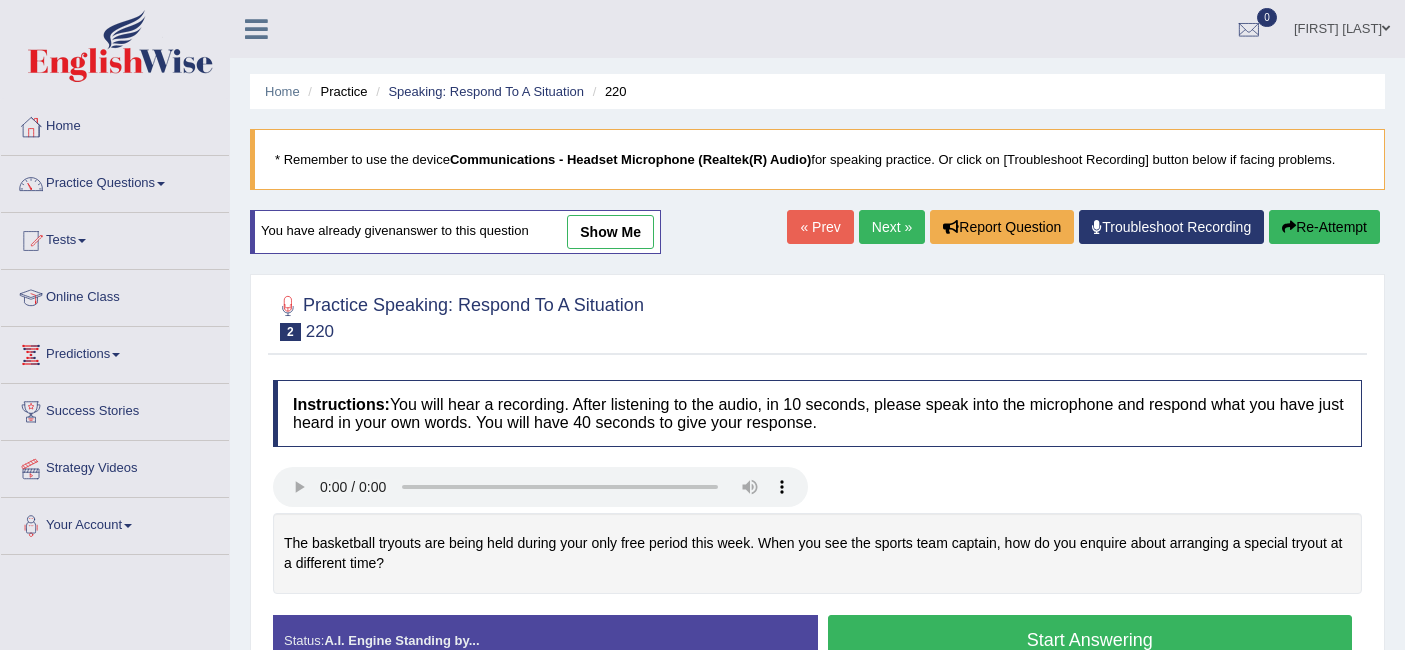scroll, scrollTop: 231, scrollLeft: 0, axis: vertical 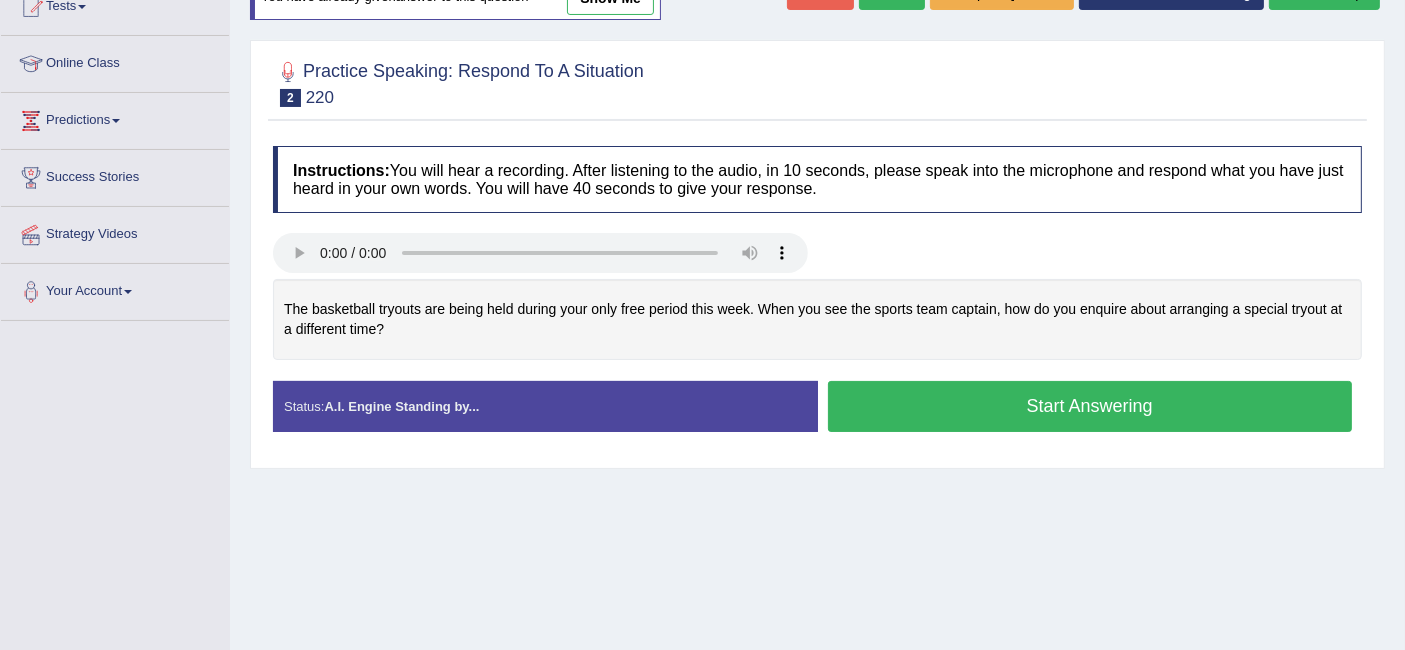 click on "Home
Practice
Speaking: Respond To A Situation
220
* Remember to use the device  Communications - Headset Microphone (Realtek(R) Audio)  for speaking practice. Or click on [Troubleshoot Recording] button below if facing problems.
You have already given   answer to this question
show me
« Prev Next »  Report Question  Troubleshoot Recording  Re-Attempt
Practice Speaking: Respond To A Situation
2
220
Instructions:  You will hear a recording. After listening to the audio, in 10 seconds, please speak into the microphone and respond what you have just heard in your own words. You will have 40 seconds to give your response.
Transcript: Recorded Answer: Created with Highcharts 7.1.2 Too low Too high Time Pitch meter: 0 10 20 30 40 Created with Highcharts 7.1.2 Great Too slow Too fast" at bounding box center [817, 266] 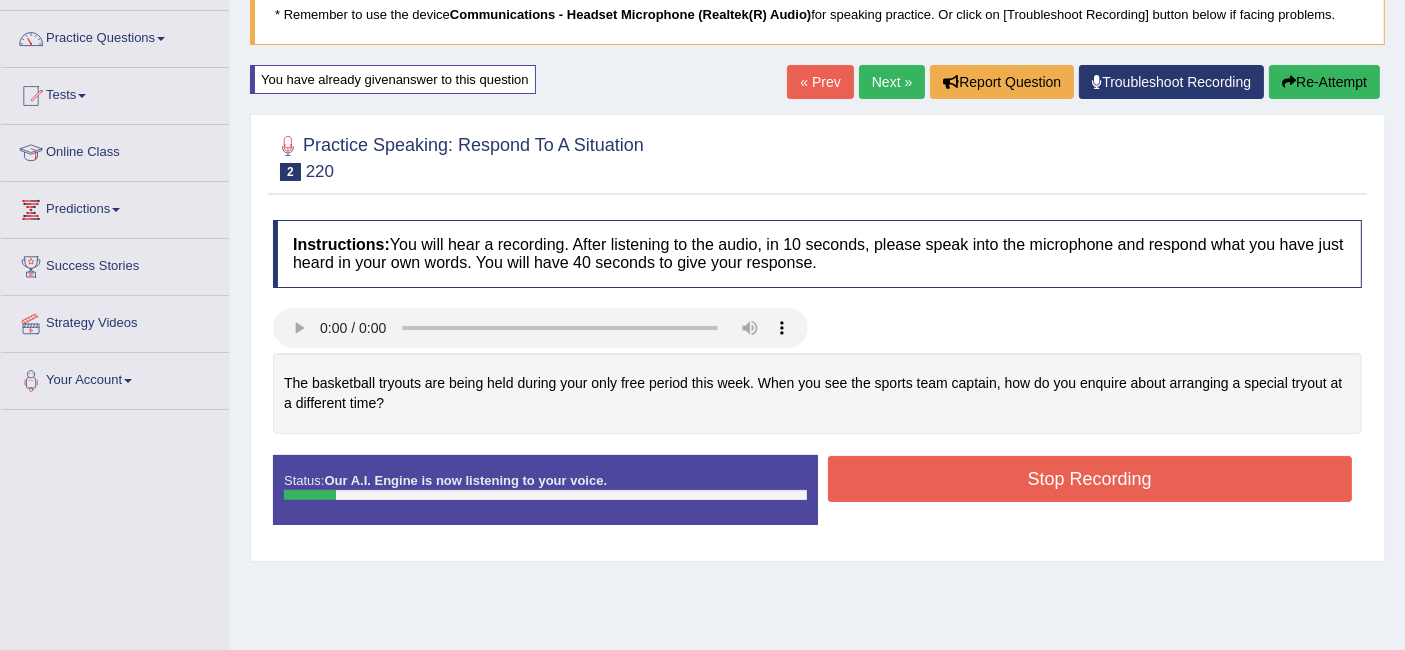 scroll, scrollTop: 76, scrollLeft: 0, axis: vertical 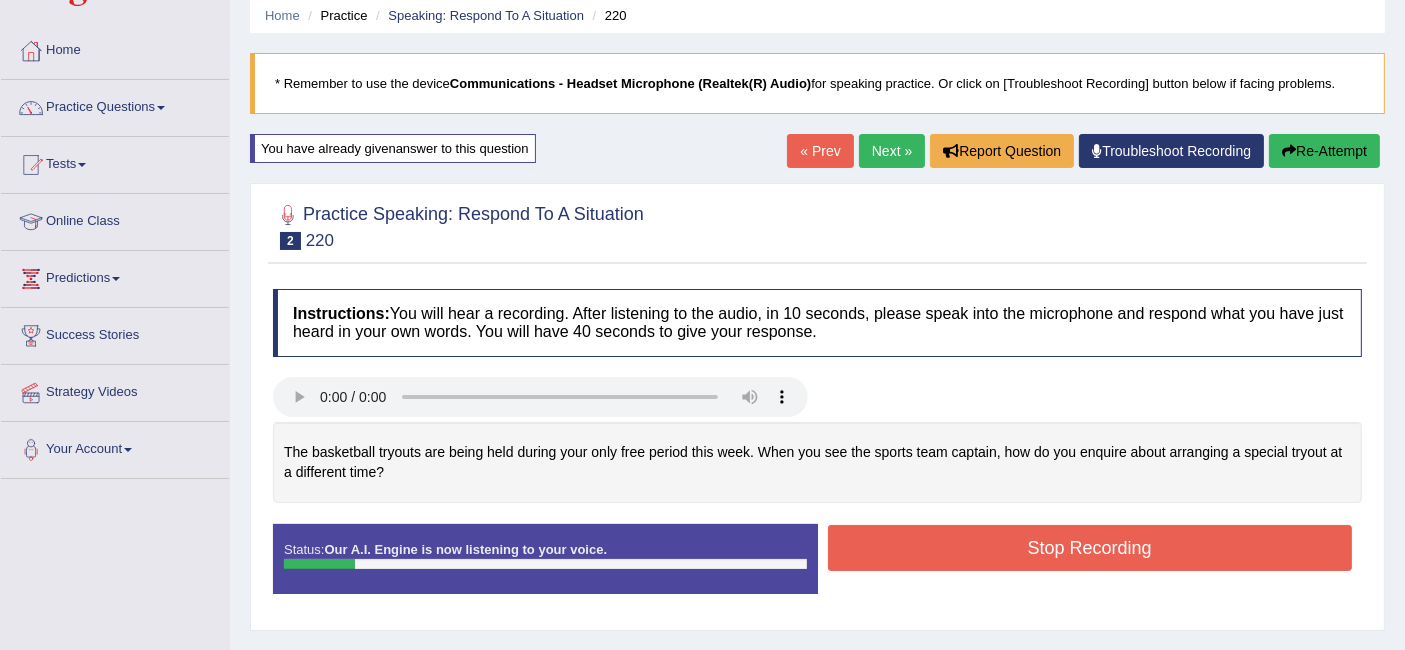 click on "Re-Attempt" at bounding box center [1324, 151] 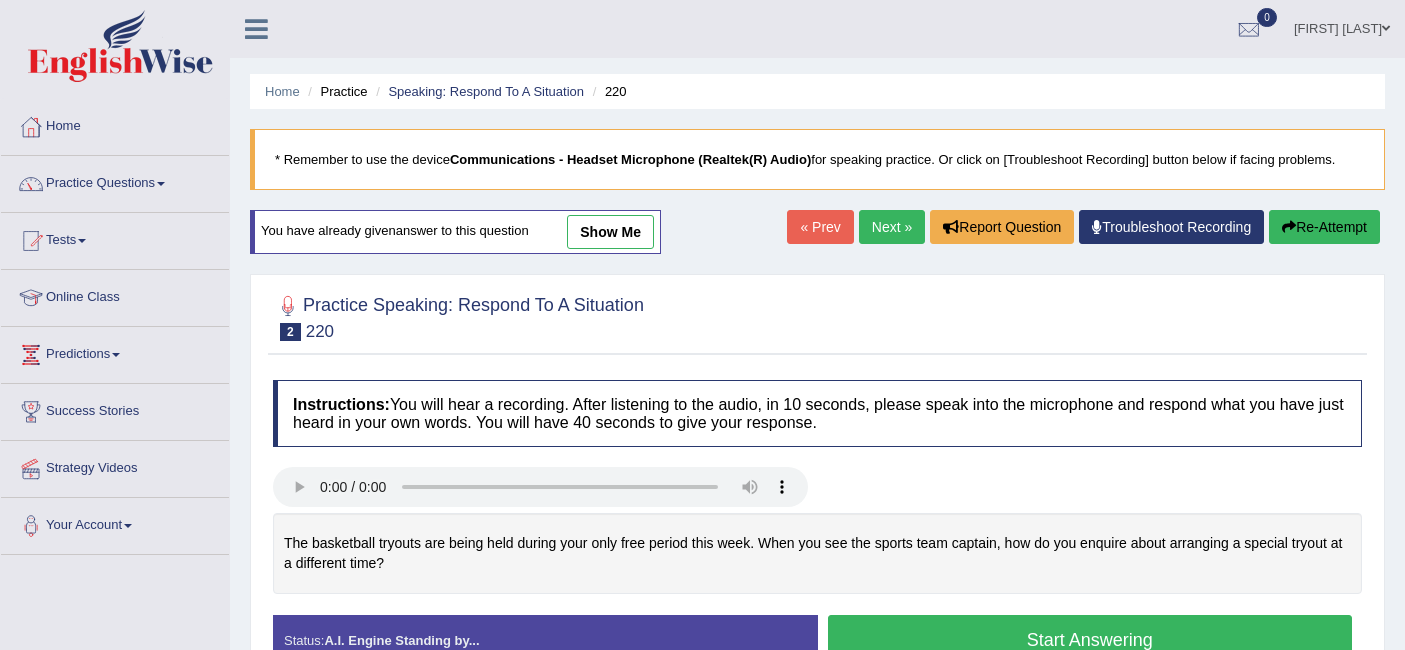 scroll, scrollTop: 76, scrollLeft: 0, axis: vertical 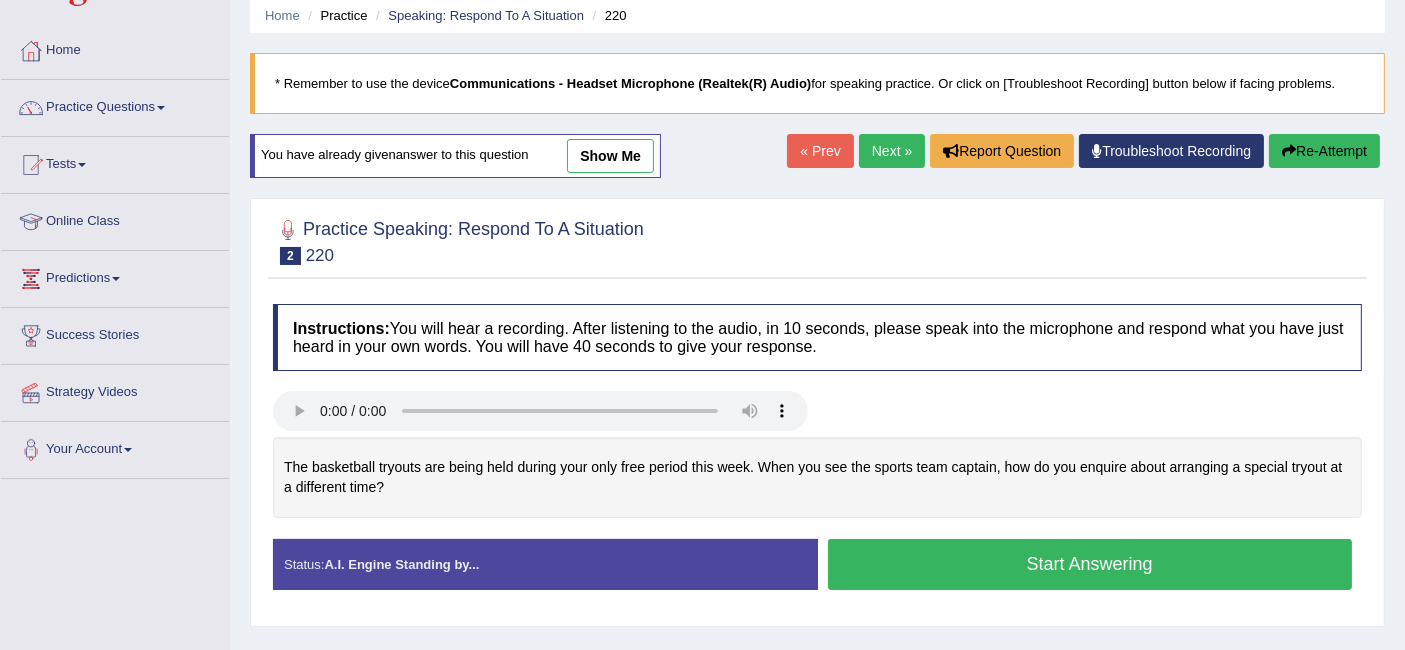 click at bounding box center [817, 240] 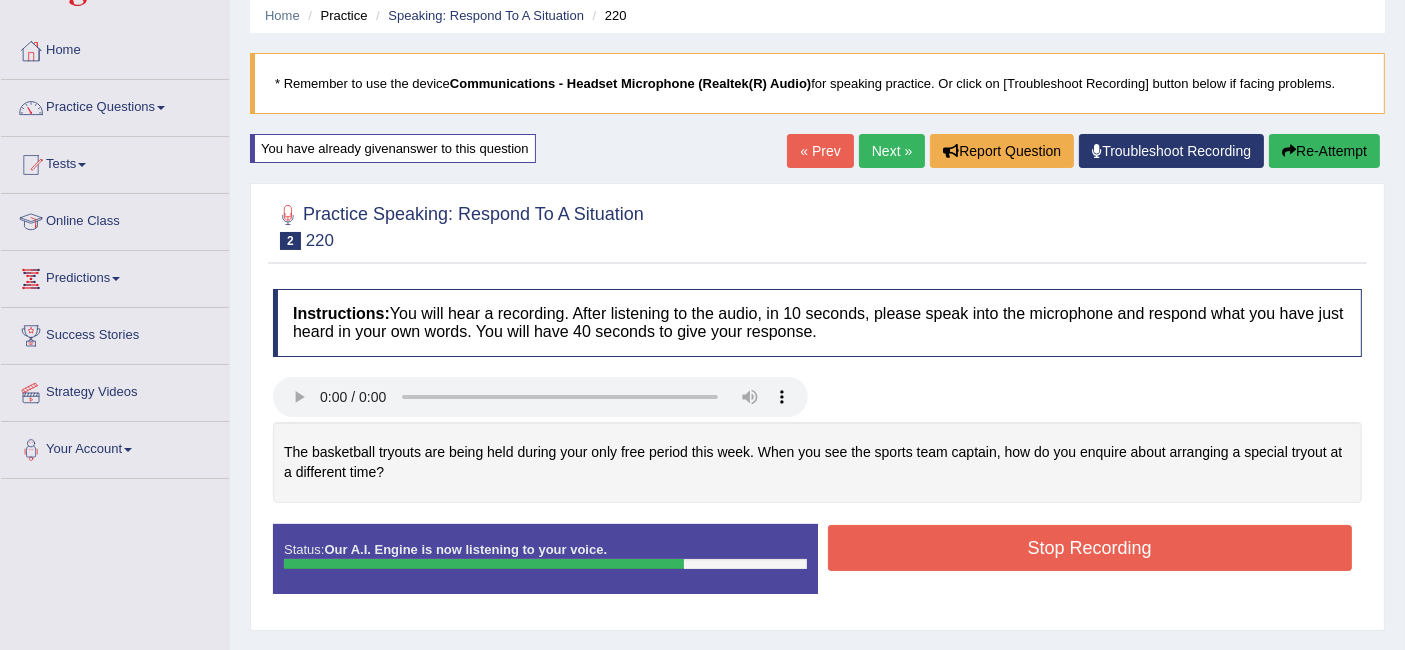 click on "Stop Recording" at bounding box center (1090, 548) 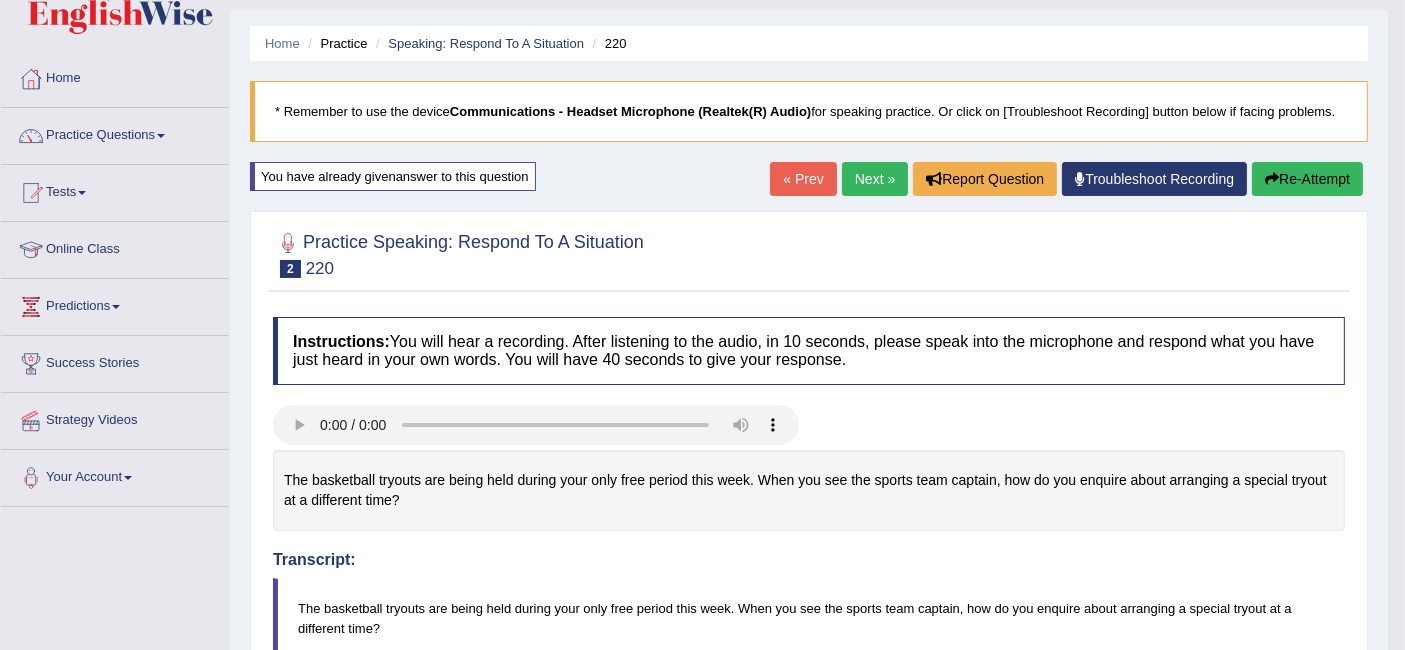 scroll, scrollTop: 0, scrollLeft: 0, axis: both 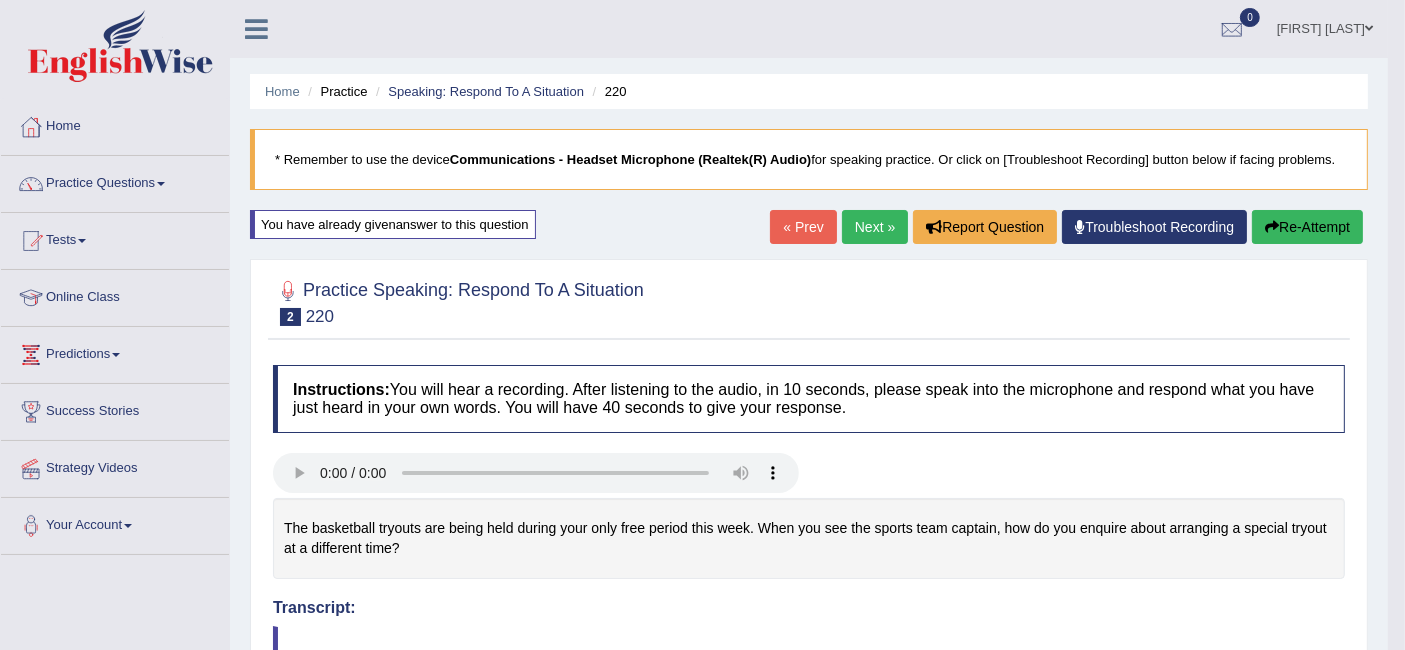 click on "Re-Attempt" at bounding box center (1307, 227) 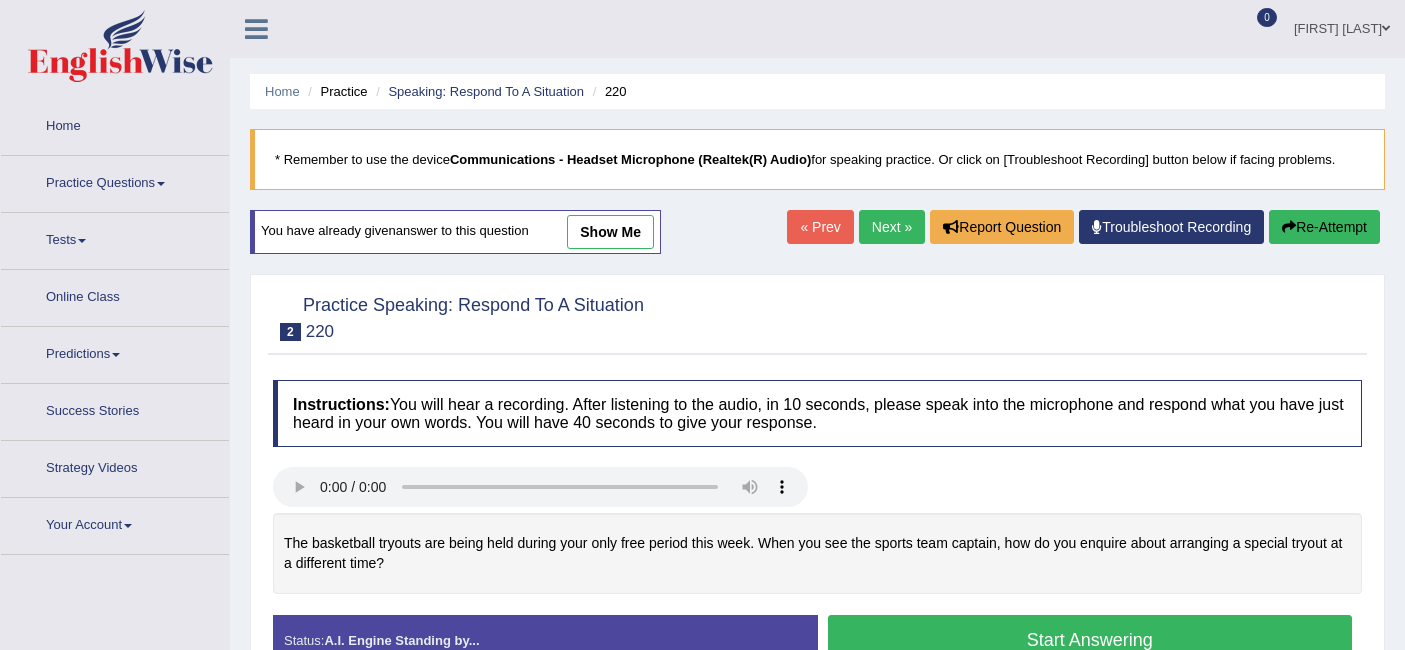 scroll, scrollTop: 0, scrollLeft: 0, axis: both 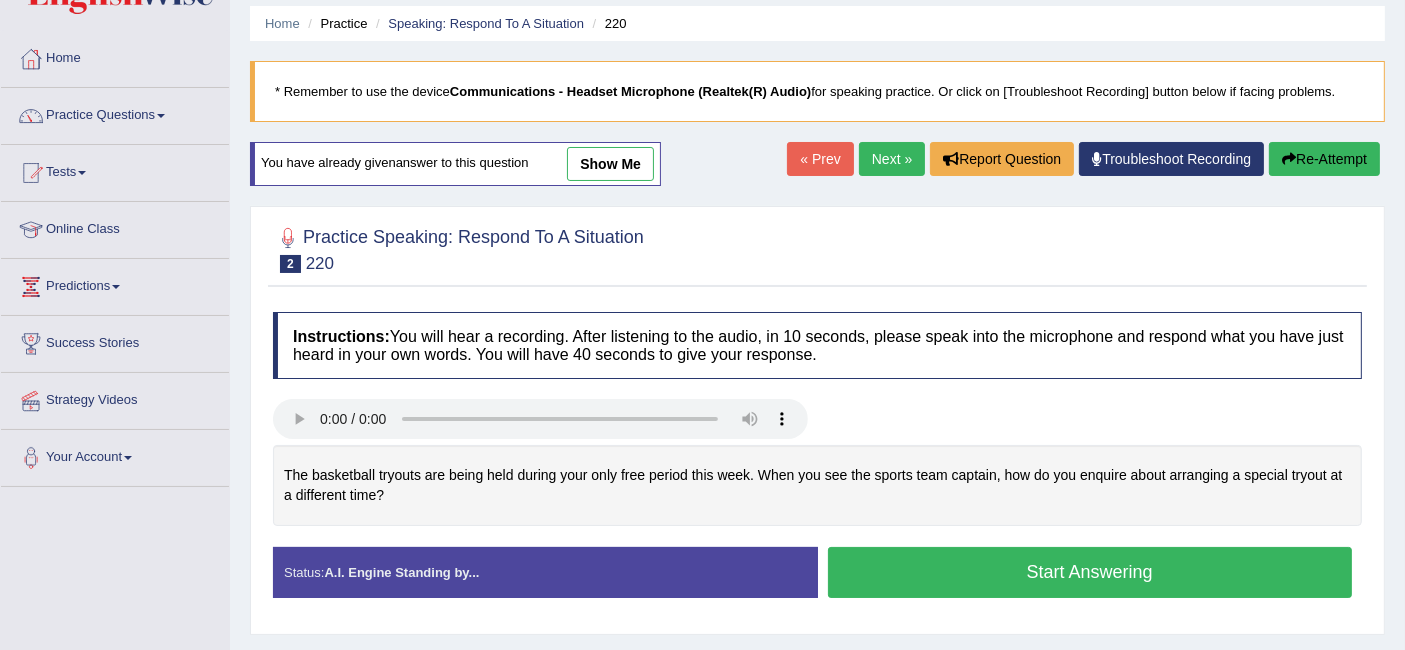 click on "Start Answering" at bounding box center (1090, 572) 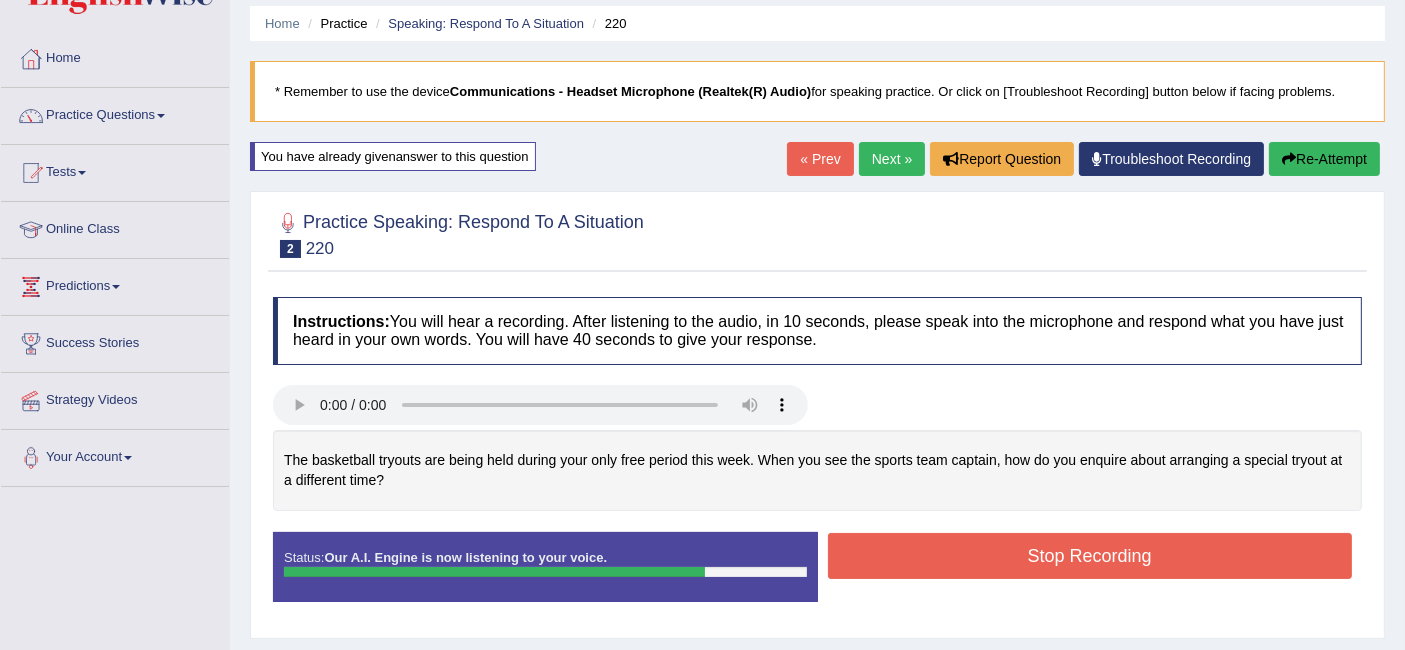 click on "Stop Recording" at bounding box center (1090, 556) 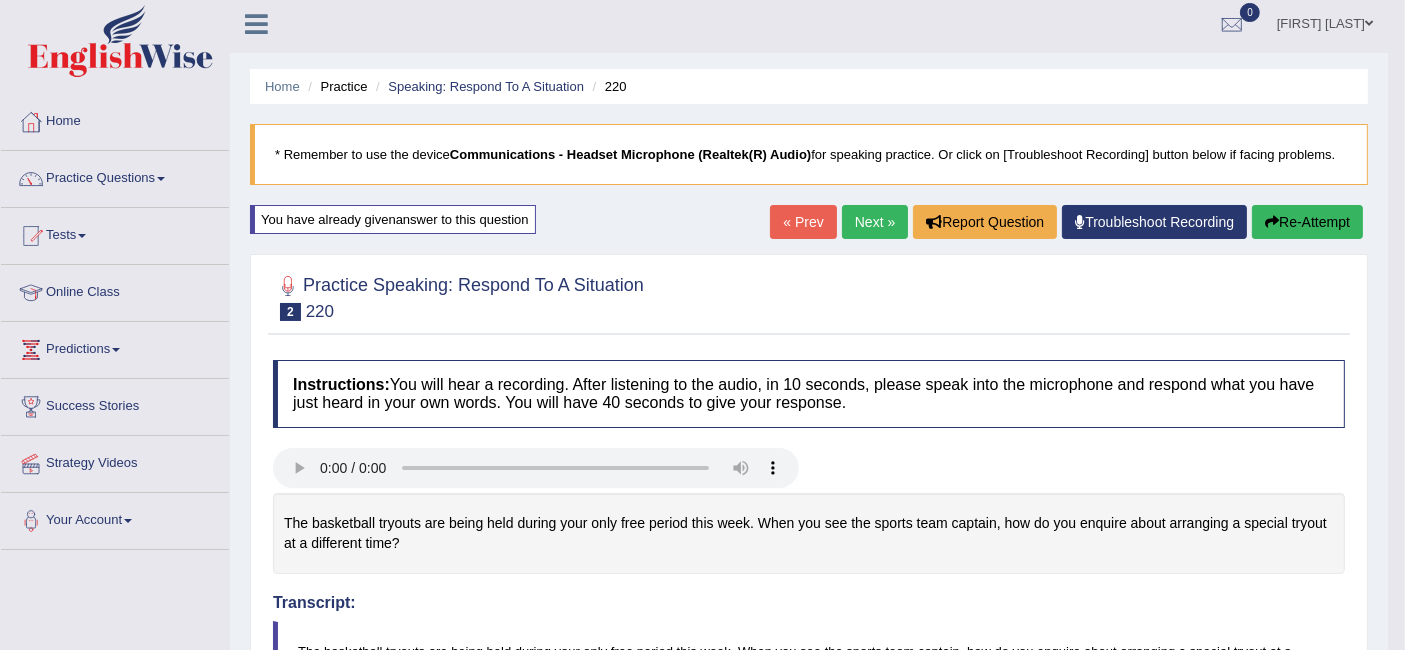 scroll, scrollTop: 0, scrollLeft: 0, axis: both 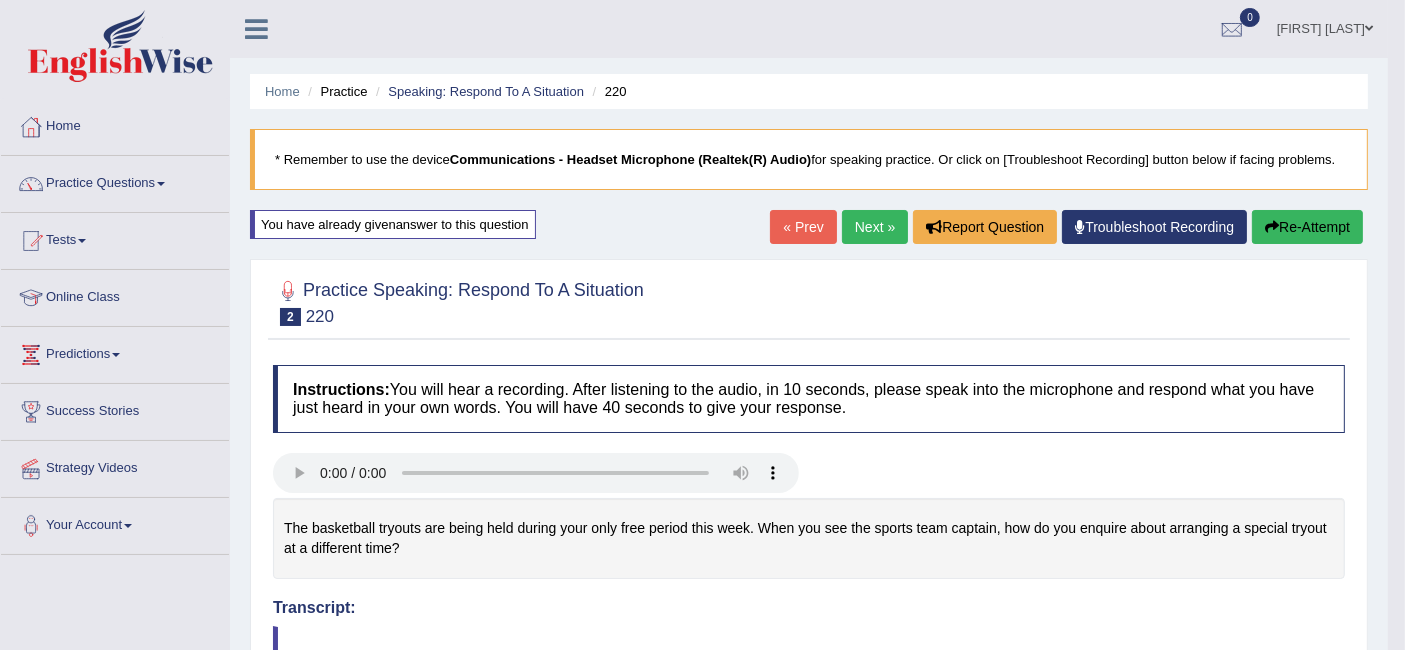 click on "Re-Attempt" at bounding box center [1307, 227] 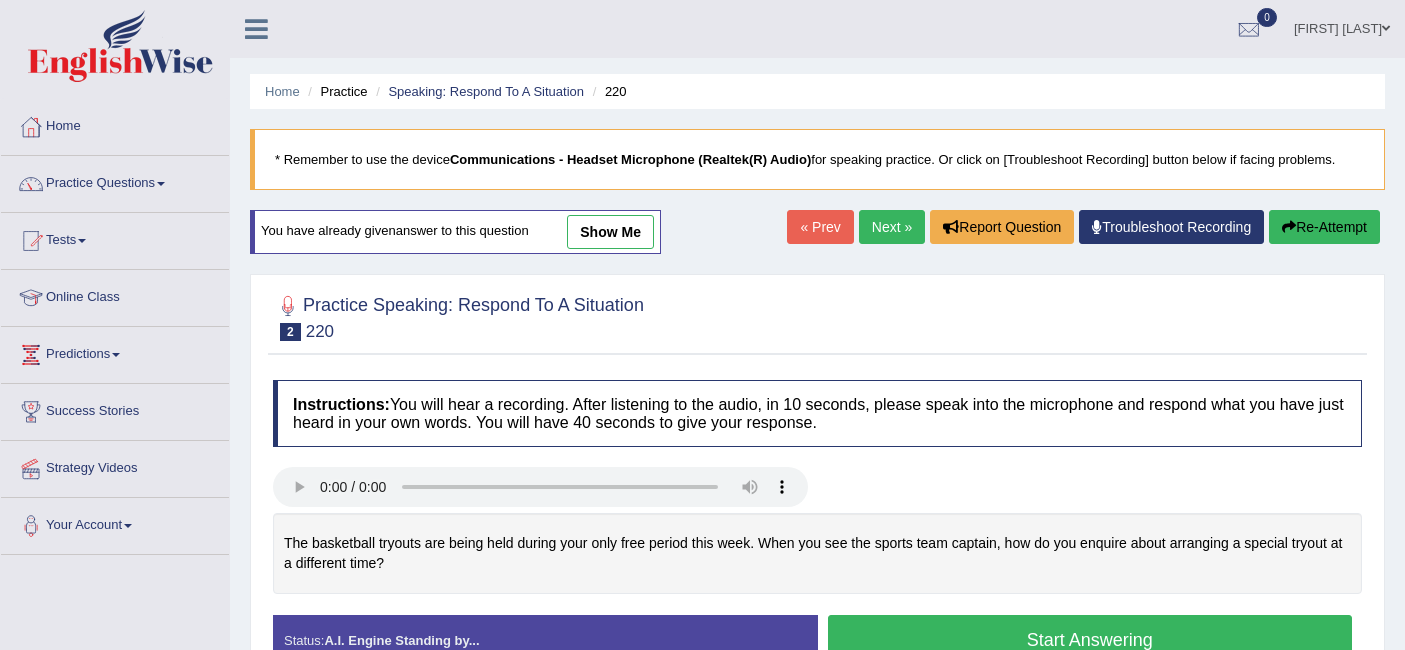 scroll, scrollTop: 0, scrollLeft: 0, axis: both 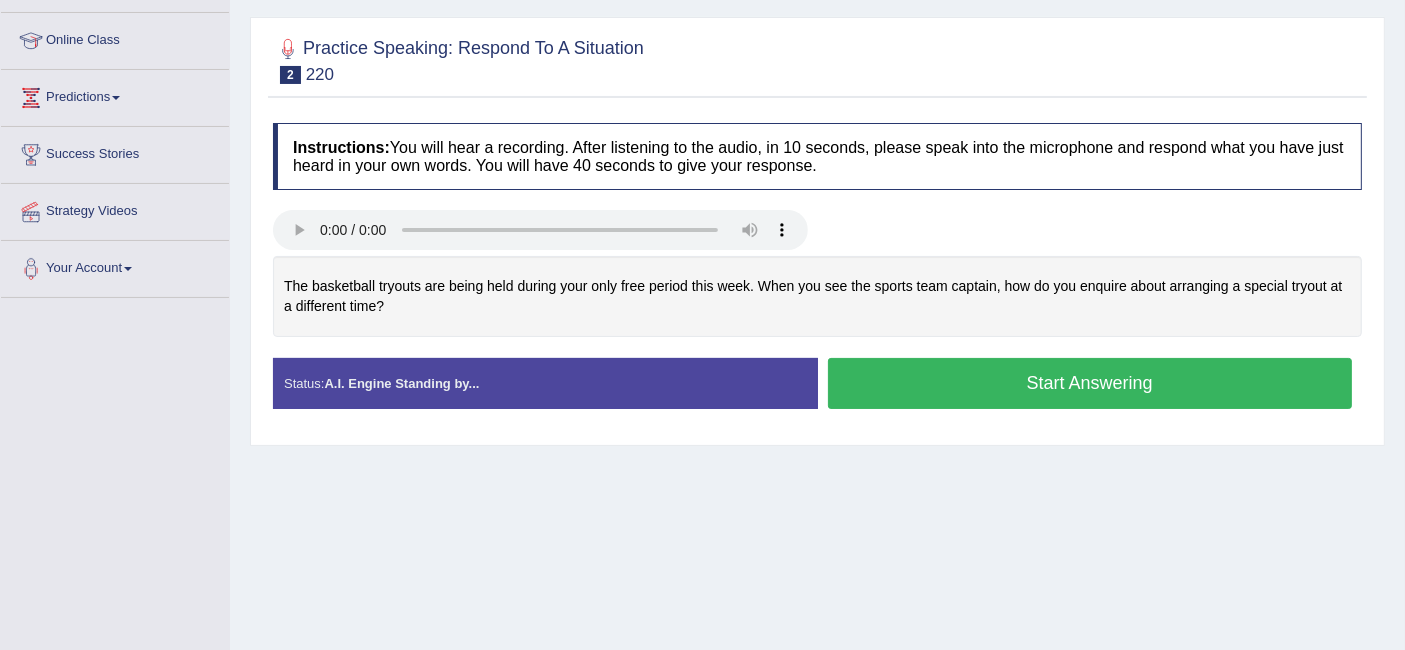 click on "Start Answering" at bounding box center (1090, 383) 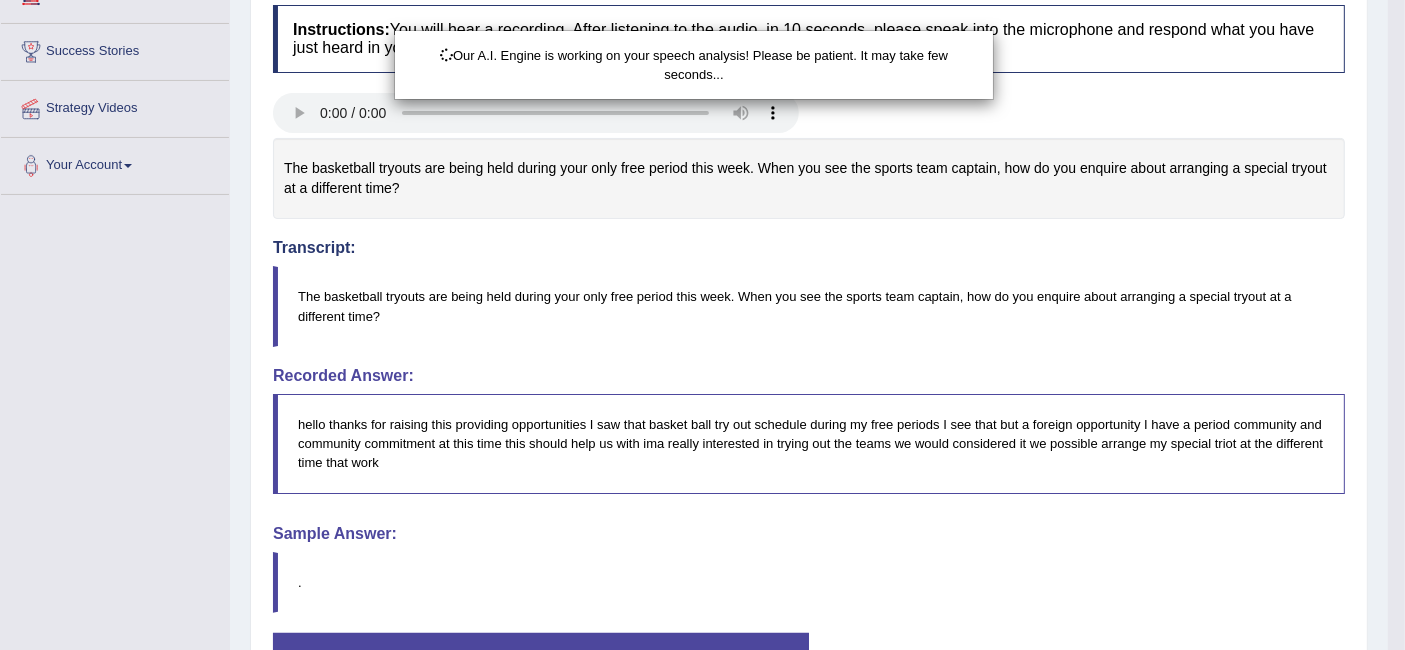 scroll, scrollTop: 511, scrollLeft: 0, axis: vertical 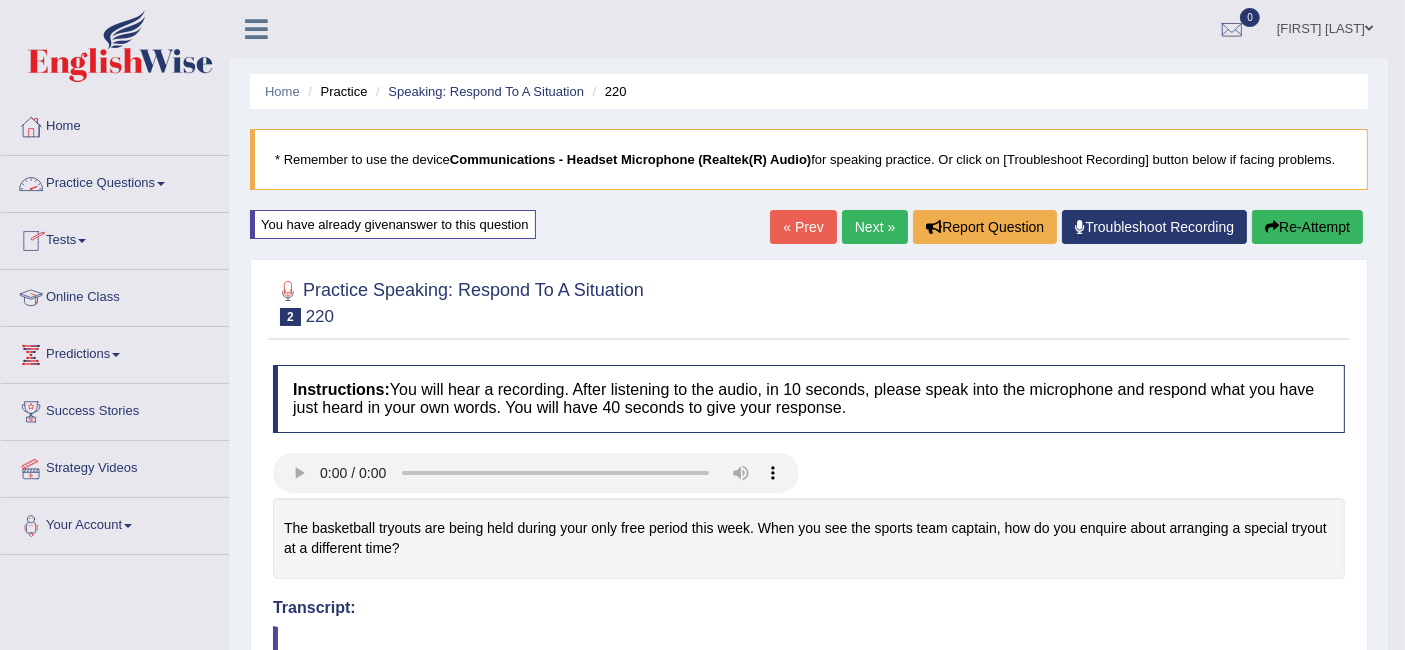 click on "Practice Questions" at bounding box center [115, 181] 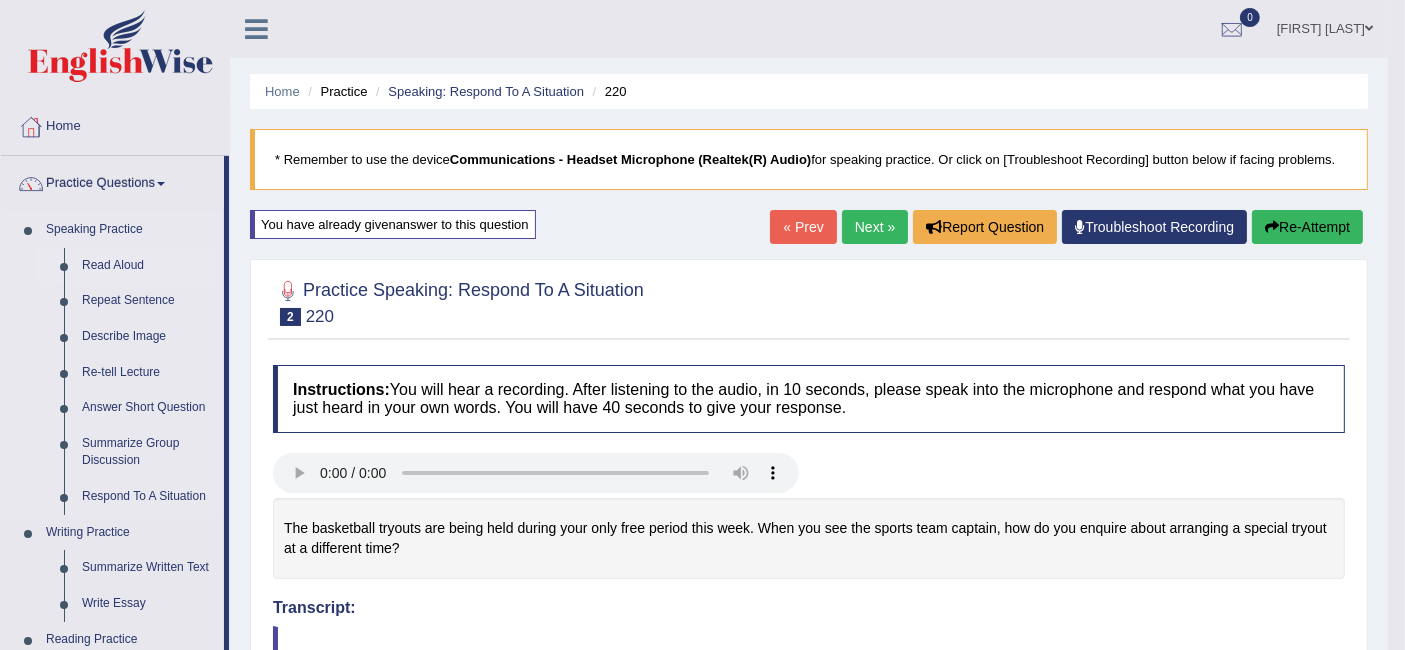 click on "Read Aloud" at bounding box center [148, 266] 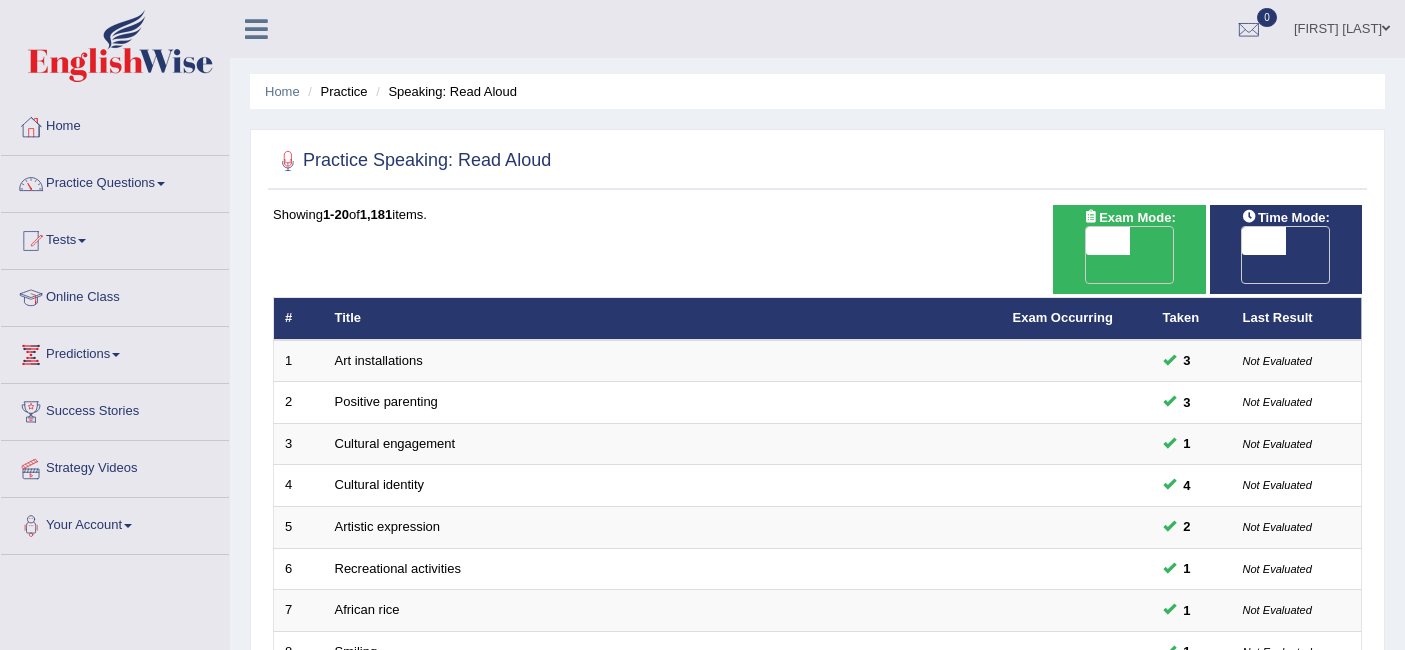 scroll, scrollTop: 366, scrollLeft: 0, axis: vertical 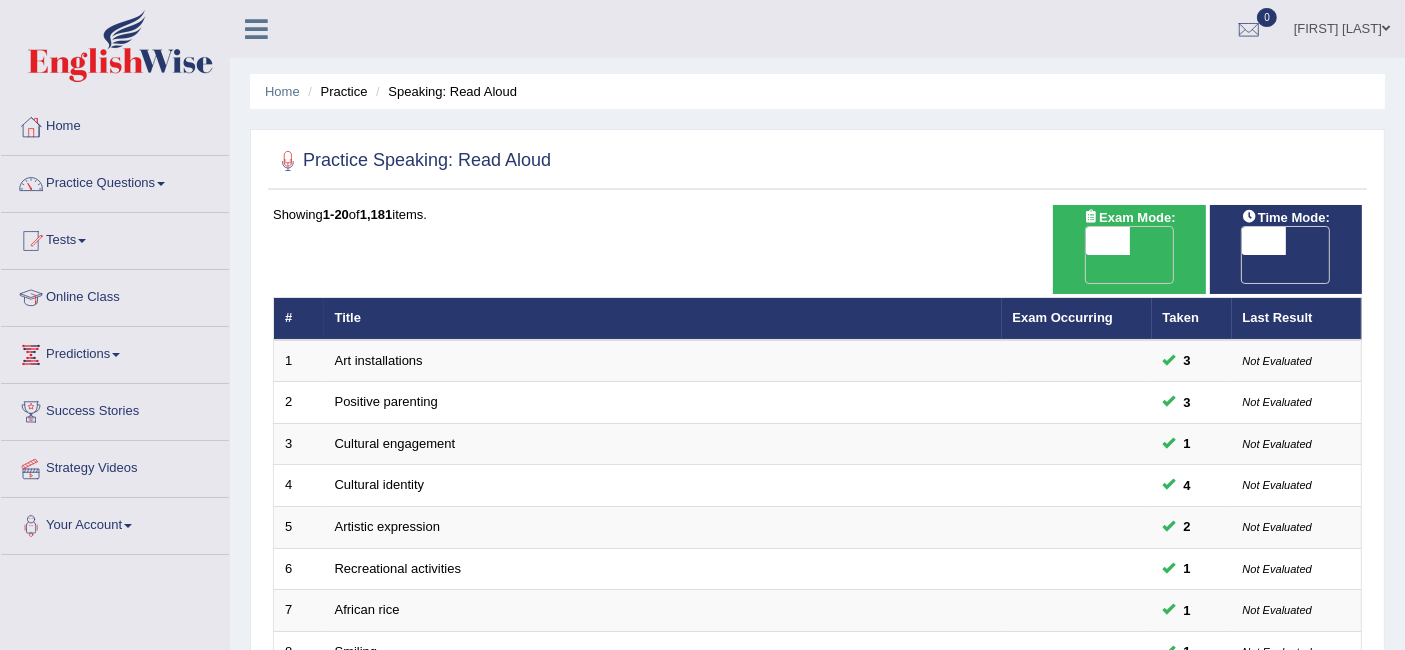 click on "OFF" at bounding box center [1064, 269] 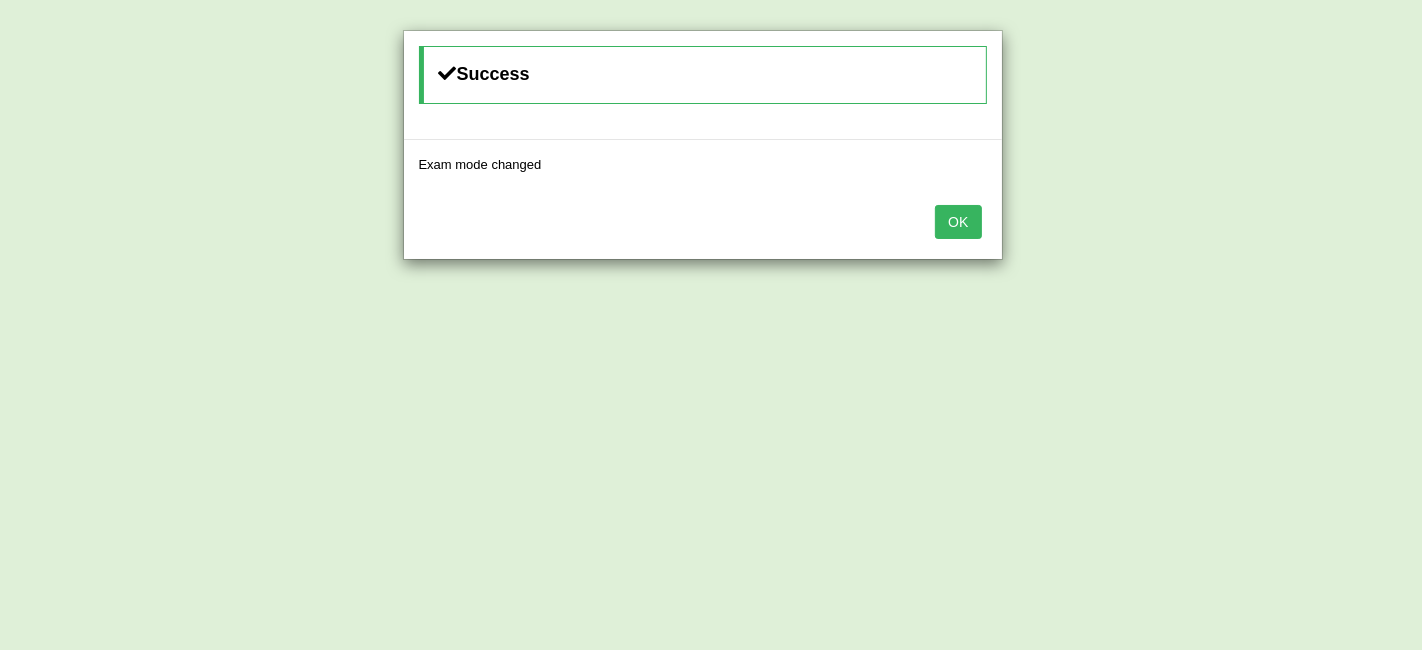 click on "OK" at bounding box center (958, 222) 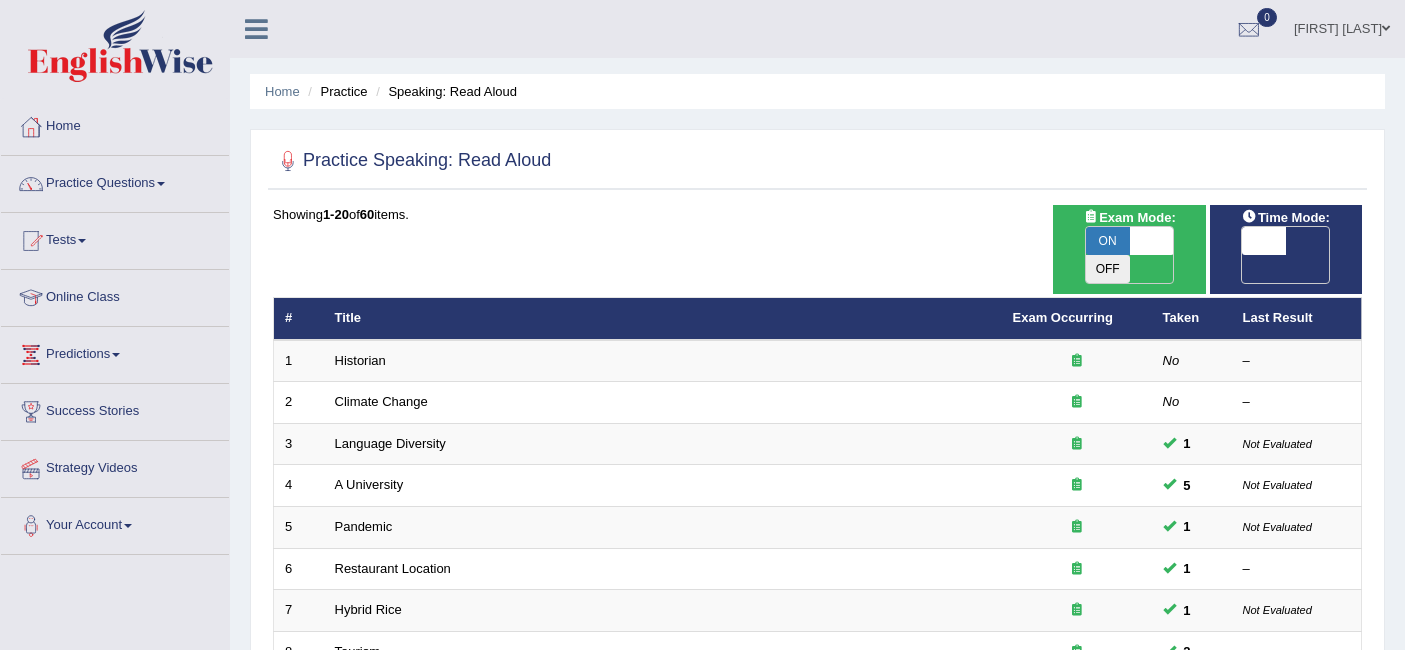 scroll, scrollTop: 0, scrollLeft: 0, axis: both 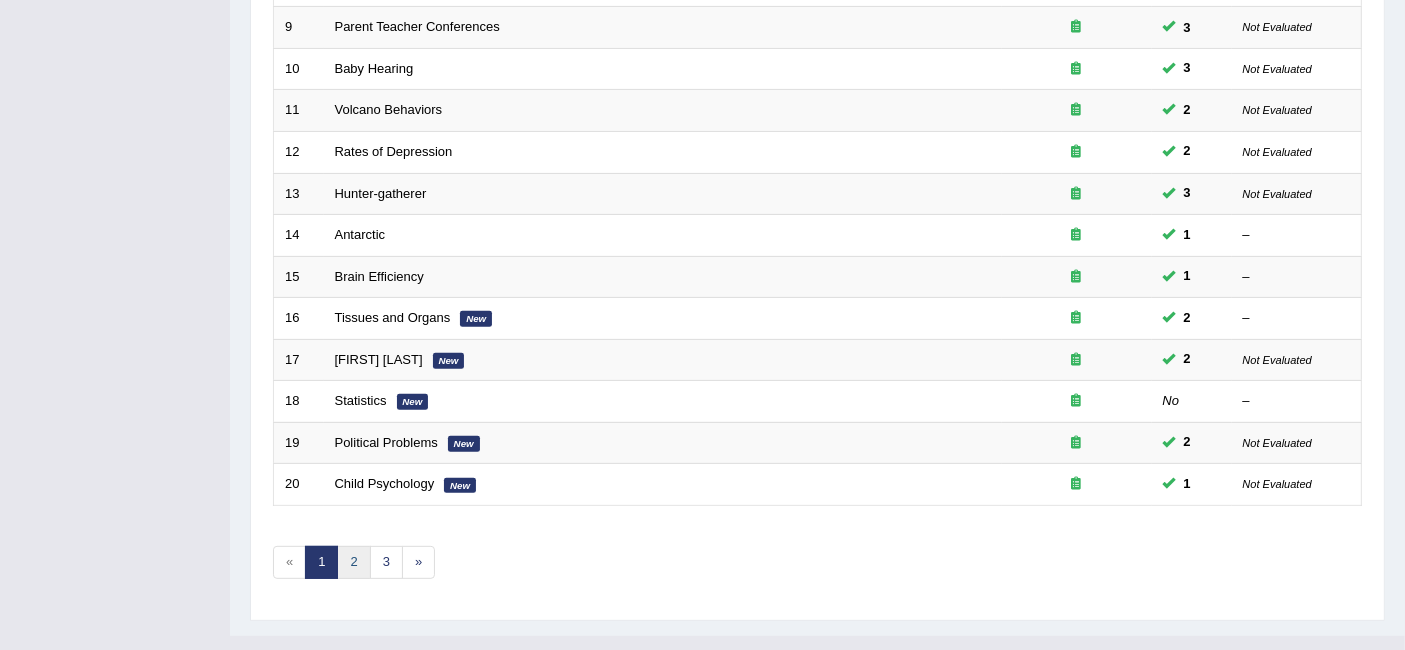 click on "2" at bounding box center [353, 562] 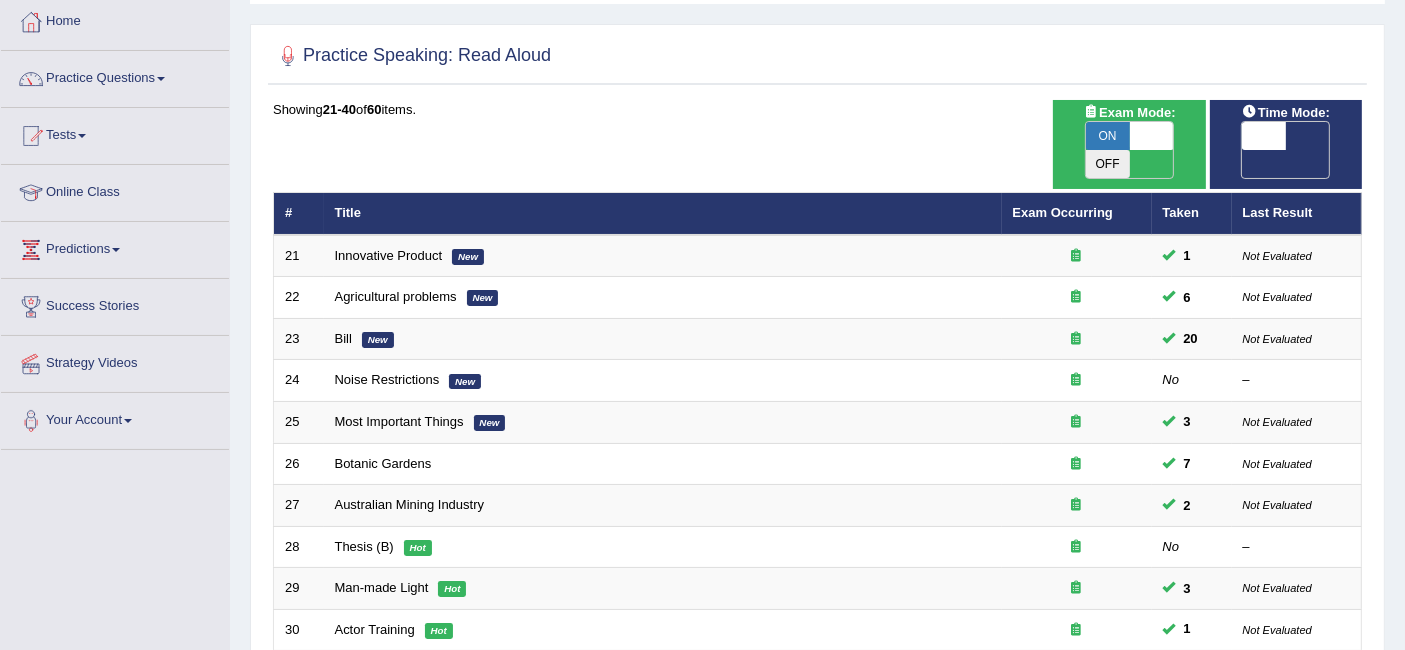 scroll, scrollTop: 0, scrollLeft: 0, axis: both 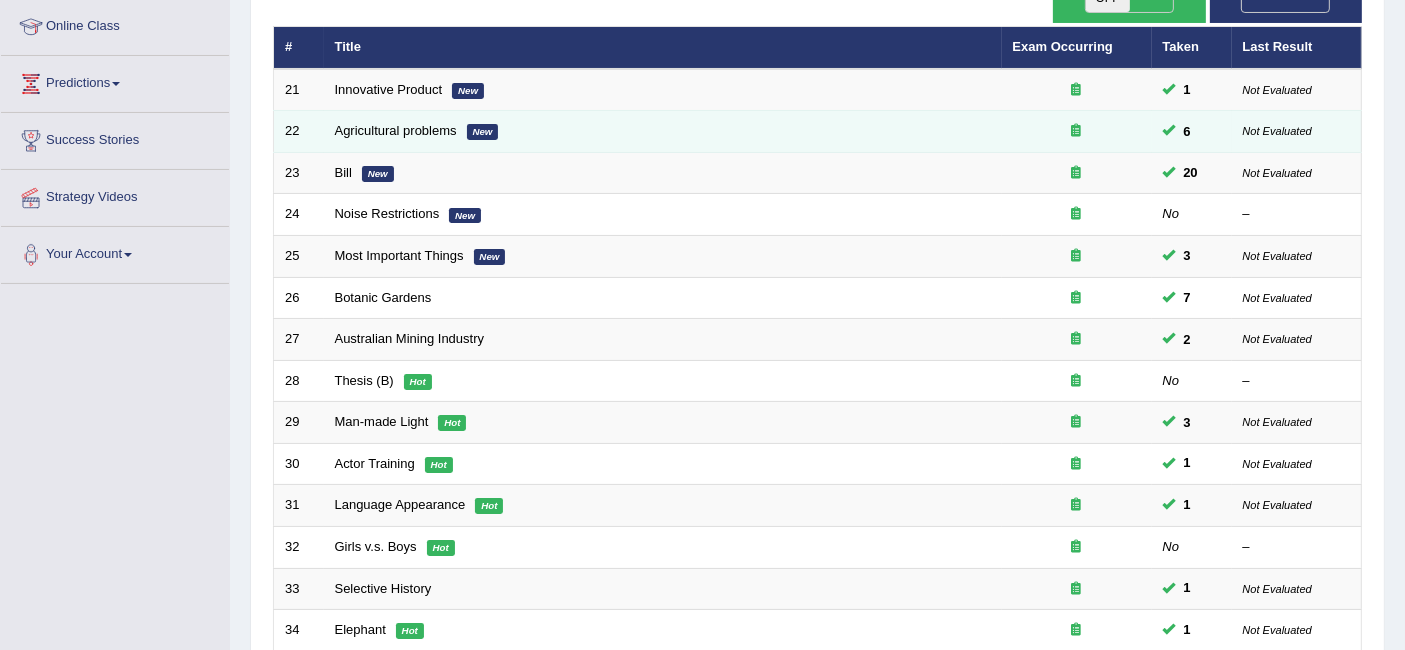 click on "Agricultural problems New" at bounding box center [663, 132] 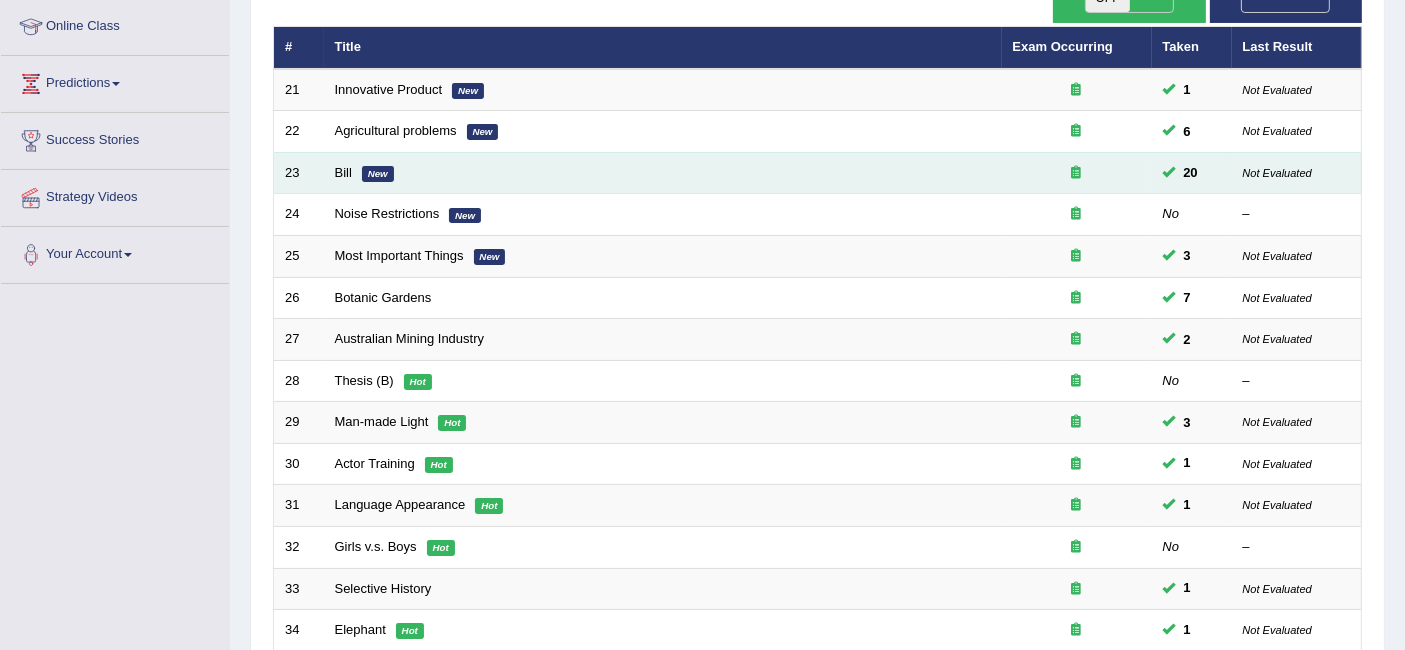 click on "[FIRST] [LAST]" at bounding box center [663, 173] 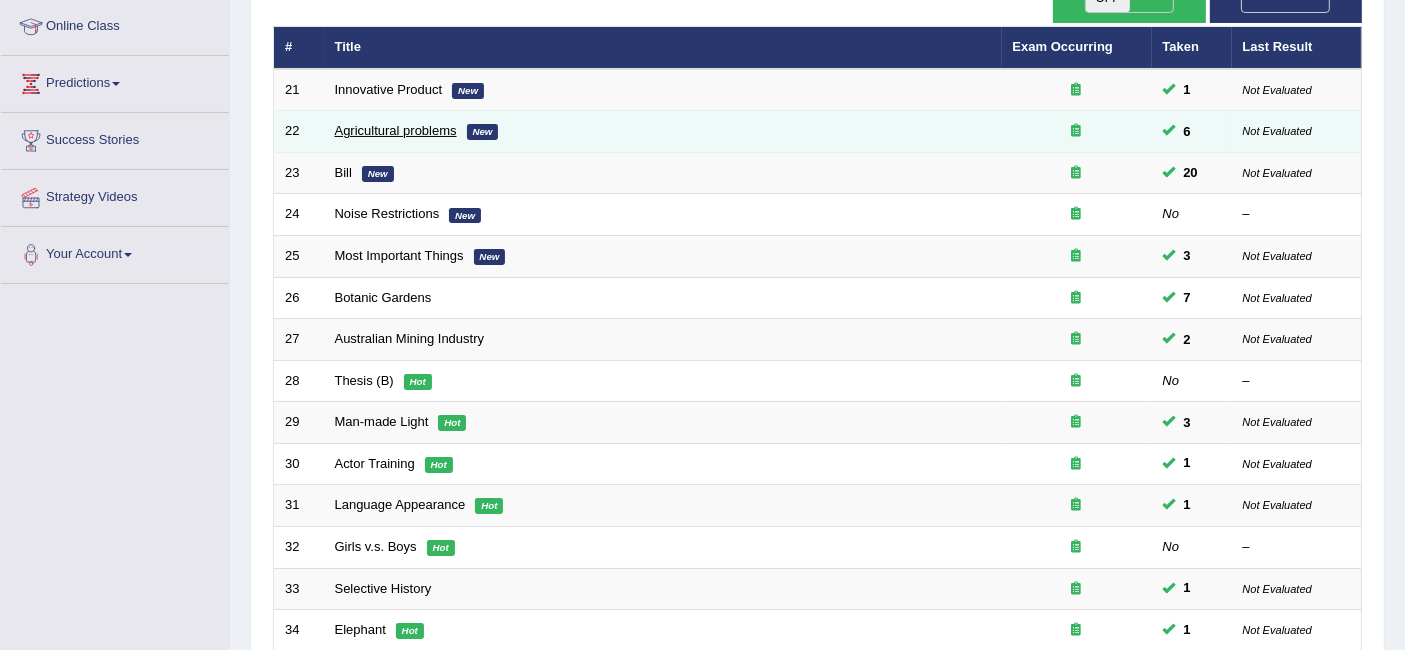 click on "Agricultural problems" at bounding box center (396, 130) 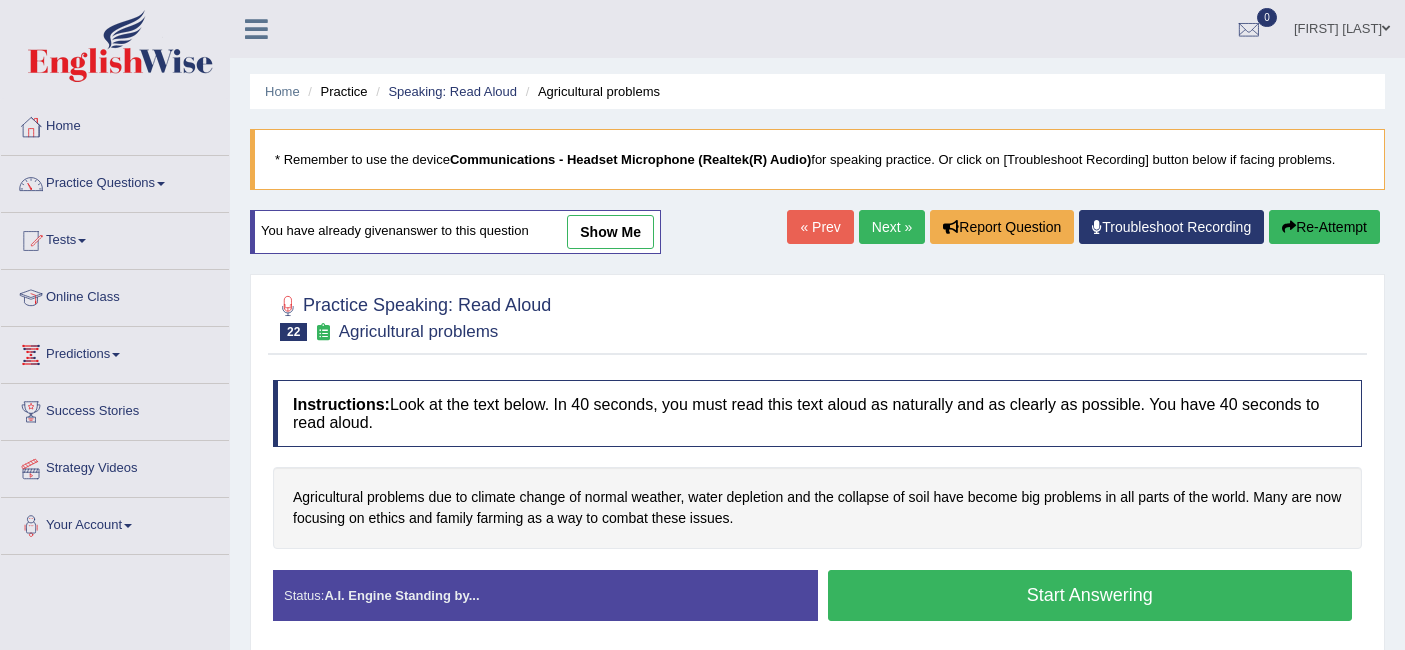 scroll, scrollTop: 70, scrollLeft: 0, axis: vertical 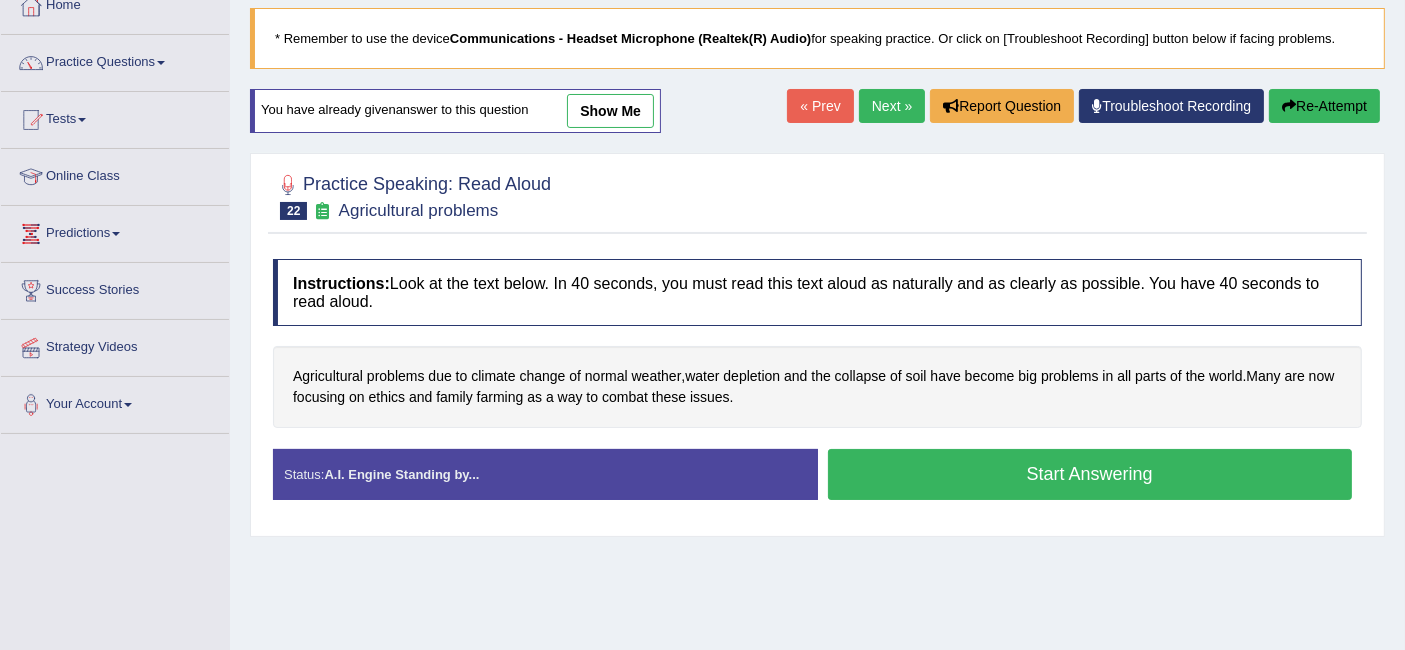 click on "Start Answering" at bounding box center [1090, 474] 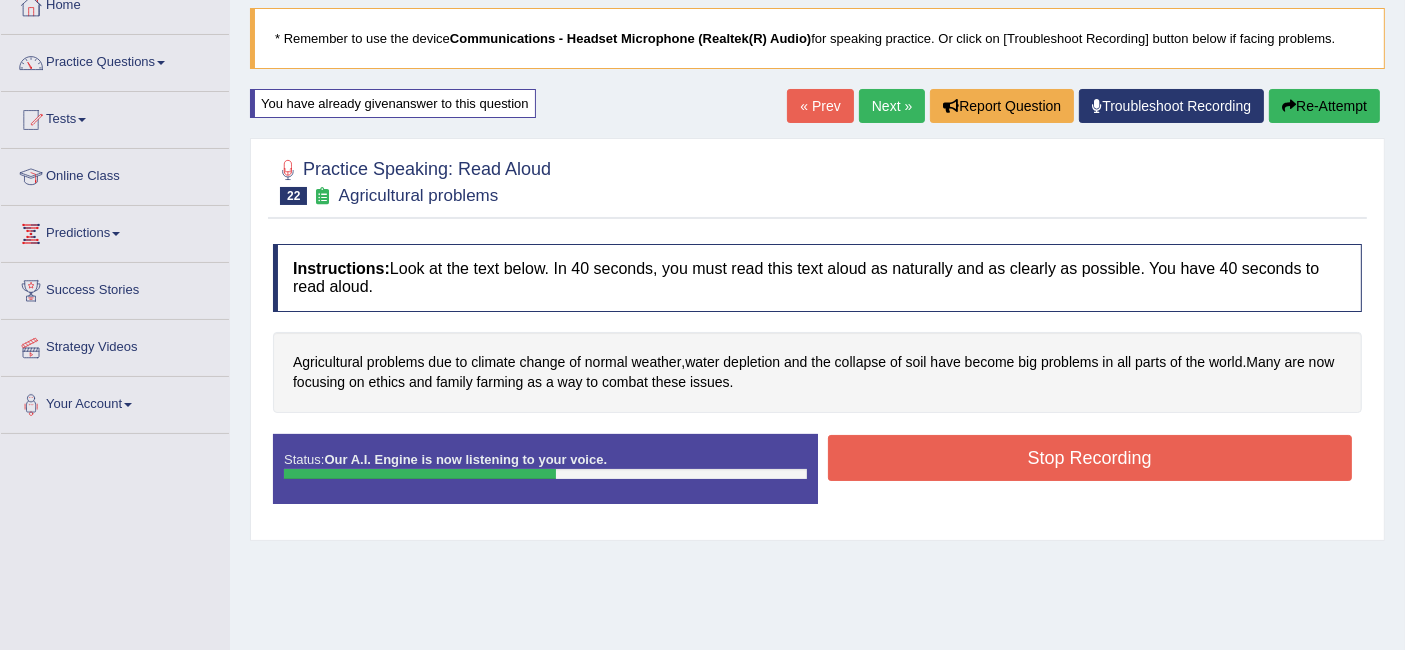 click on "Stop Recording" at bounding box center (1090, 458) 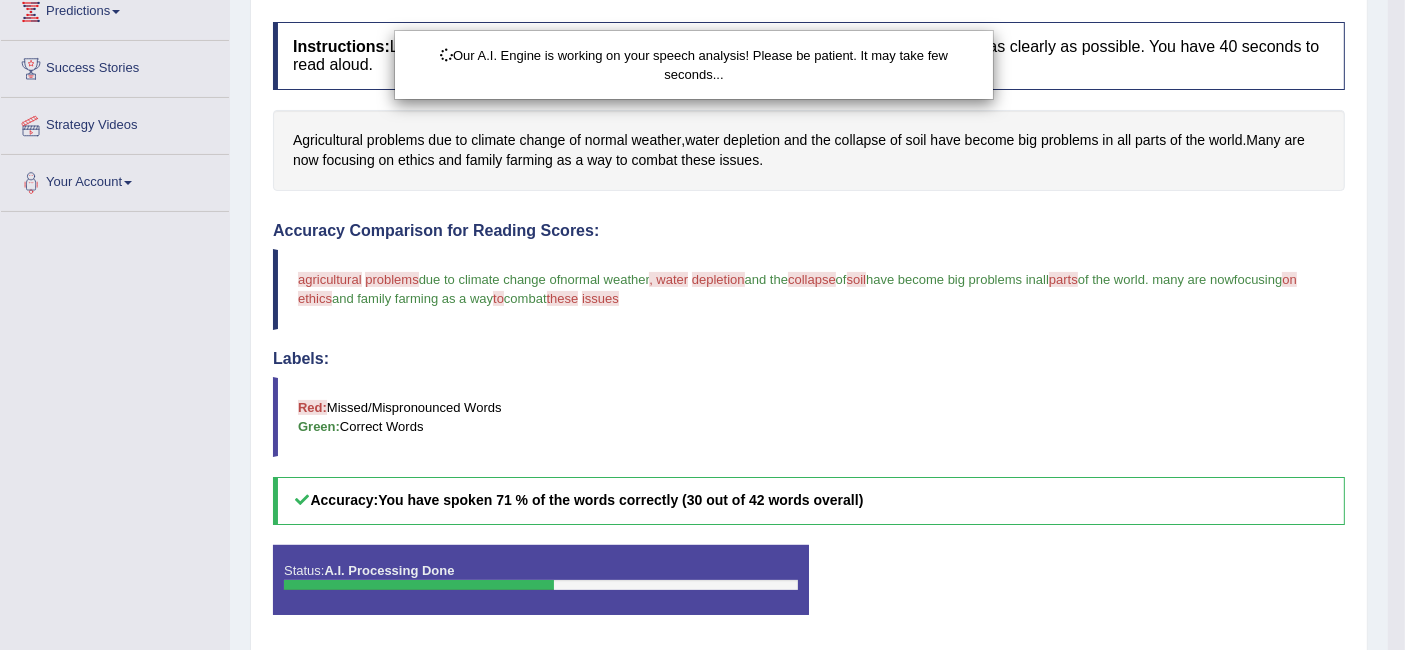 scroll, scrollTop: 404, scrollLeft: 0, axis: vertical 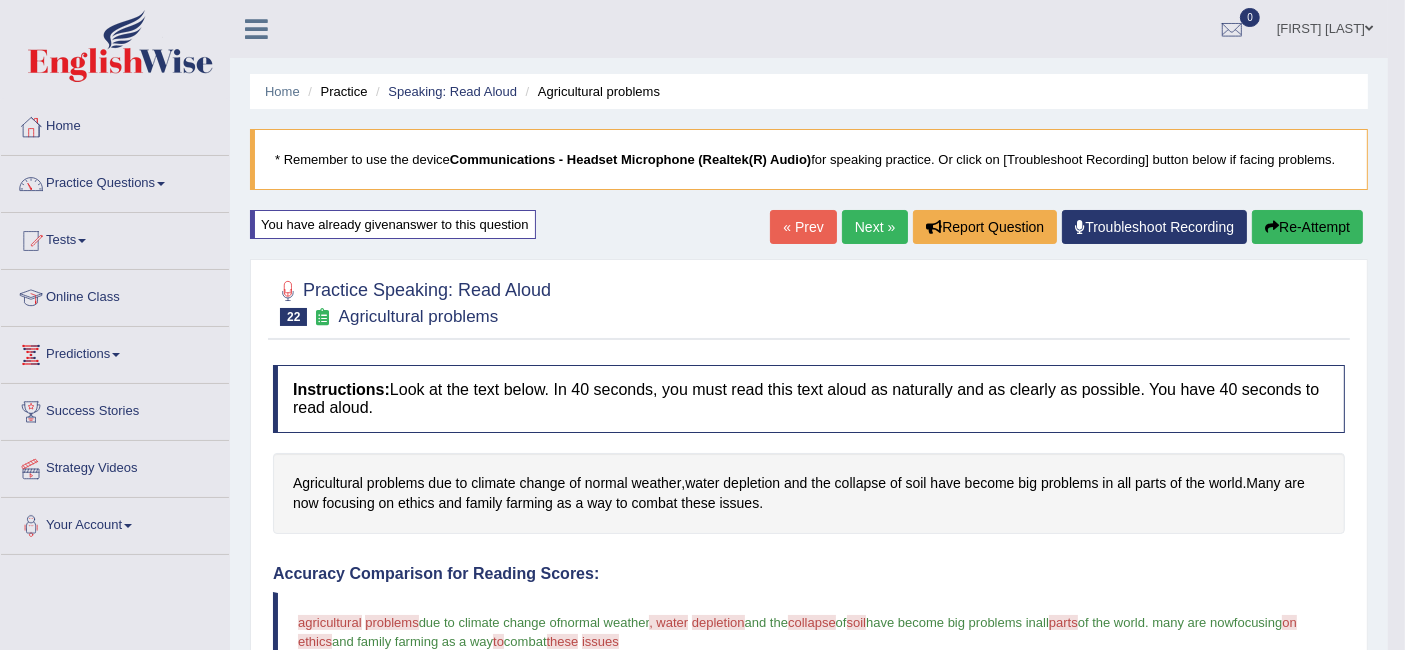 click on "Next »" at bounding box center (875, 227) 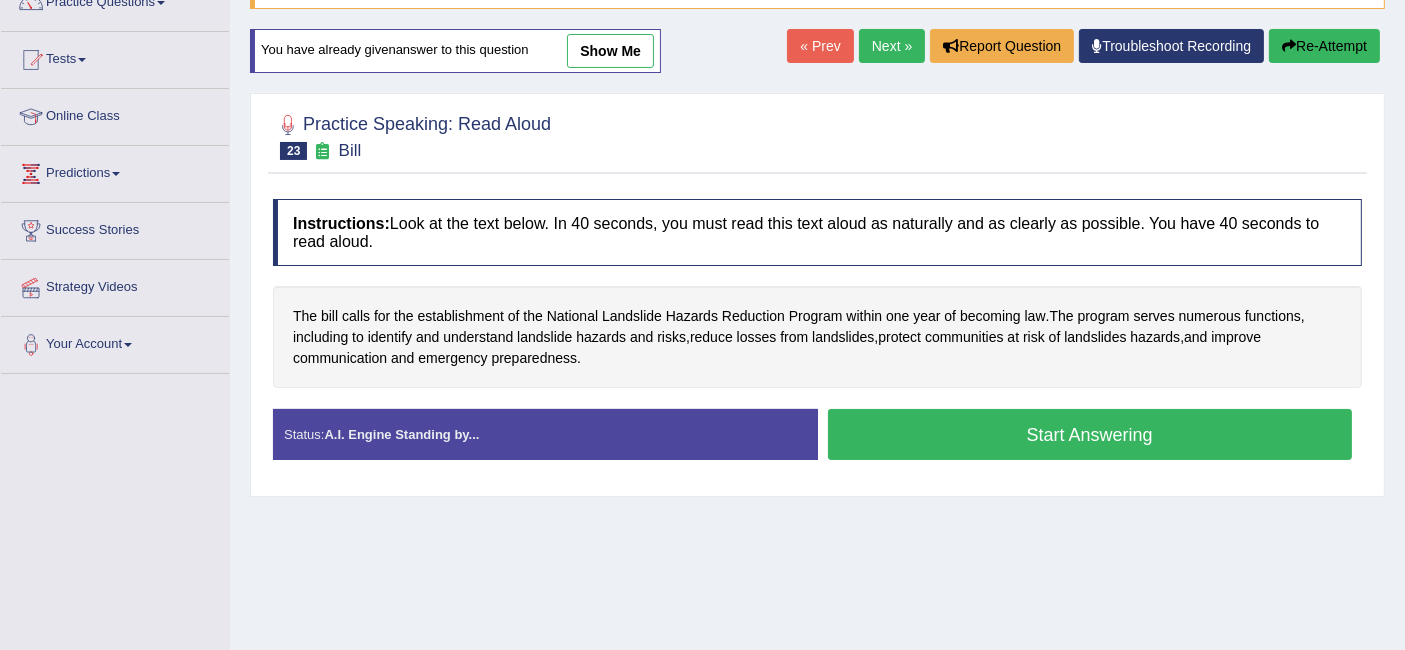 scroll, scrollTop: 191, scrollLeft: 0, axis: vertical 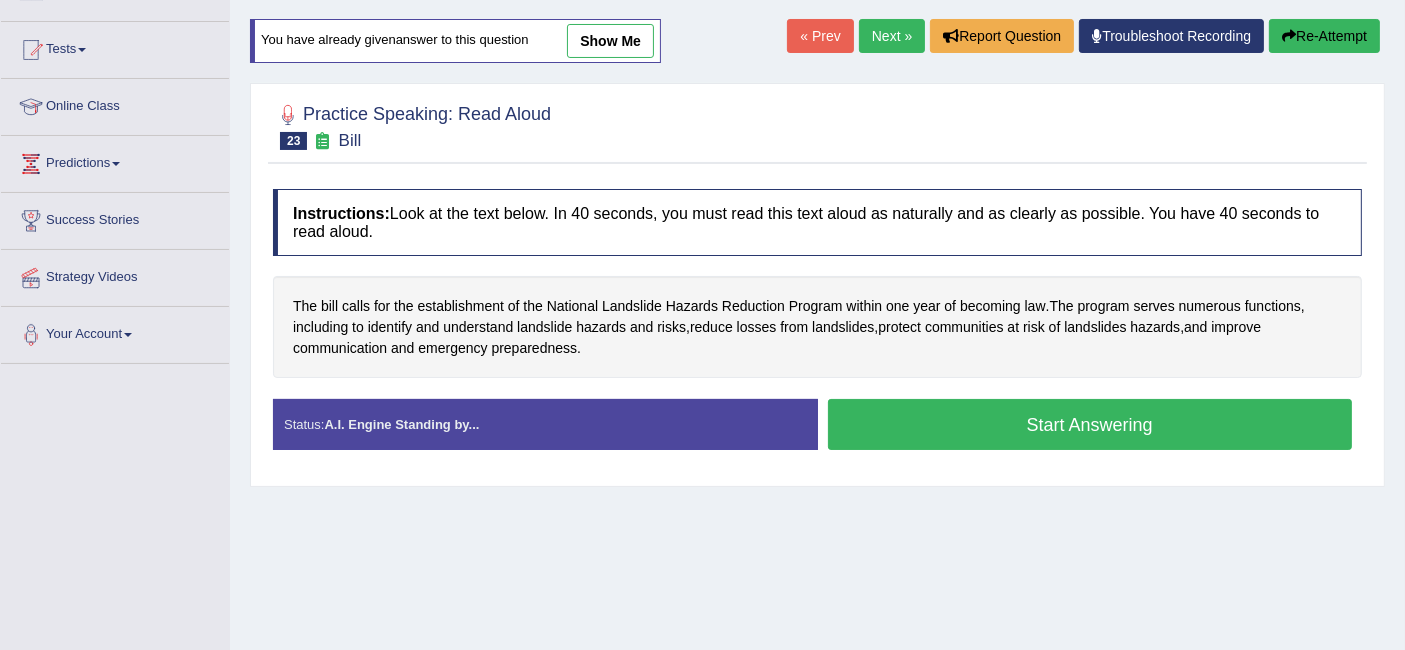 click on "Start Answering" at bounding box center [1090, 424] 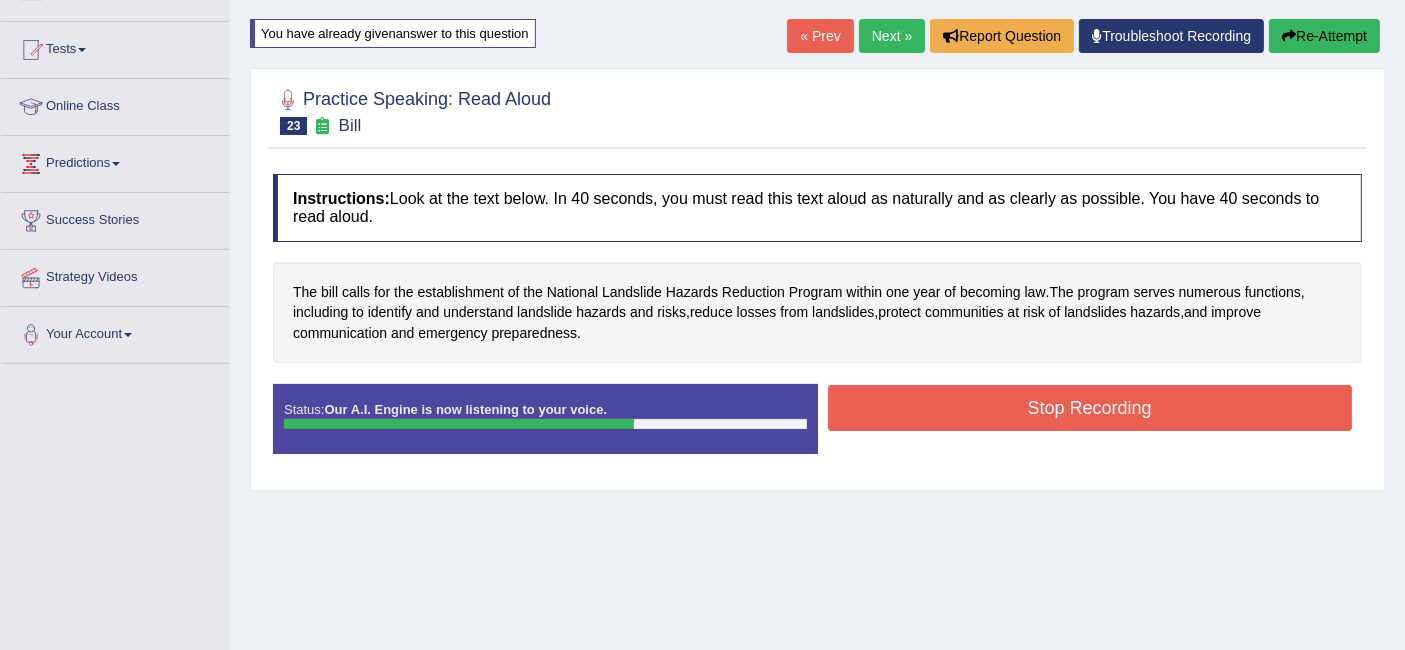click on "Stop Recording" at bounding box center [1090, 408] 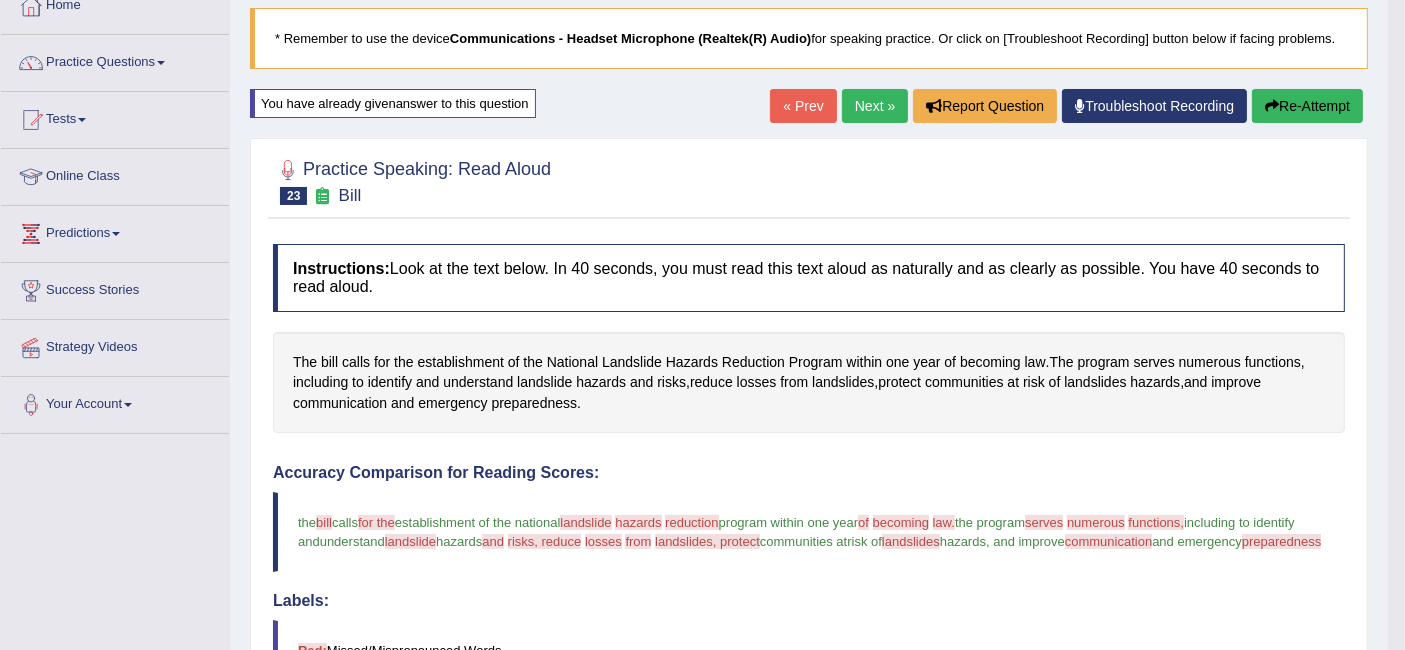 scroll, scrollTop: 115, scrollLeft: 0, axis: vertical 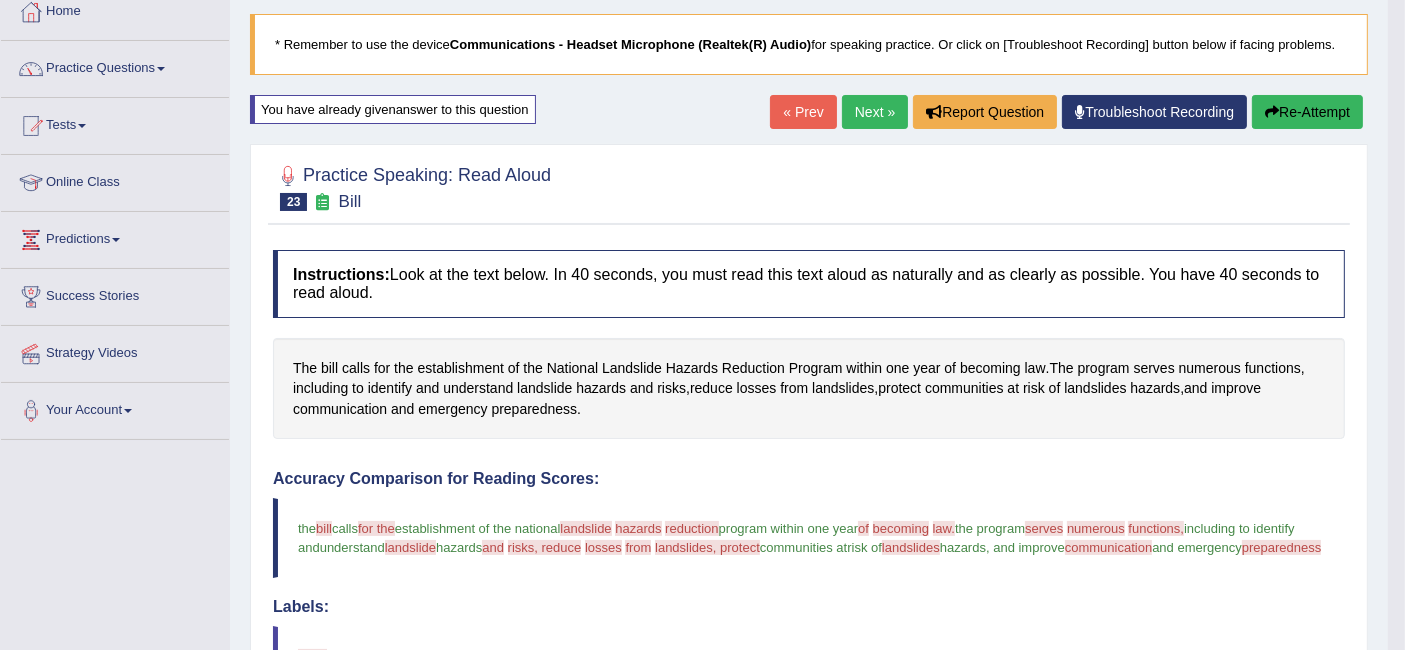 click on "Next »" at bounding box center (875, 112) 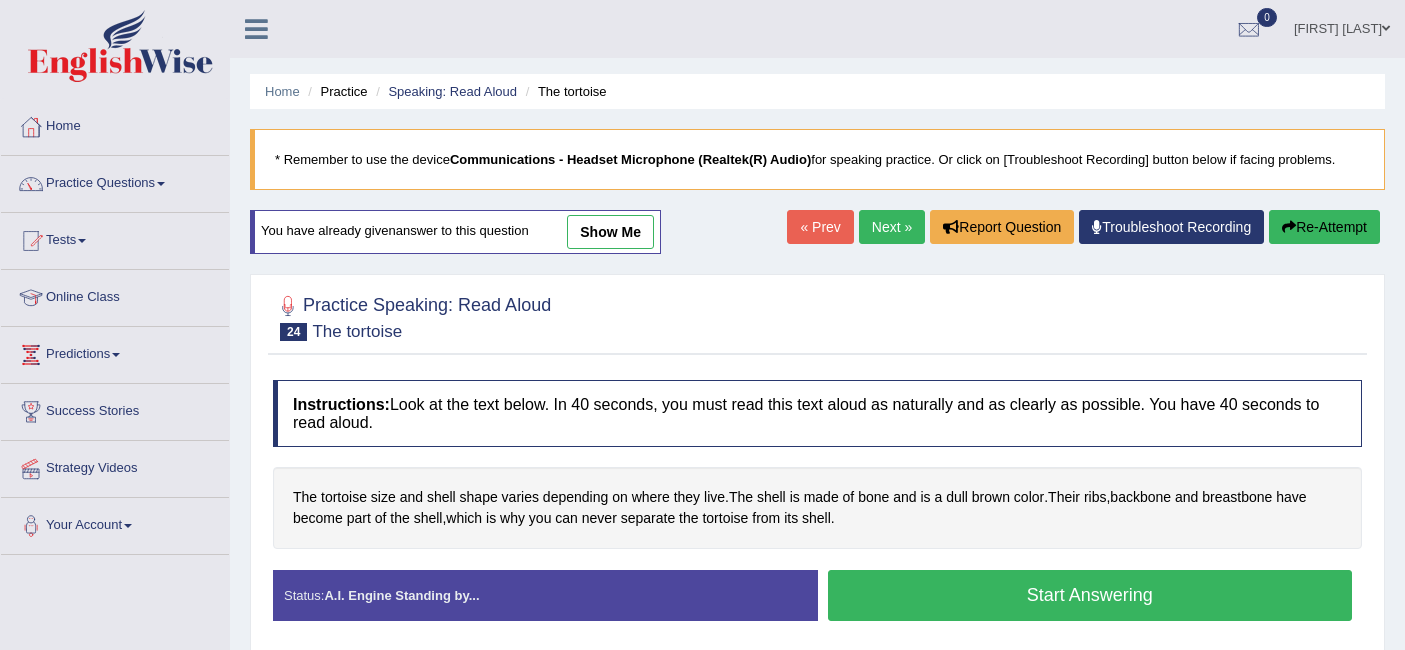 scroll, scrollTop: 0, scrollLeft: 0, axis: both 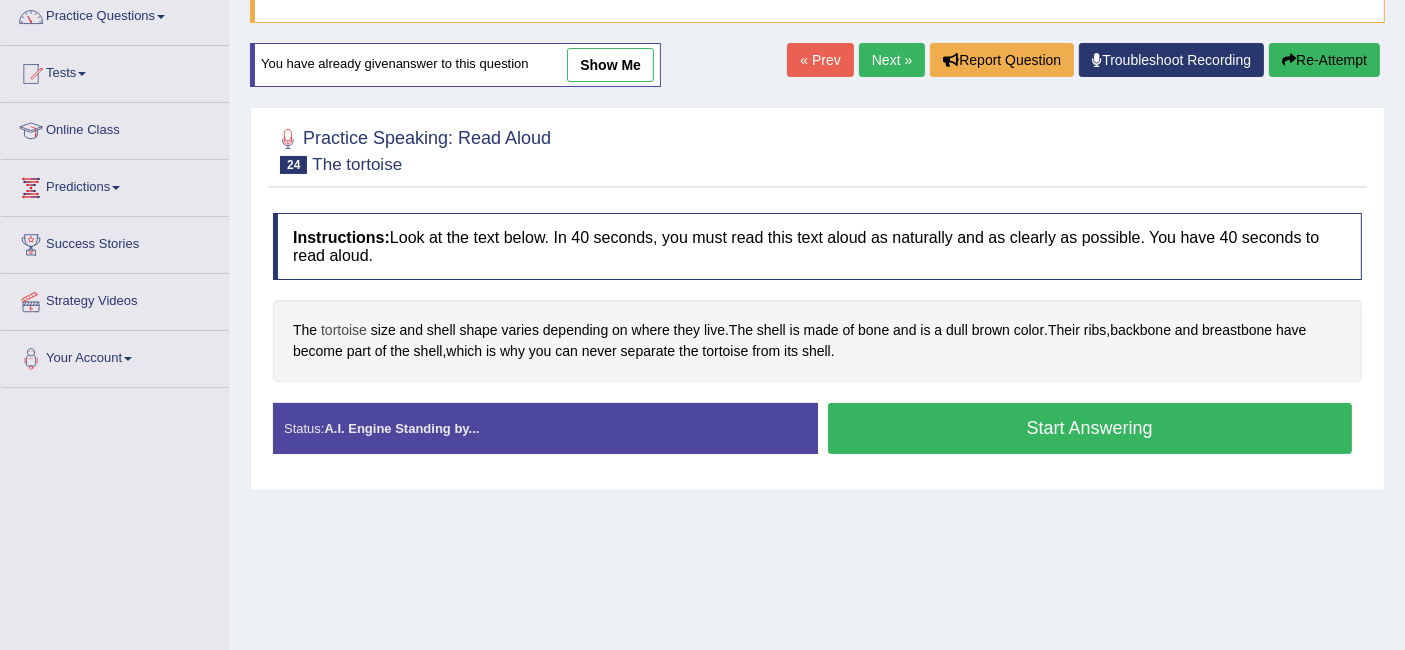 click on "tortoise" at bounding box center [344, 330] 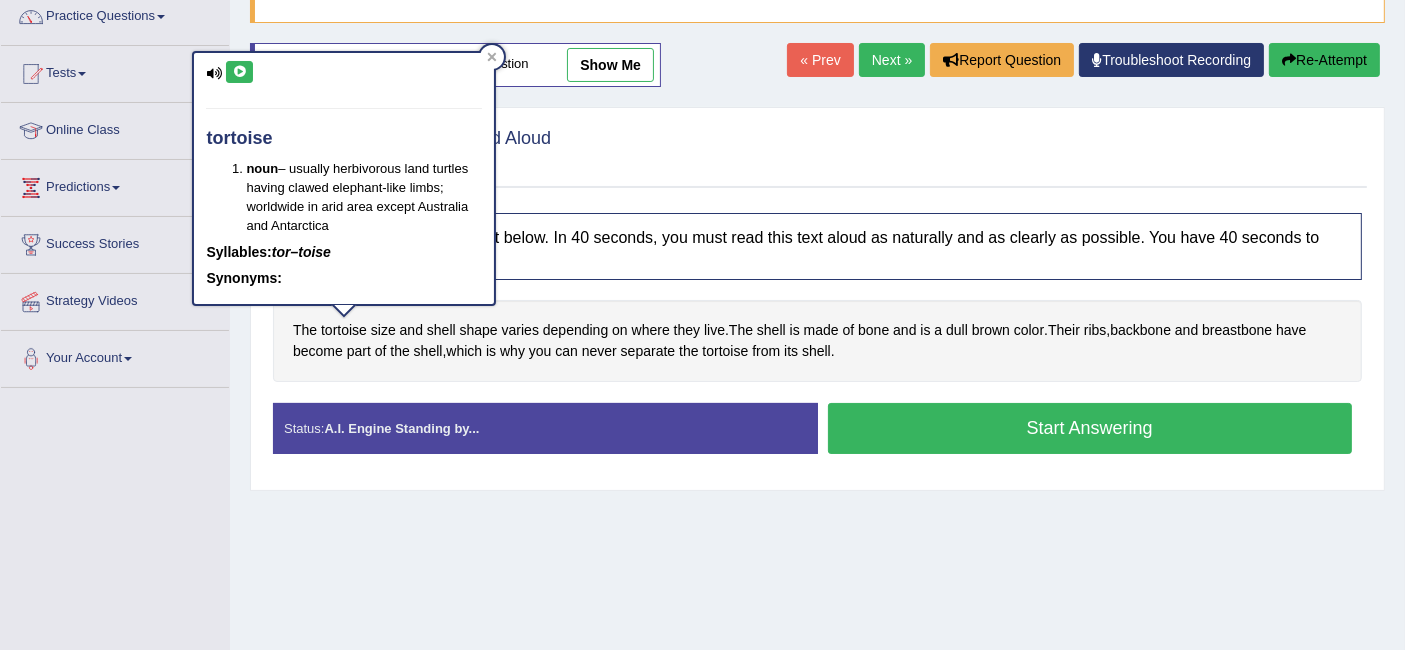 click at bounding box center [239, 72] 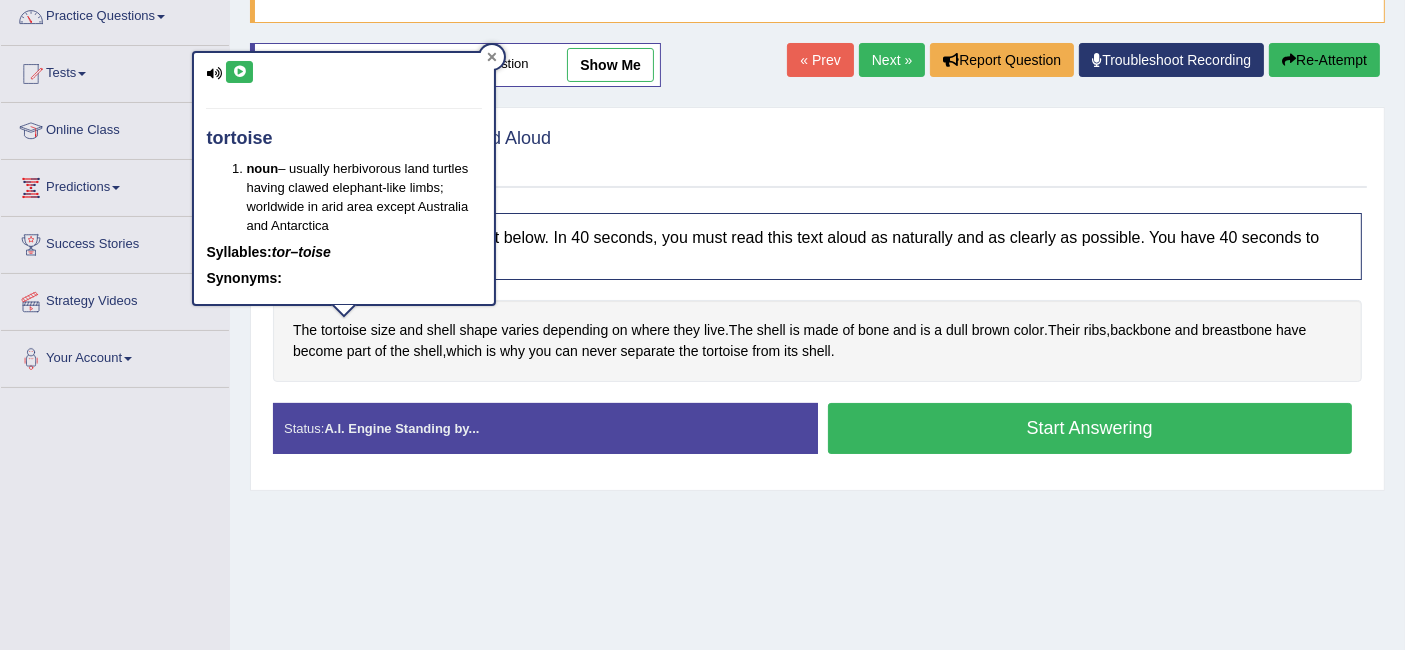 click 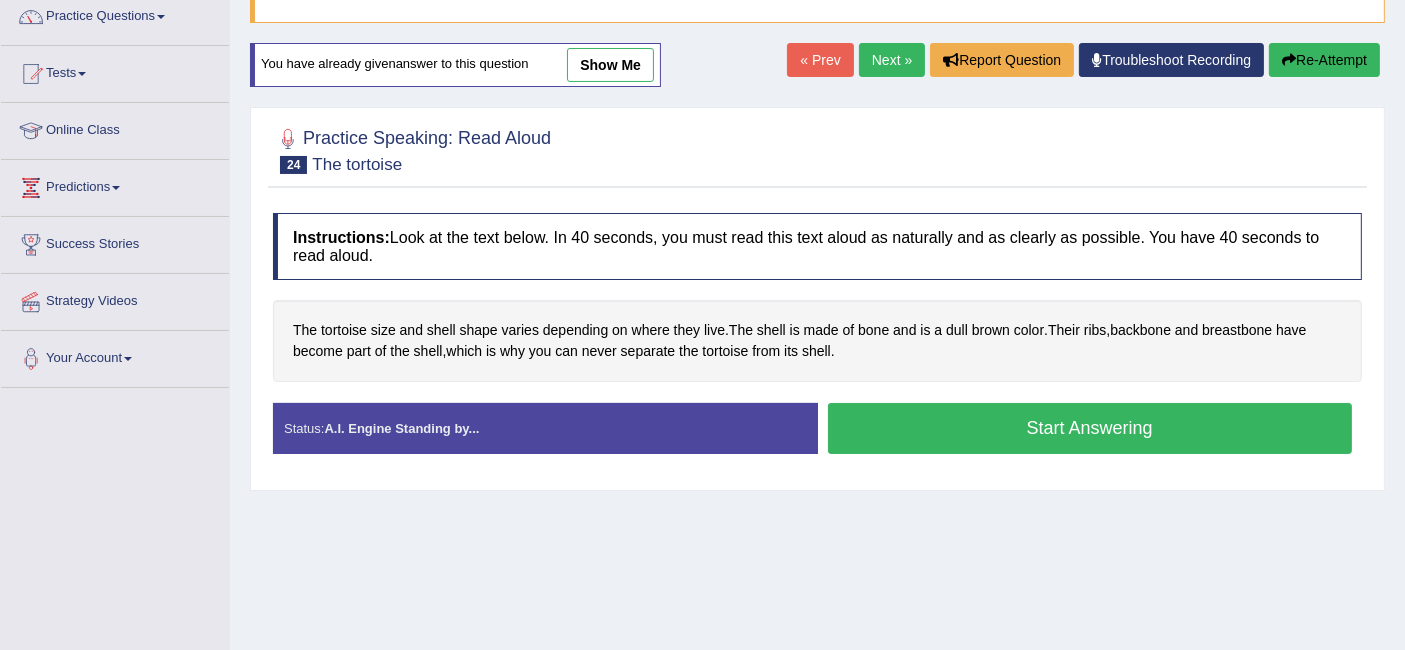 click on "Start Answering" at bounding box center (1090, 428) 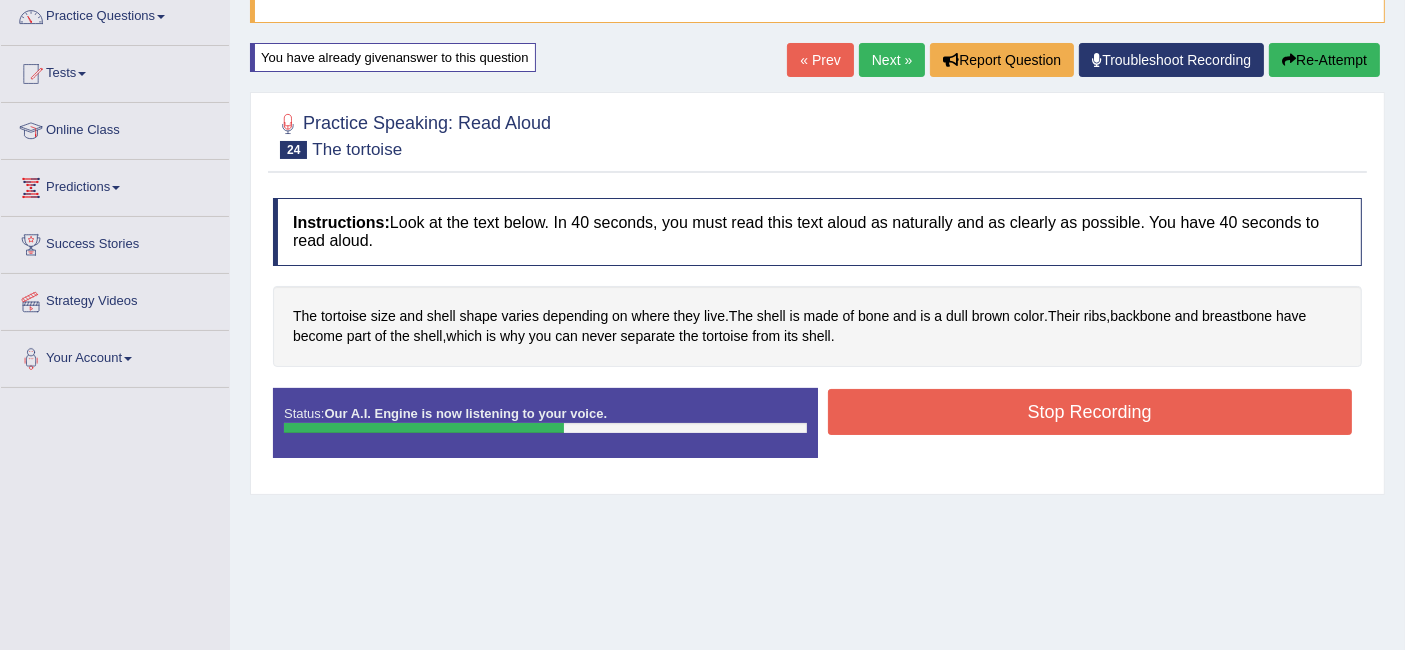 click on "Stop Recording" at bounding box center (1090, 412) 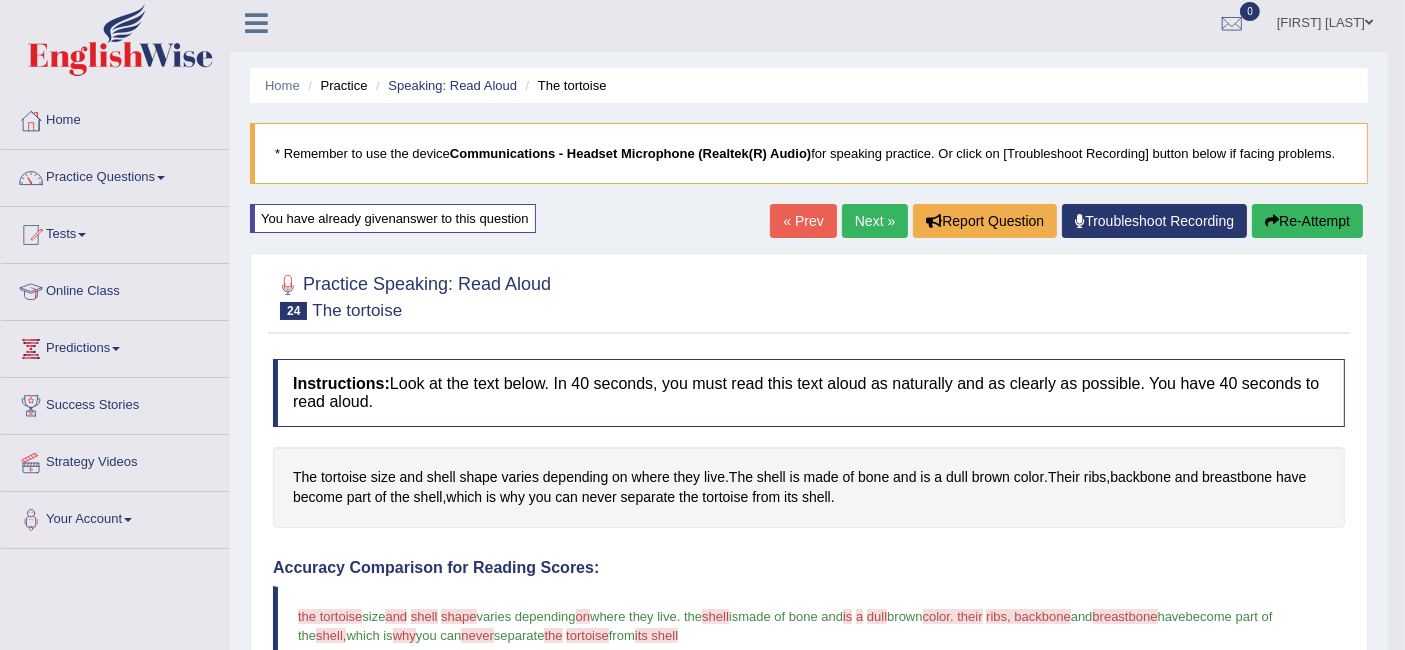 scroll, scrollTop: 0, scrollLeft: 0, axis: both 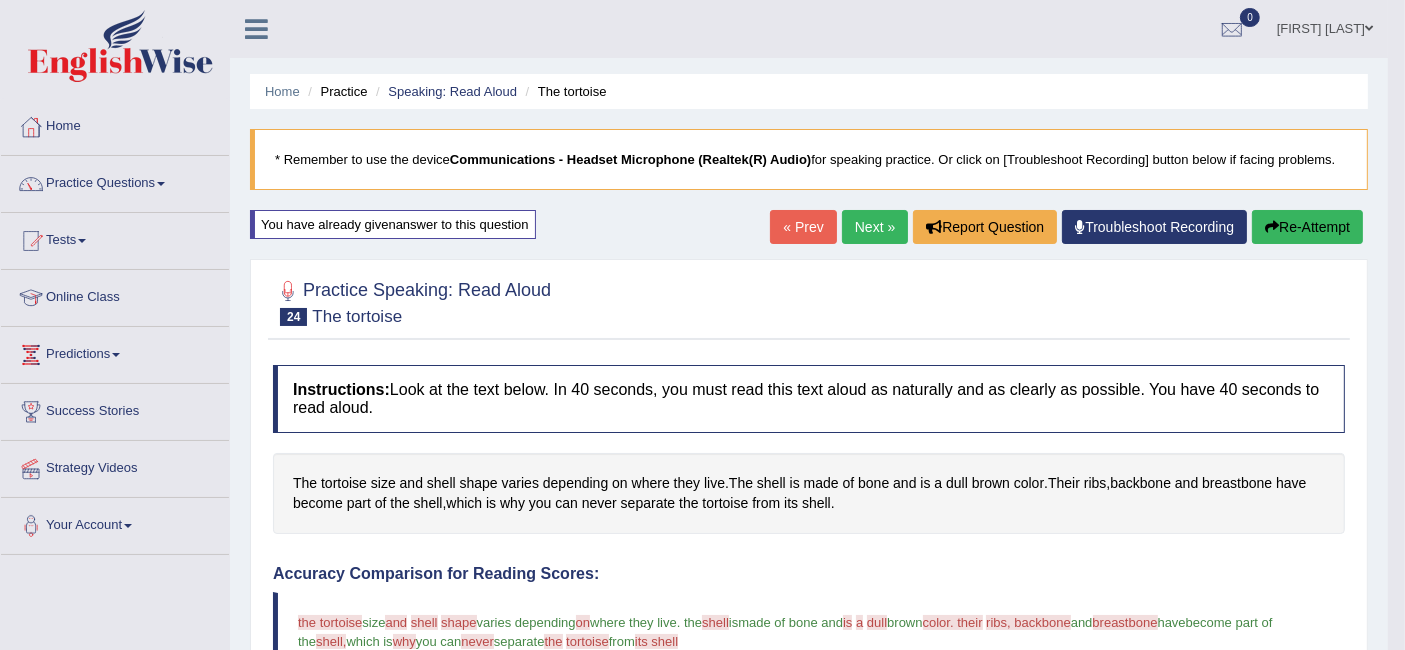 click on "Next »" at bounding box center [875, 227] 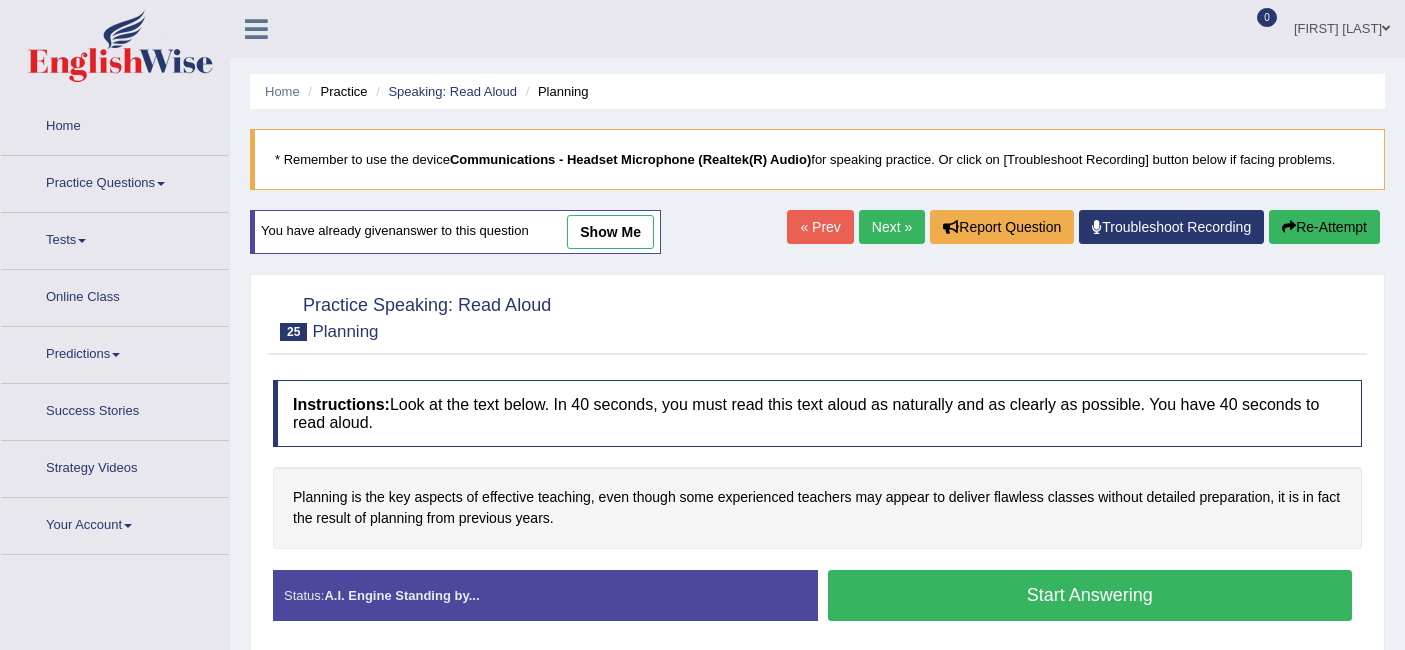 scroll, scrollTop: 0, scrollLeft: 0, axis: both 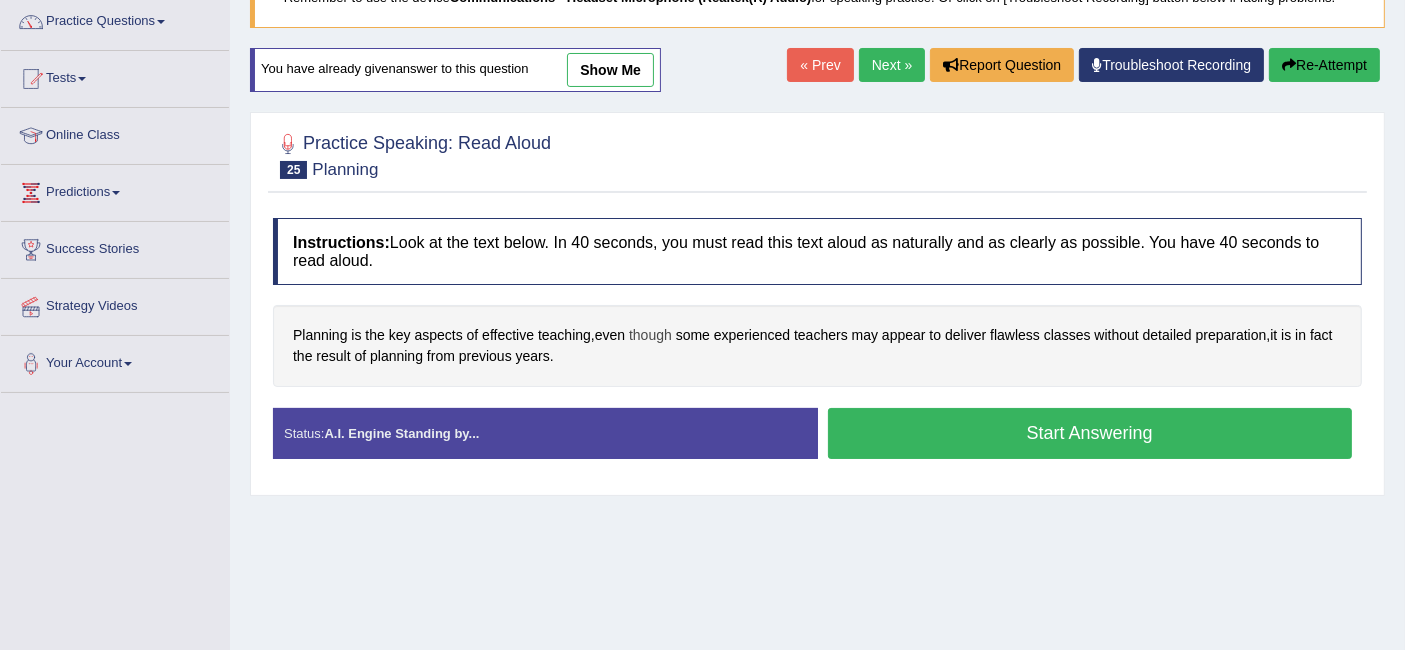 click on "though" at bounding box center [650, 335] 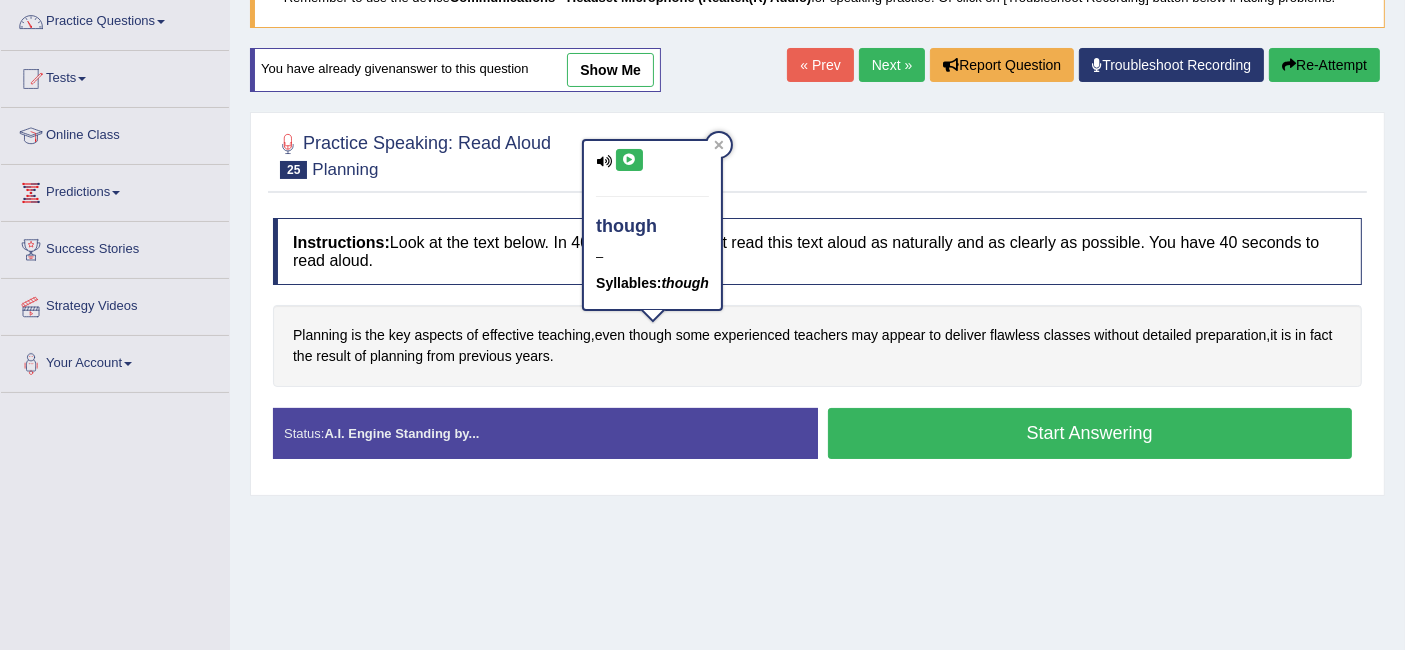 click at bounding box center [629, 160] 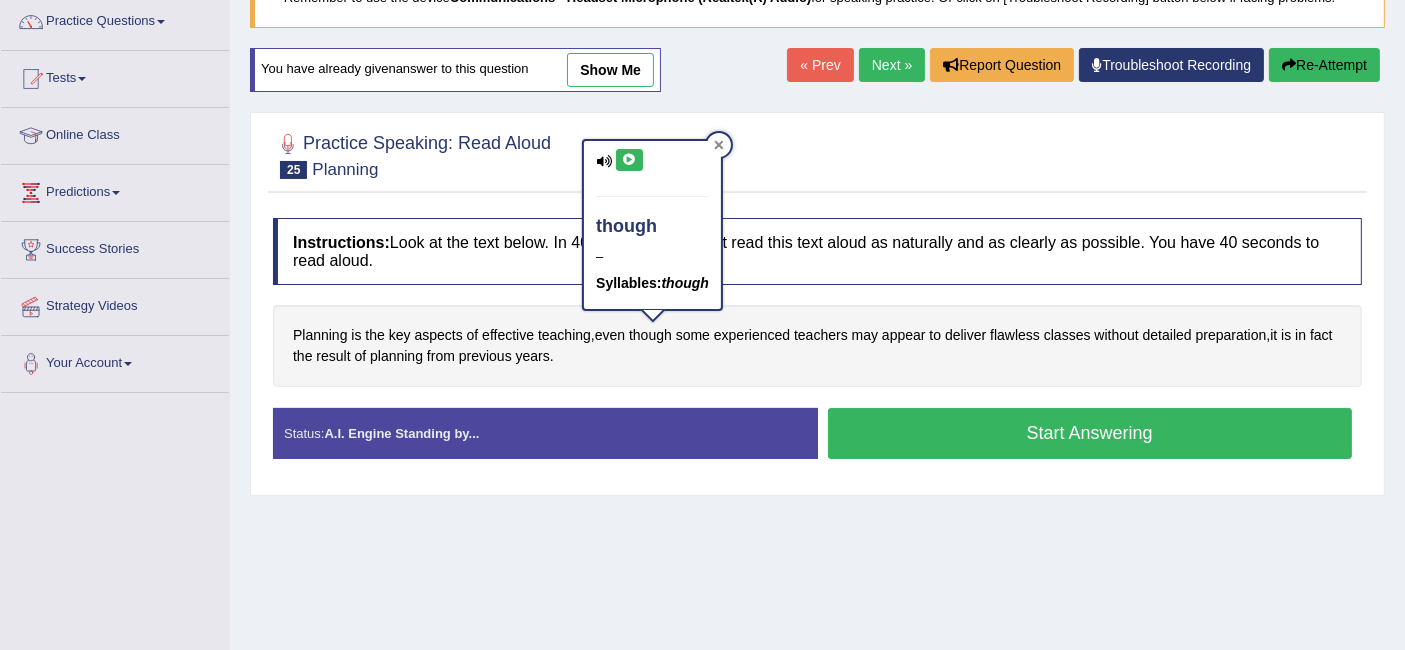 click 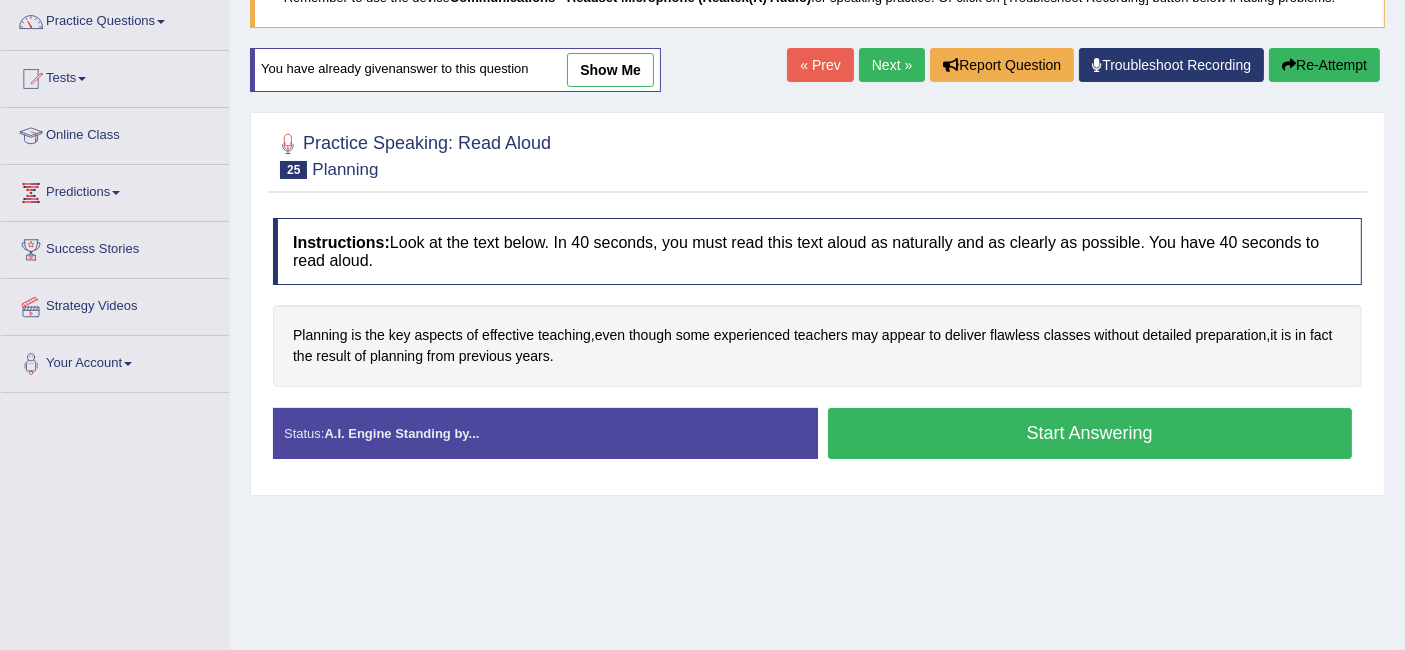 click on "Start Answering" at bounding box center (1090, 433) 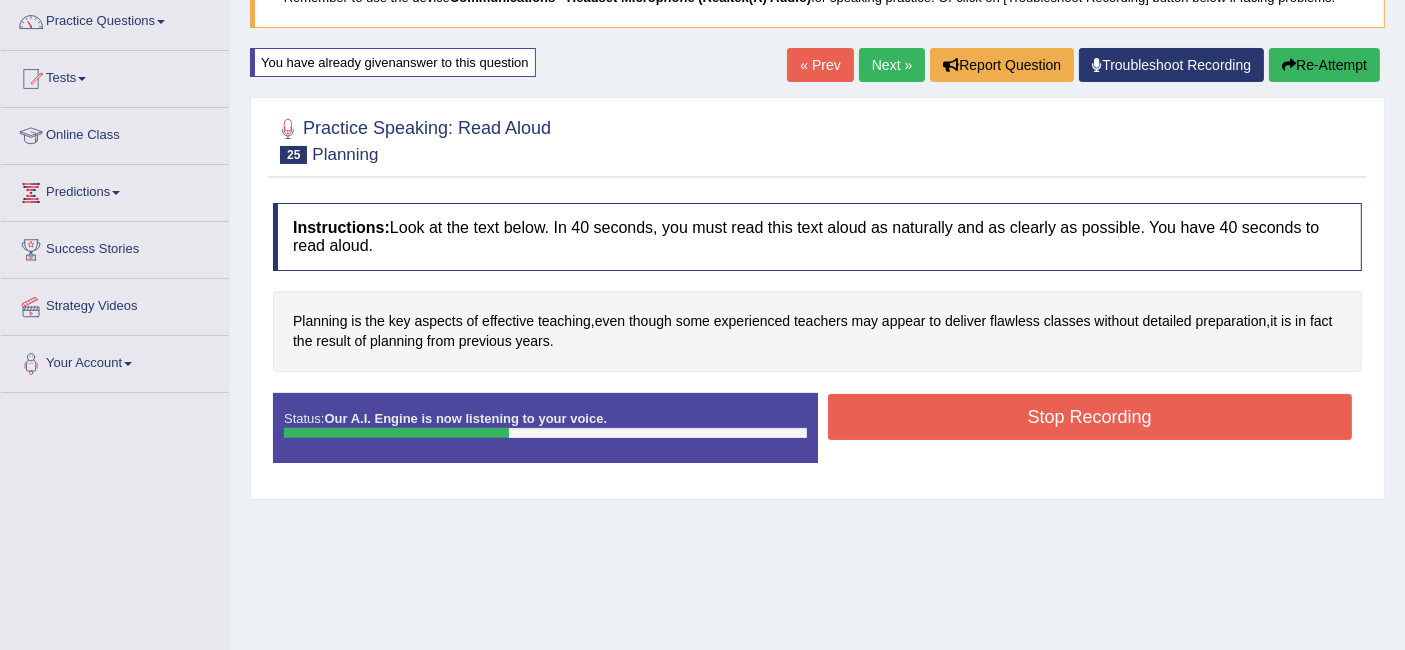 click on "Stop Recording" at bounding box center (1090, 417) 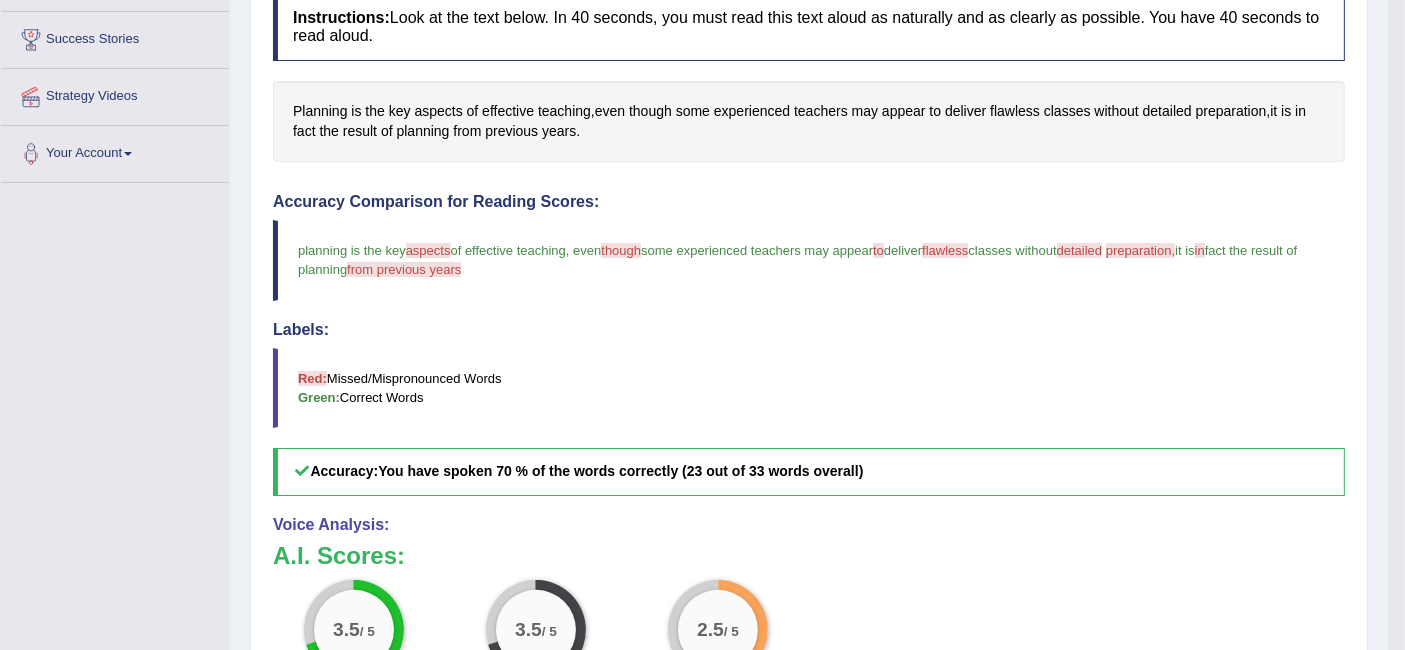 scroll, scrollTop: 0, scrollLeft: 0, axis: both 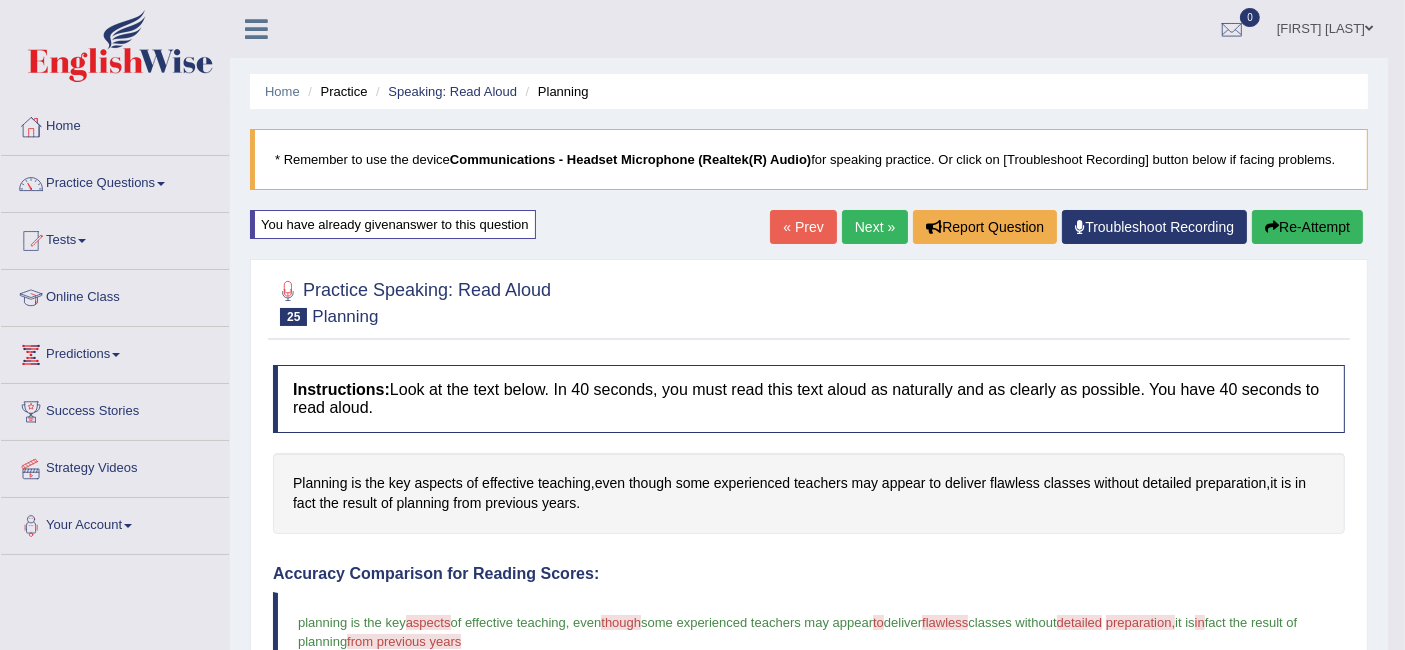 click on "Next »" at bounding box center (875, 227) 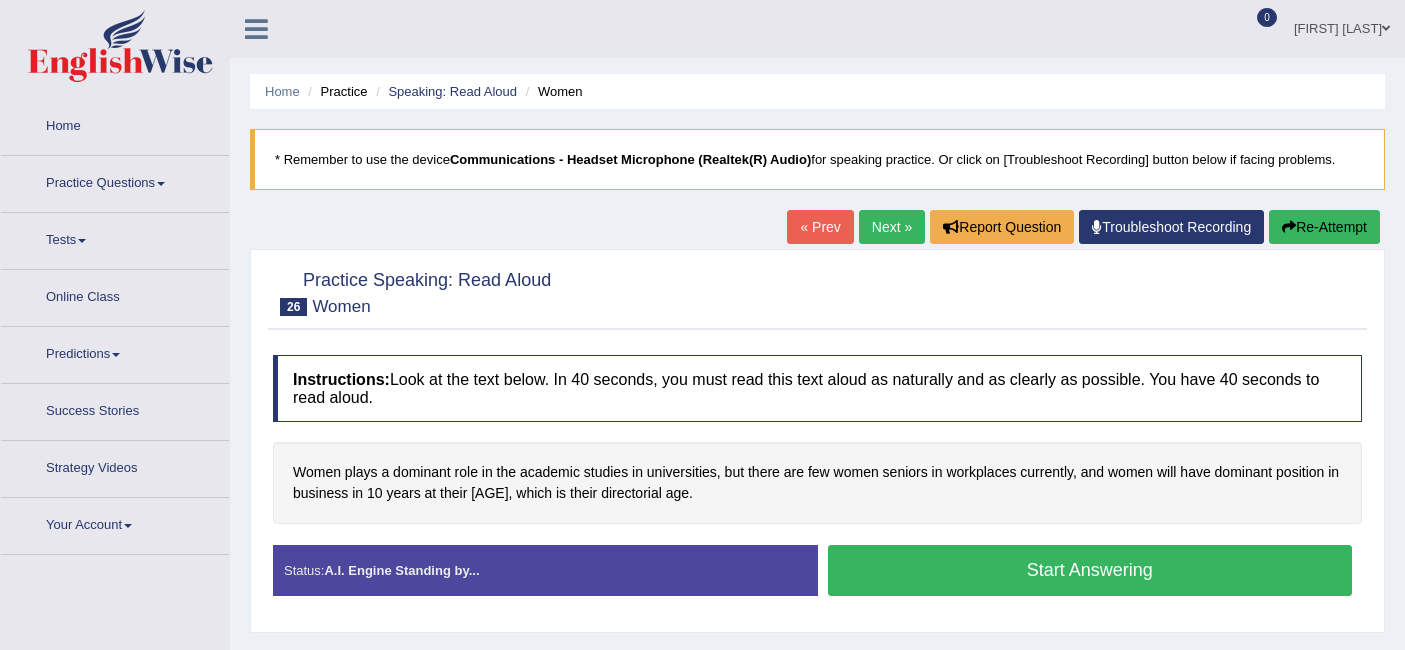 scroll, scrollTop: 0, scrollLeft: 0, axis: both 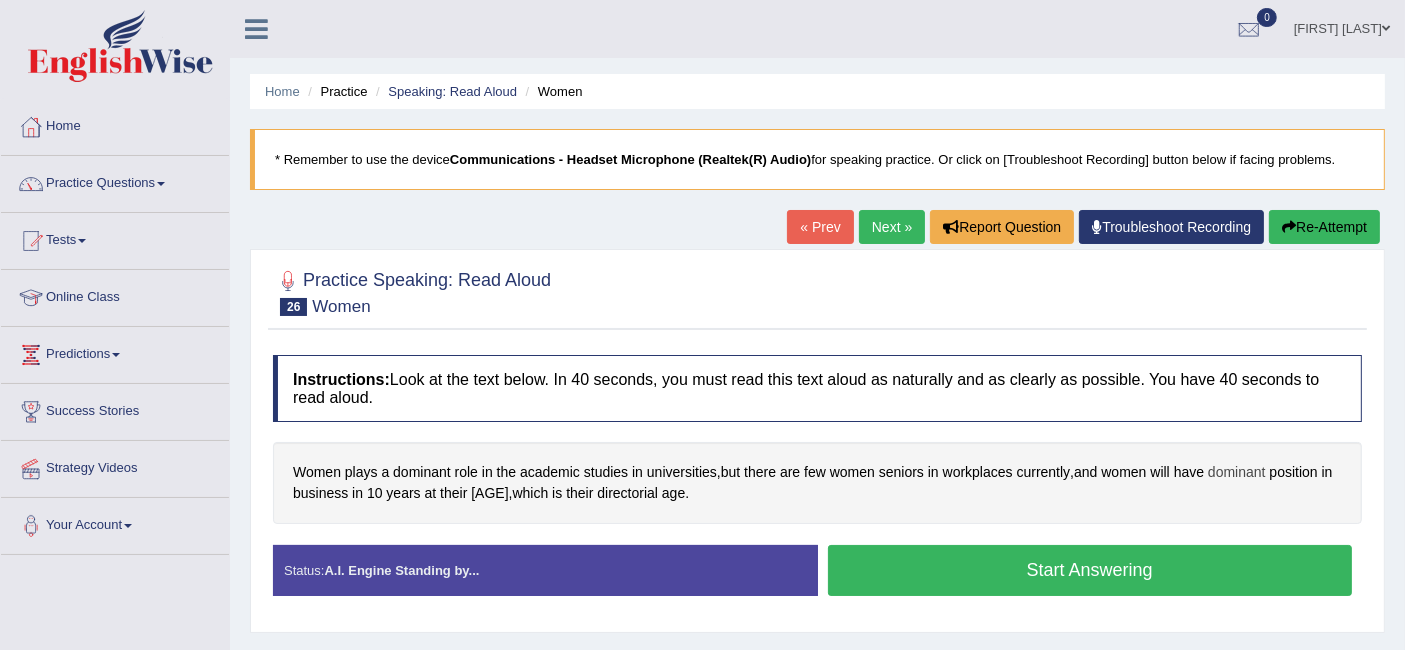 click on "dominant" at bounding box center [1237, 472] 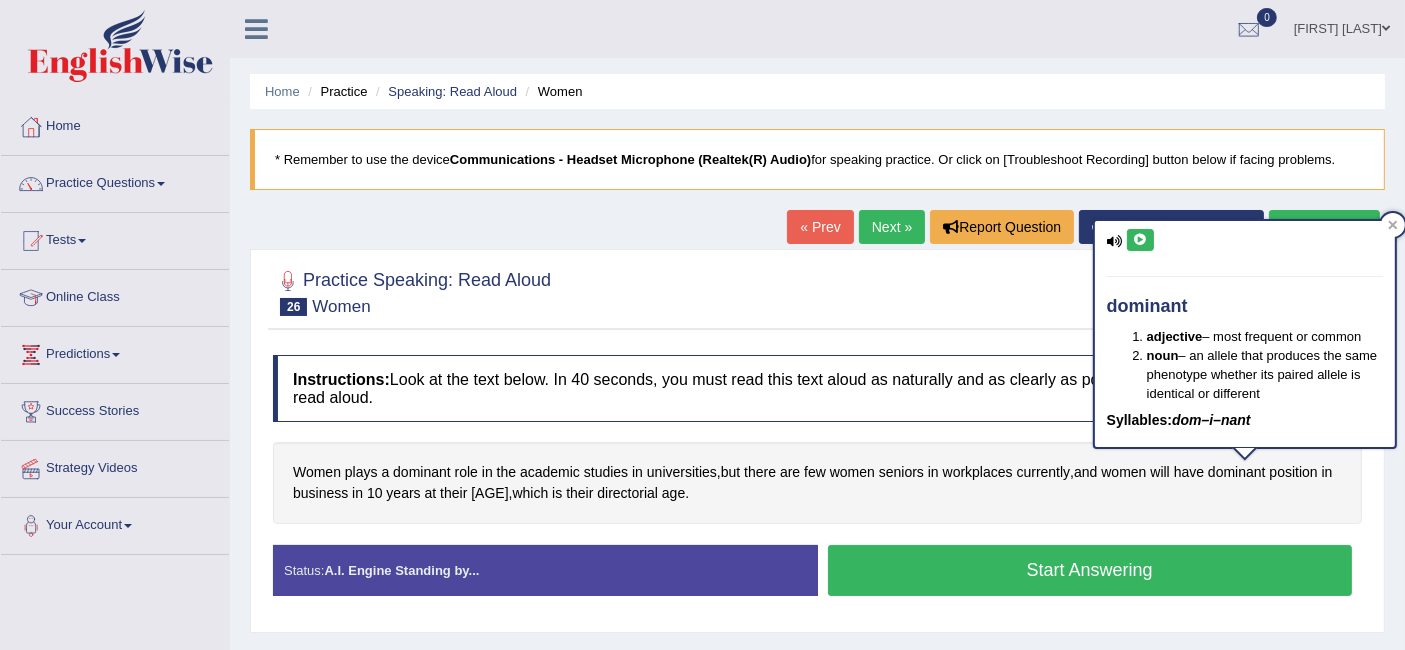 click at bounding box center (1140, 240) 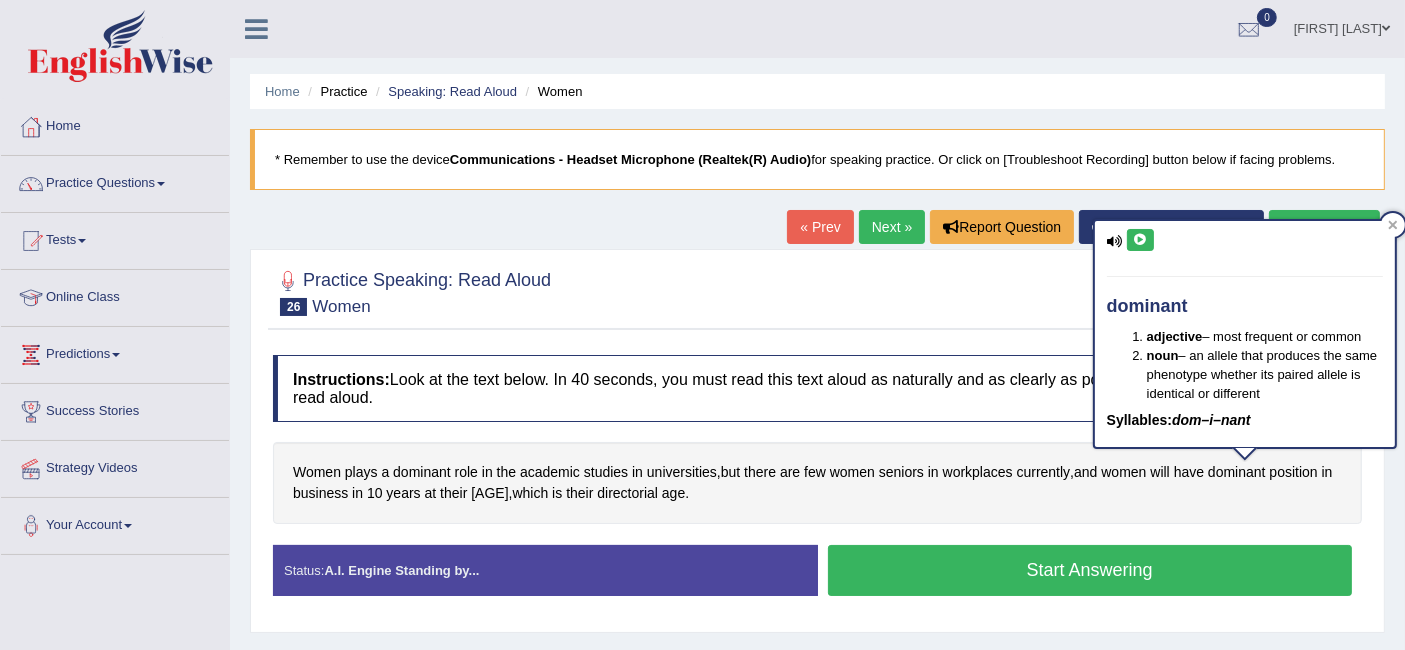 click on "Start Answering" at bounding box center [1090, 570] 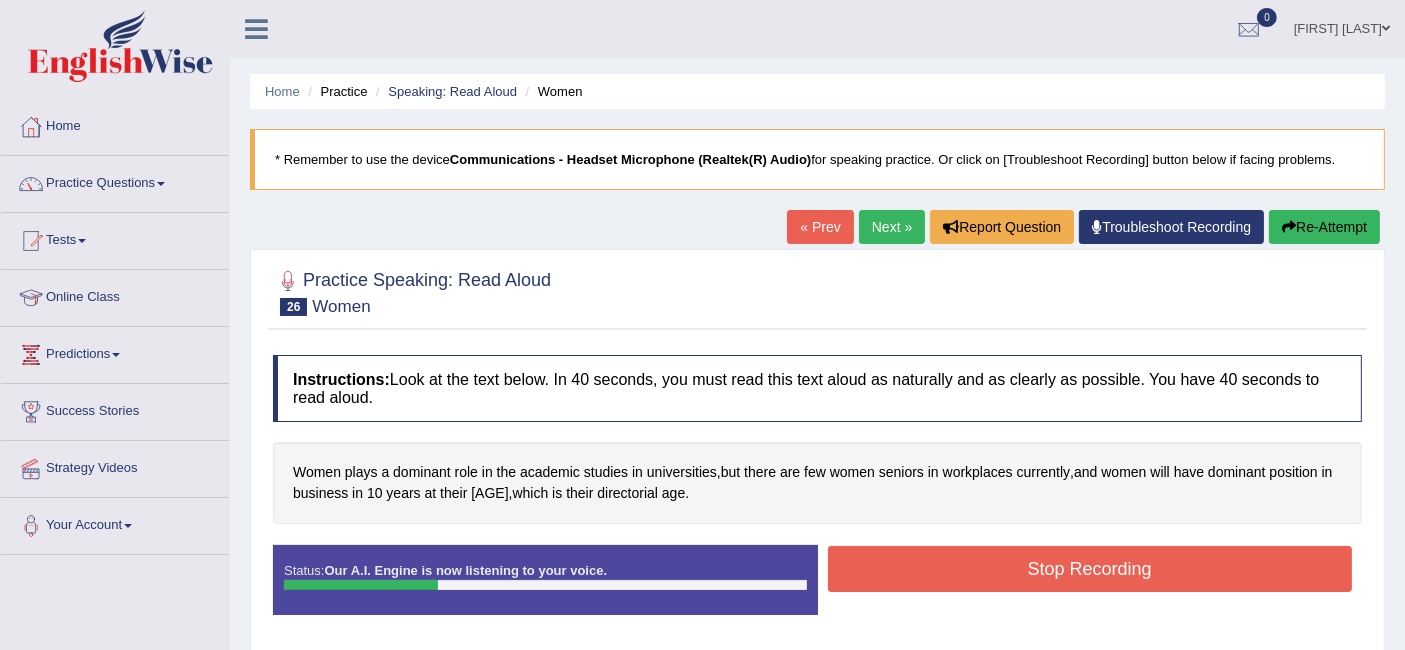 click on "Re-Attempt" at bounding box center [1324, 227] 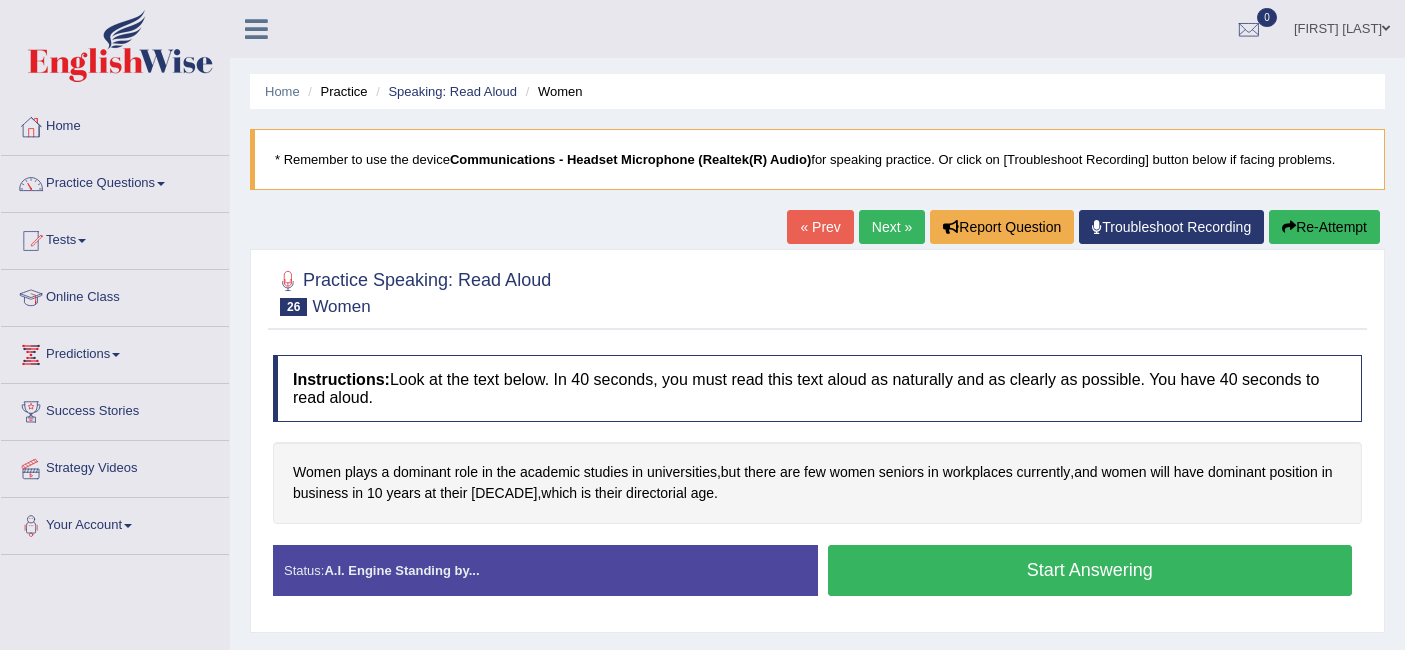 scroll, scrollTop: 0, scrollLeft: 0, axis: both 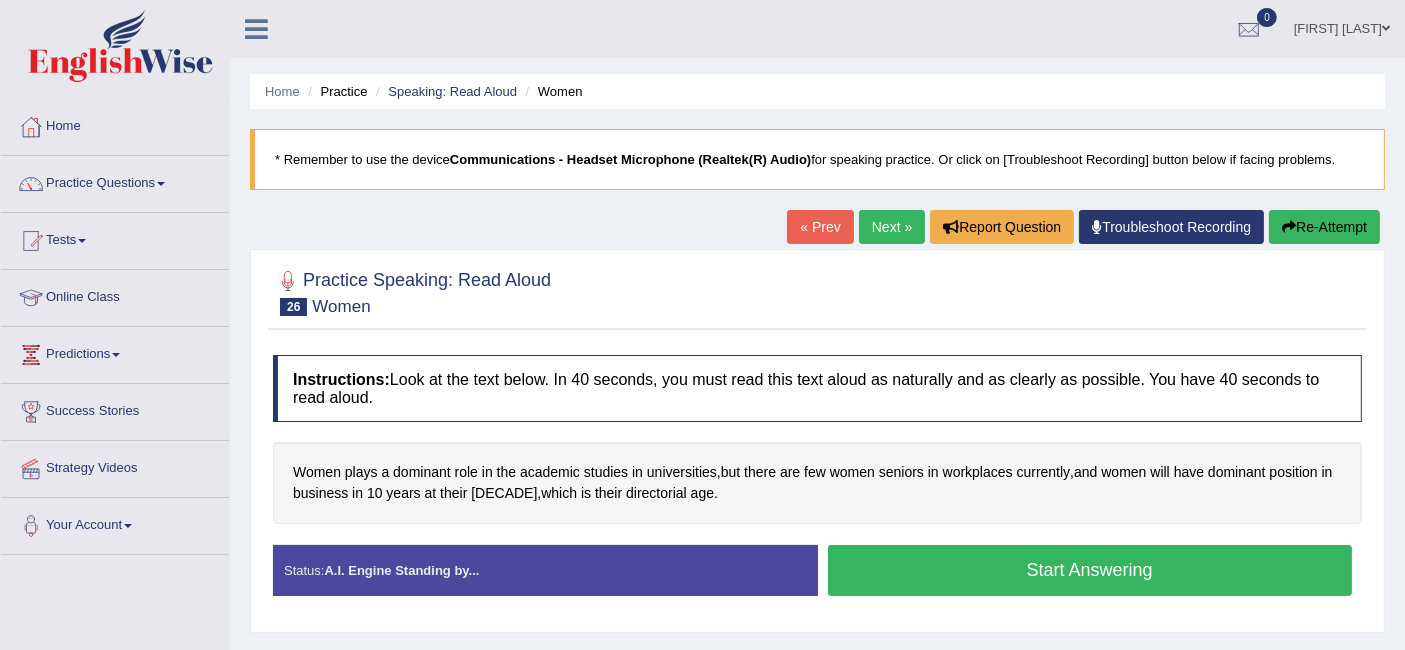 click on "Start Answering" at bounding box center [1090, 570] 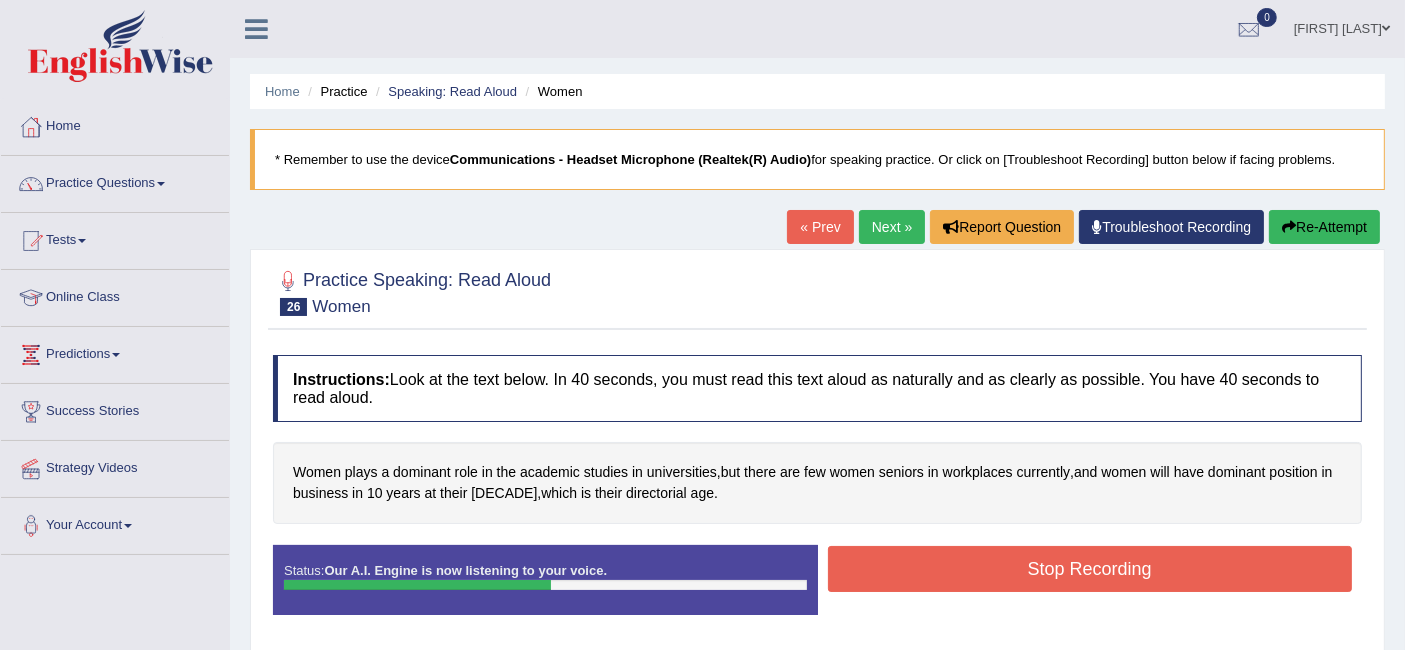 click on "Stop Recording" at bounding box center (1090, 569) 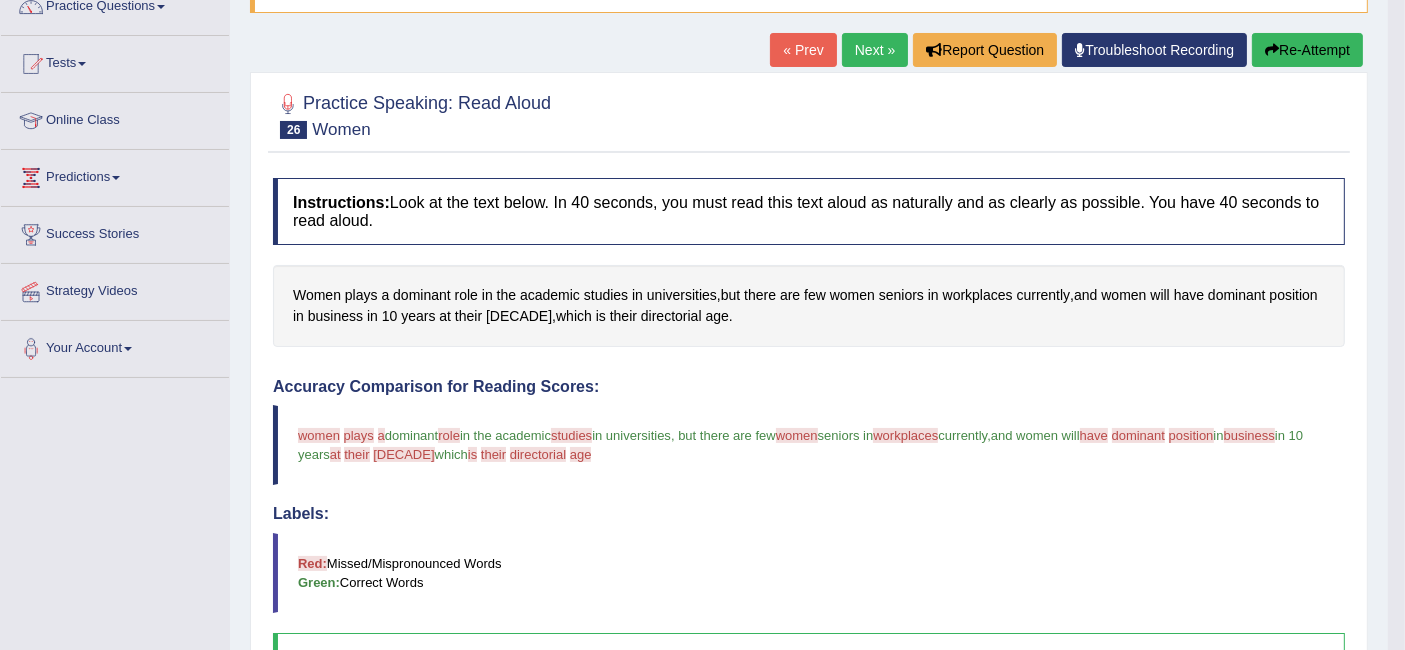 scroll, scrollTop: 0, scrollLeft: 0, axis: both 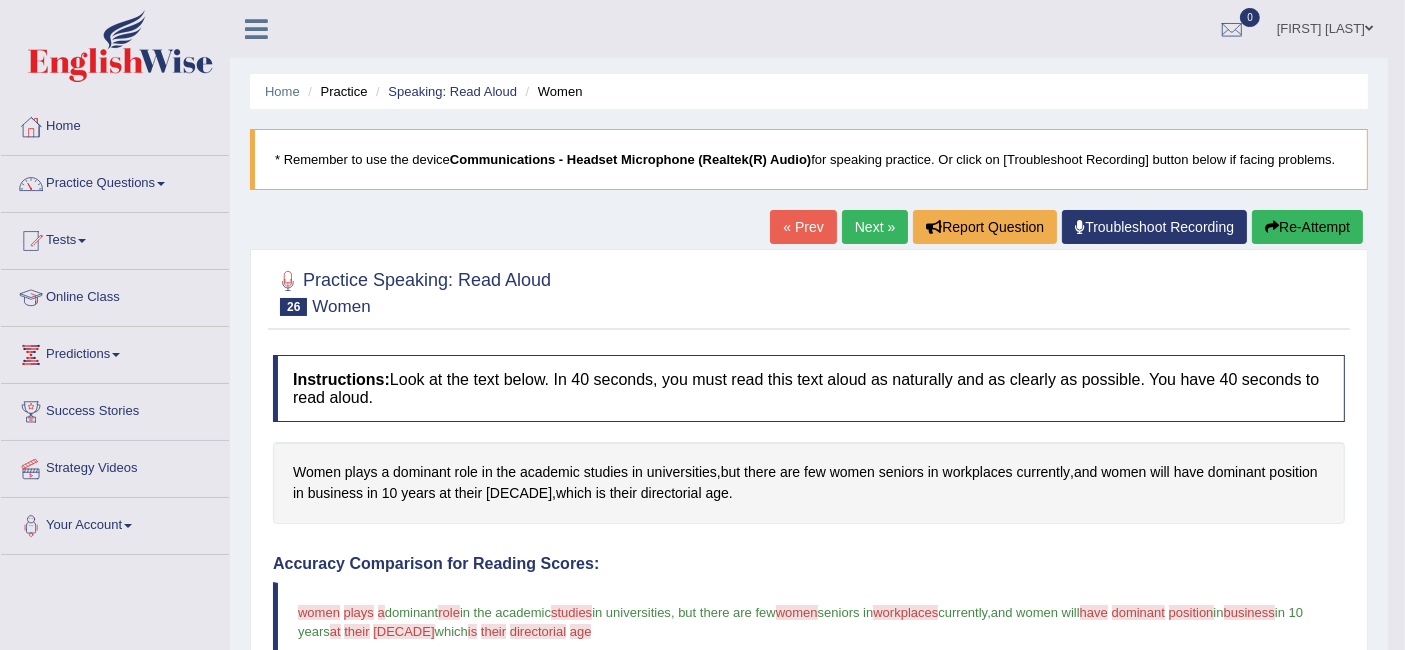 click on "Re-Attempt" at bounding box center [1307, 227] 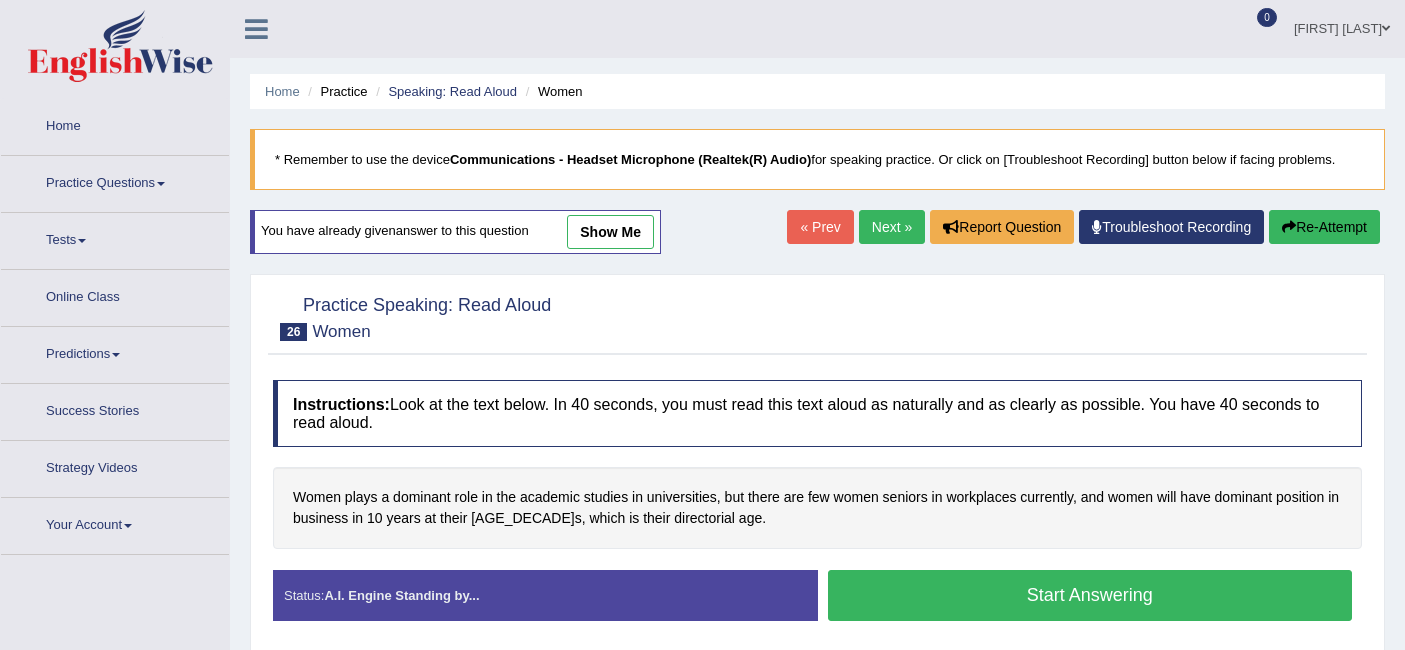 scroll, scrollTop: 0, scrollLeft: 0, axis: both 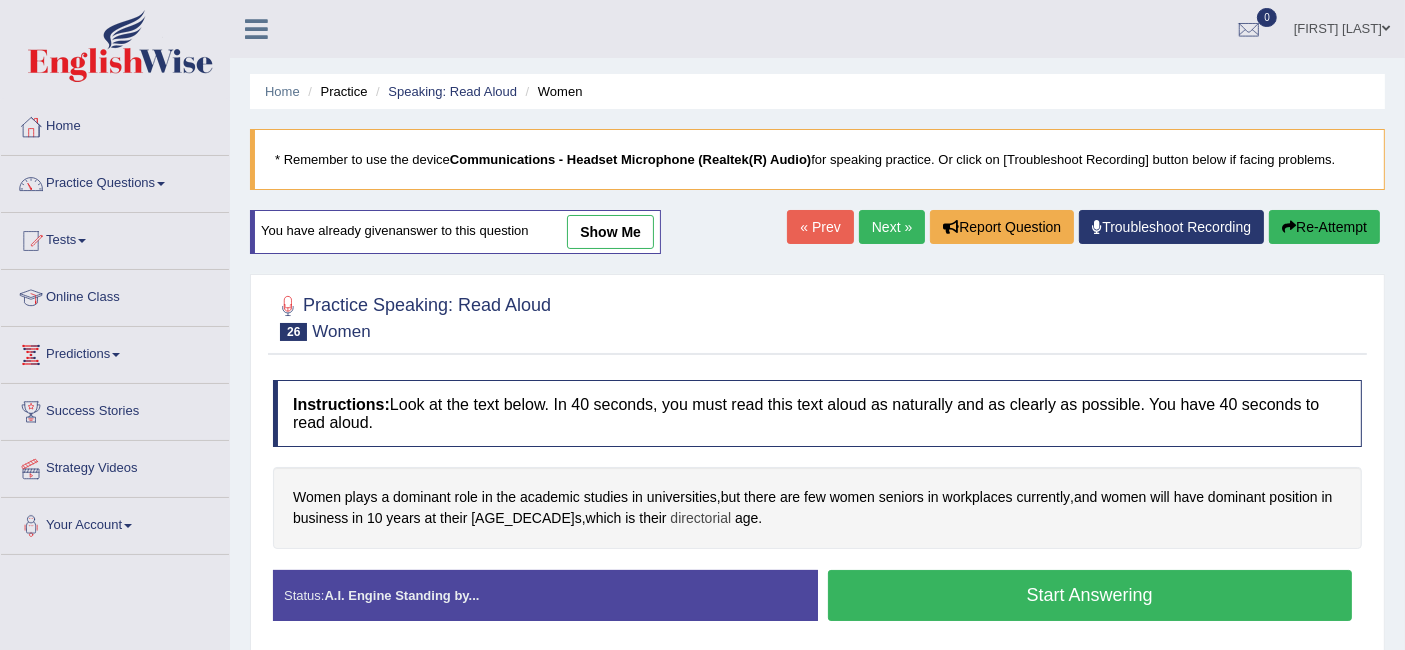 click on "directorial" at bounding box center (700, 518) 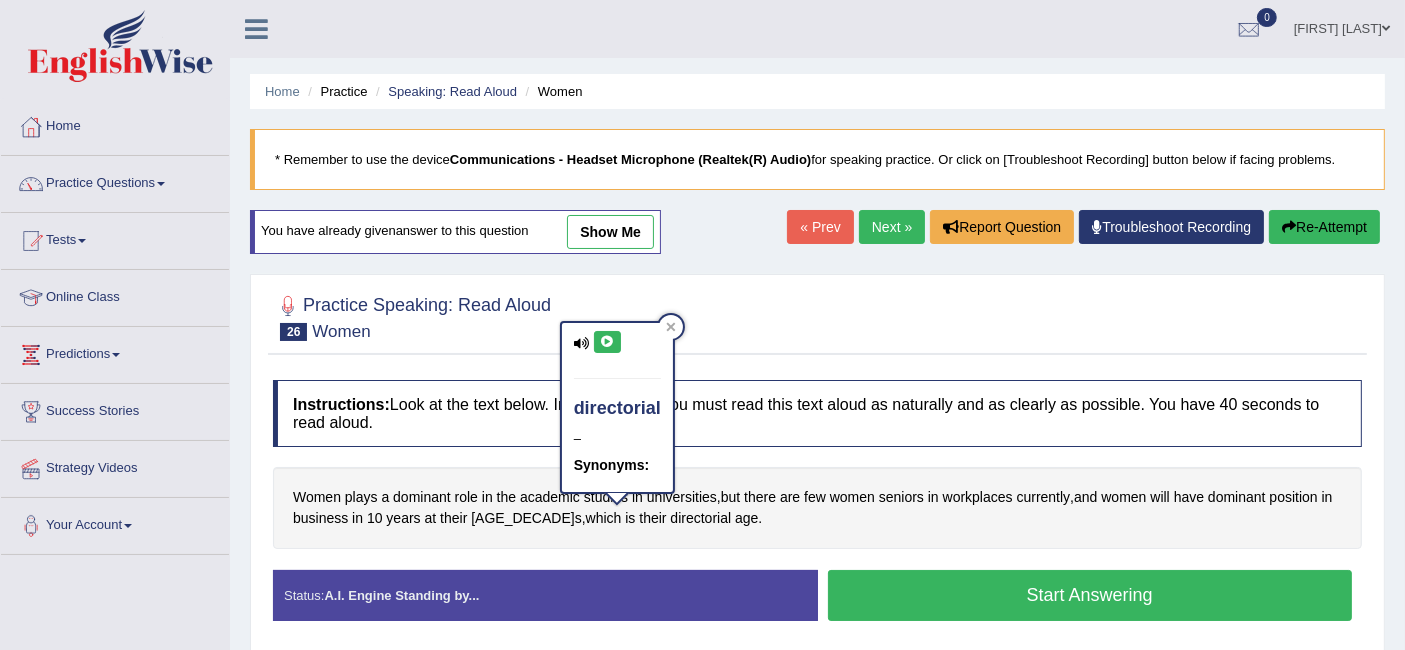 click at bounding box center [607, 342] 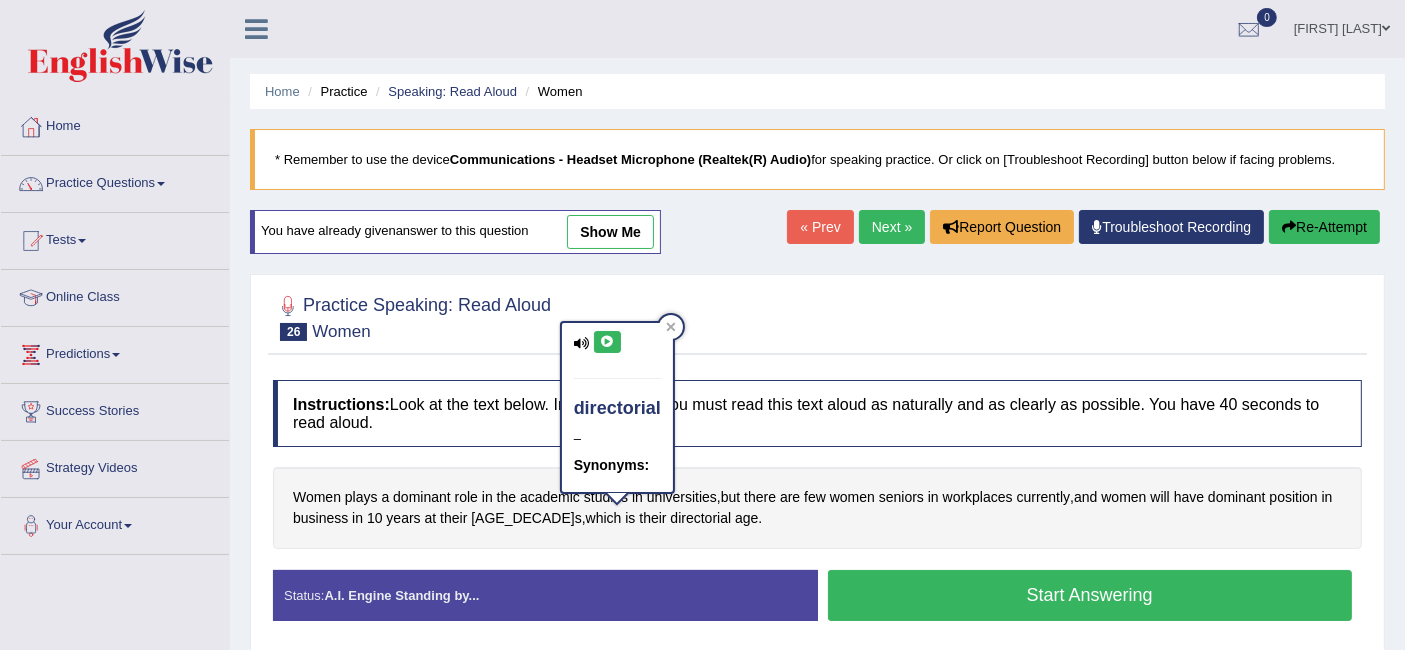 click at bounding box center (607, 342) 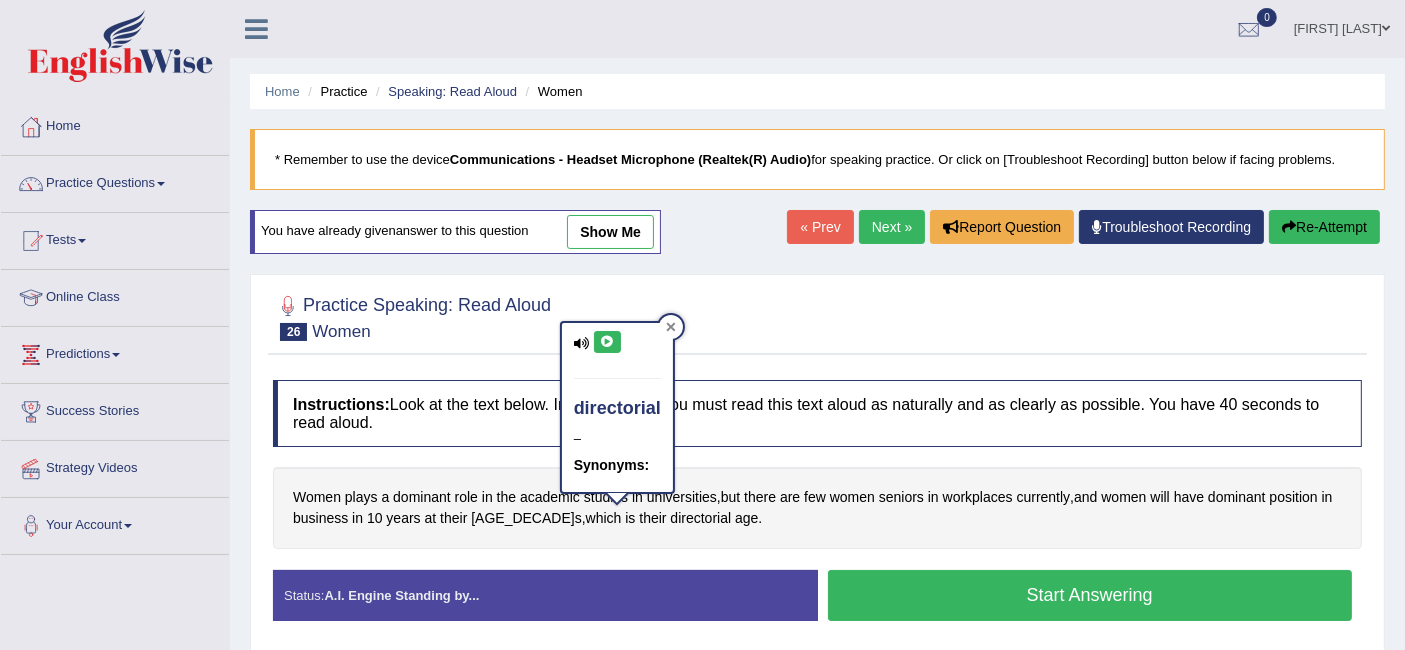 click 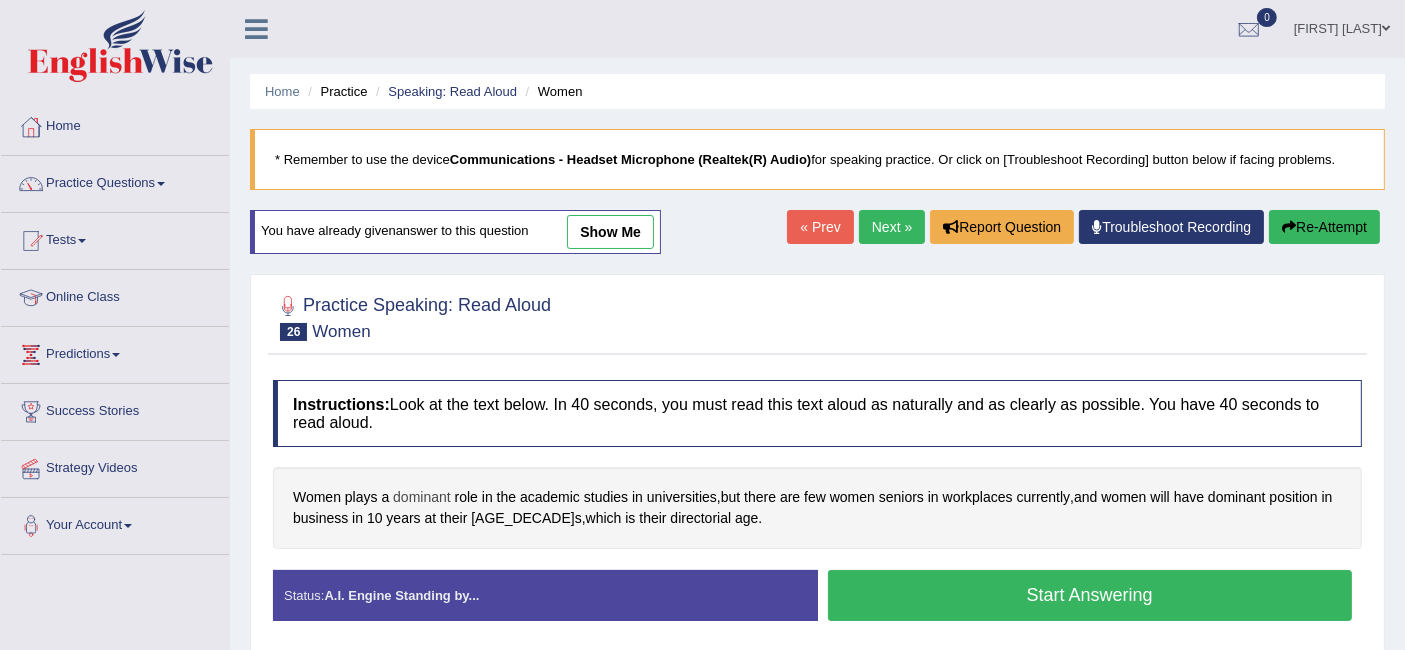 click on "dominant" at bounding box center [422, 497] 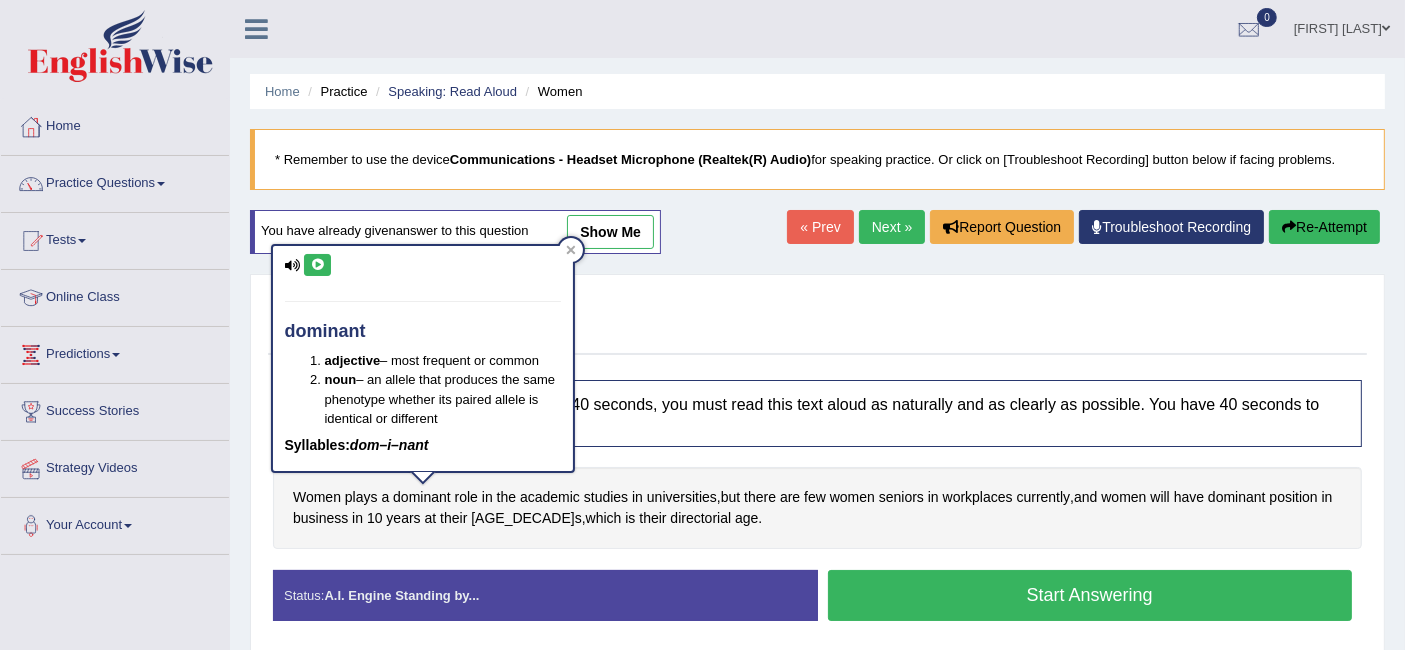 click at bounding box center (317, 265) 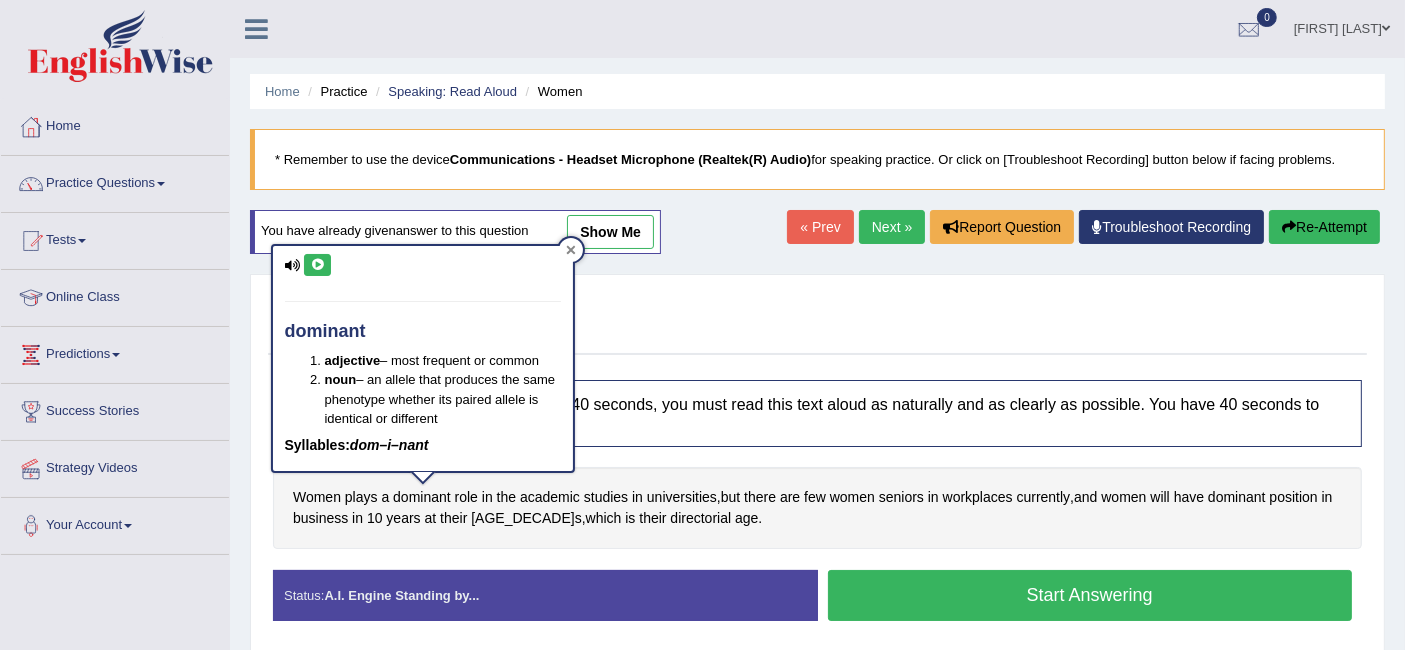 click at bounding box center [571, 250] 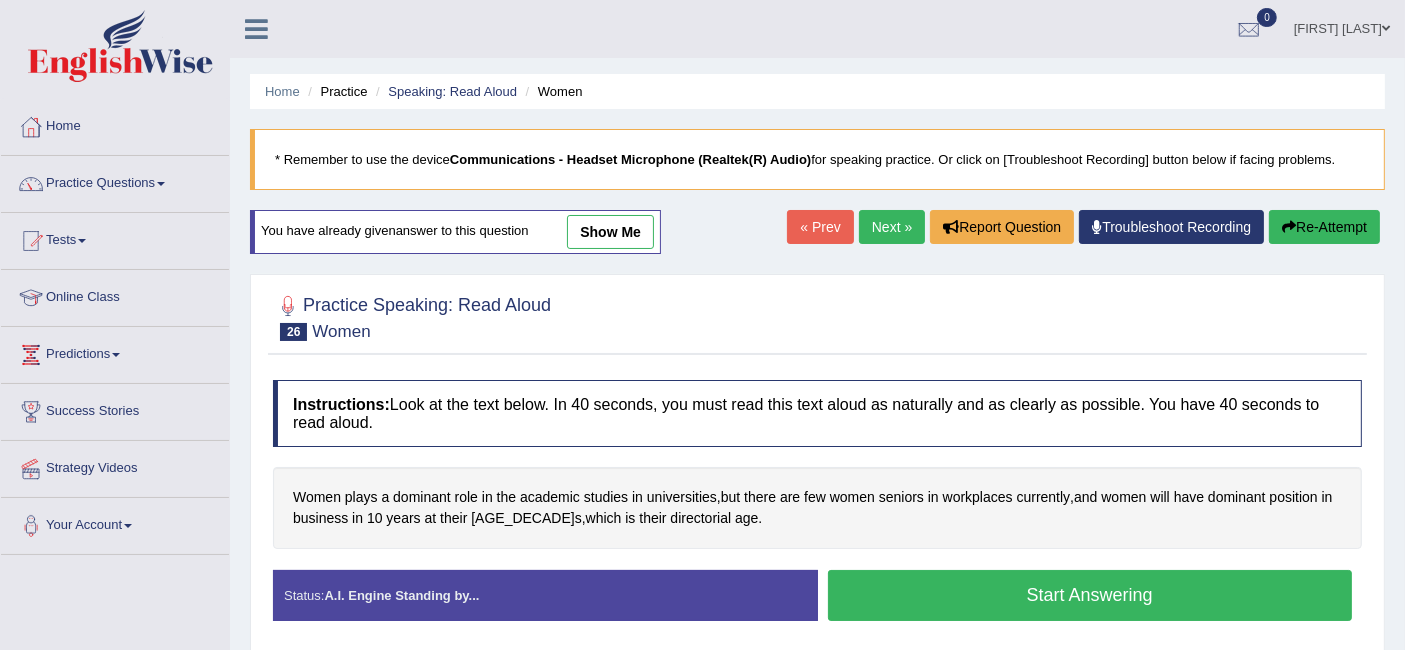 click on "Start Answering" at bounding box center (1090, 595) 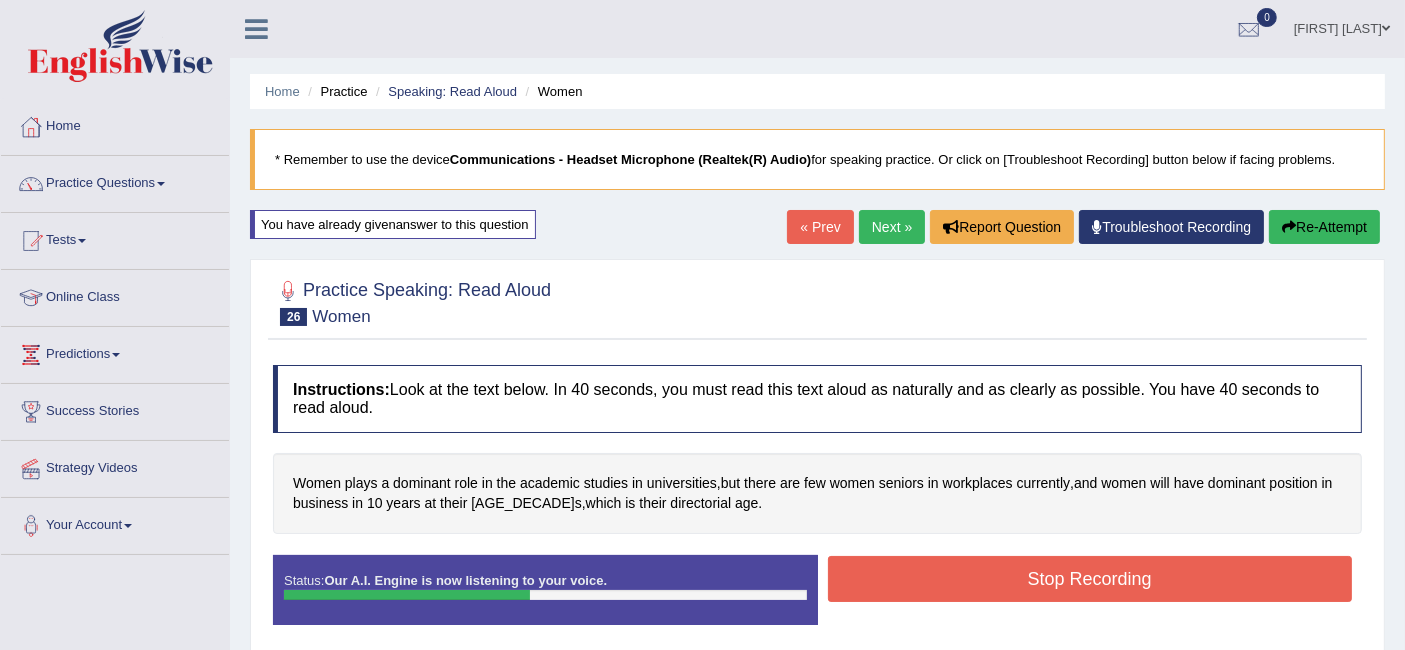 click on "Stop Recording" at bounding box center [1090, 579] 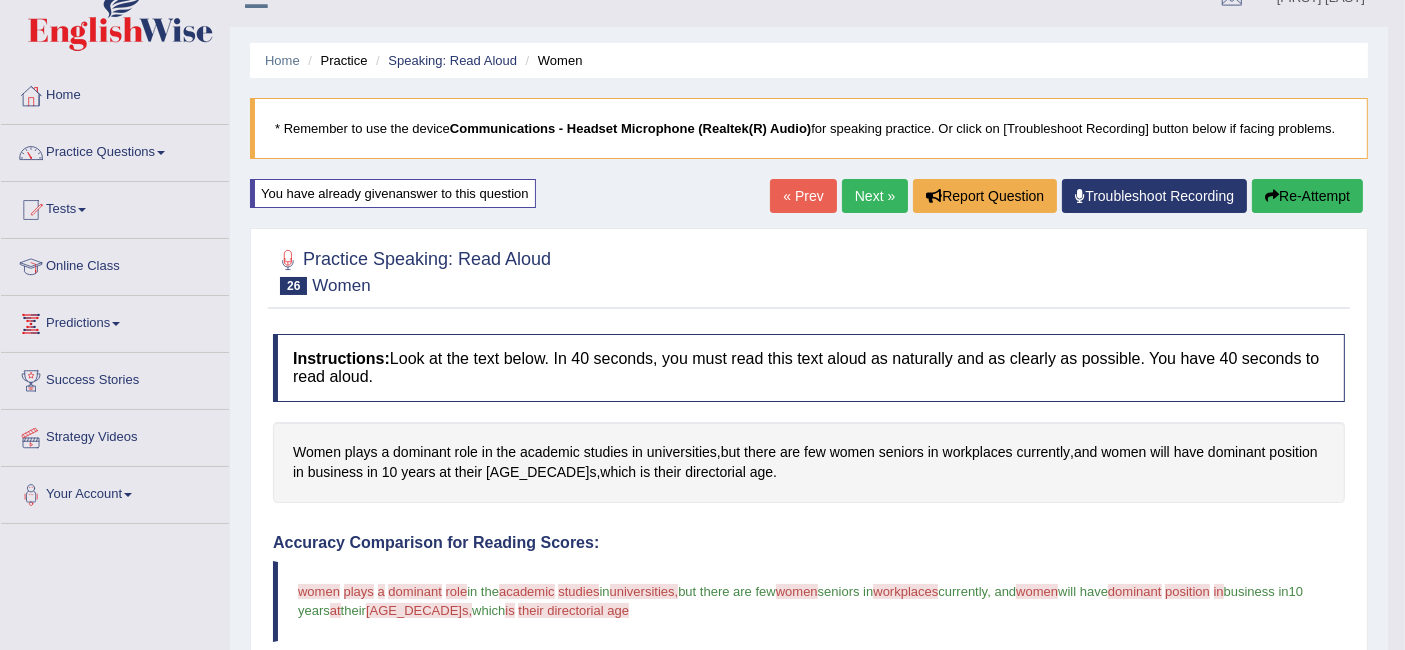 scroll, scrollTop: 0, scrollLeft: 0, axis: both 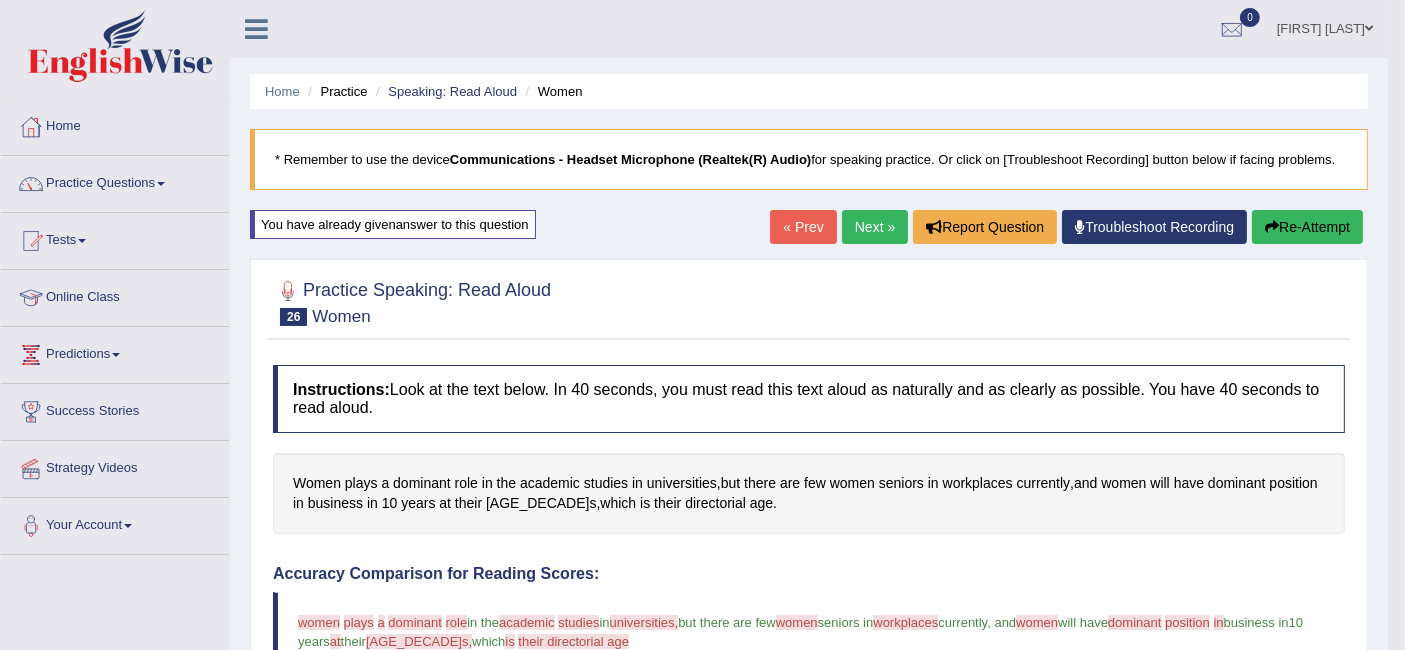 click on "Next »" at bounding box center [875, 227] 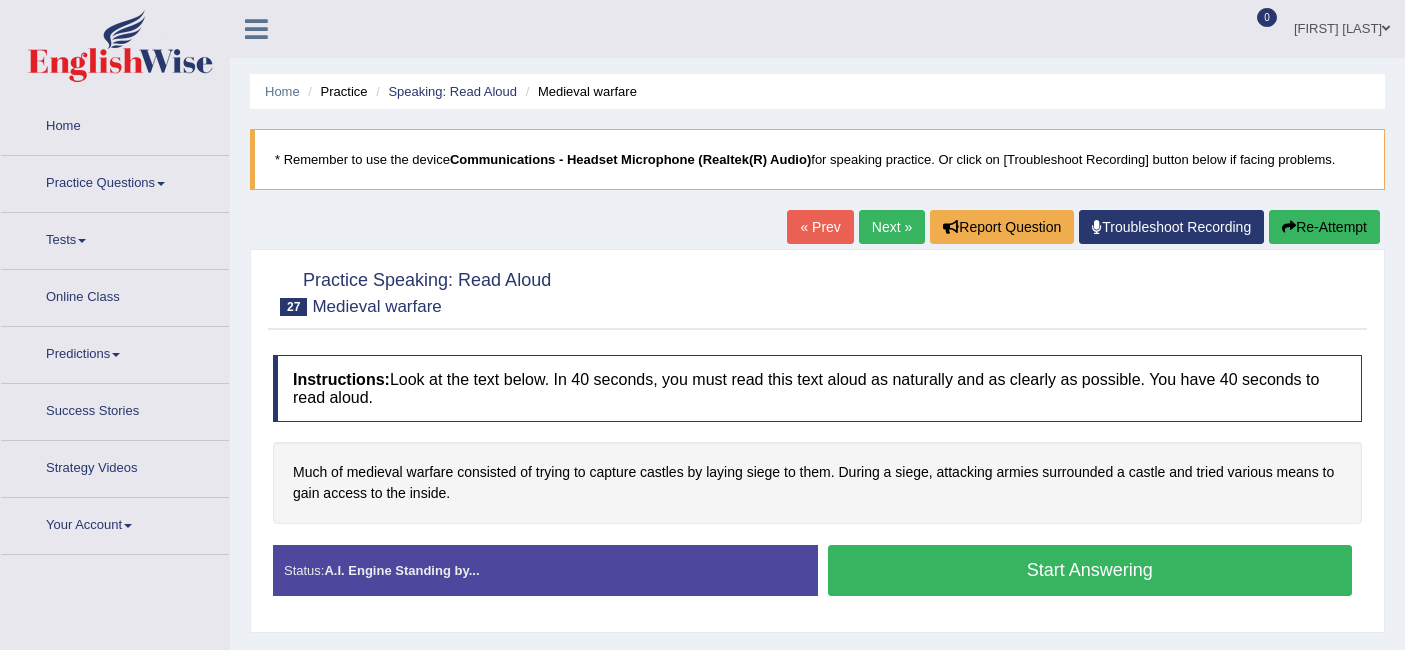 scroll, scrollTop: 0, scrollLeft: 0, axis: both 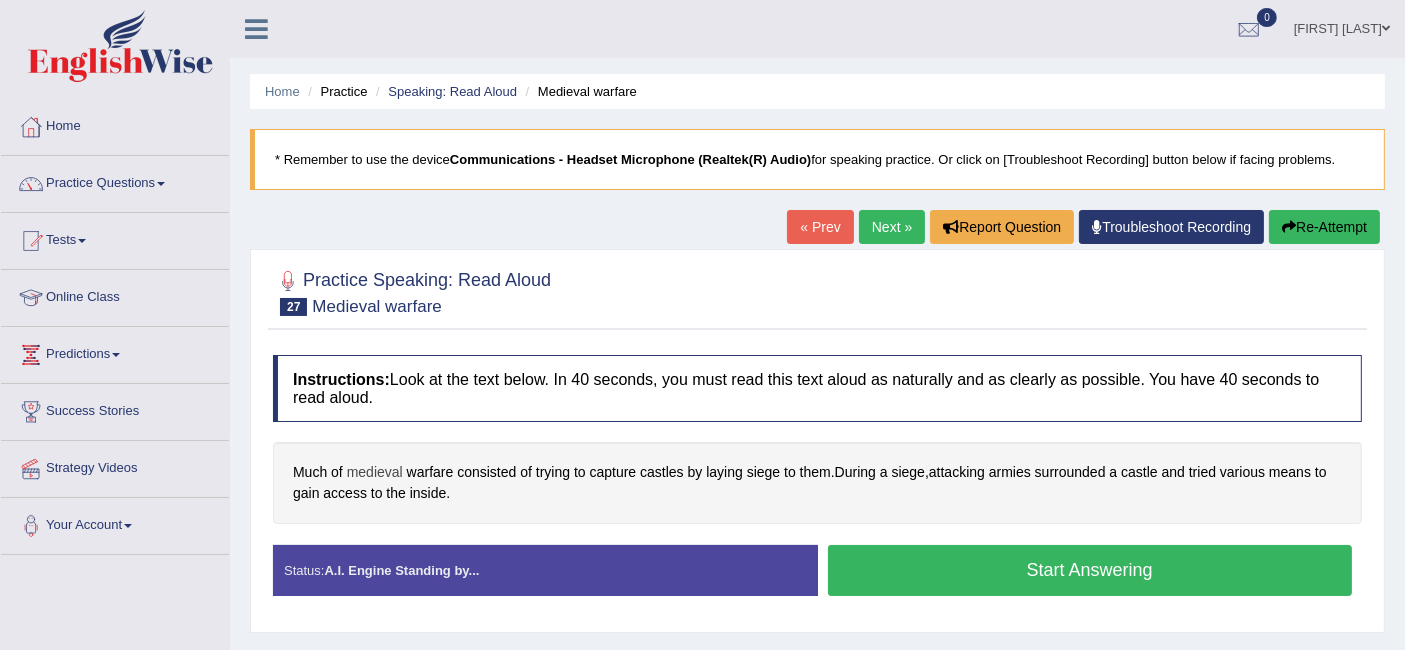 click on "medieval" at bounding box center [375, 472] 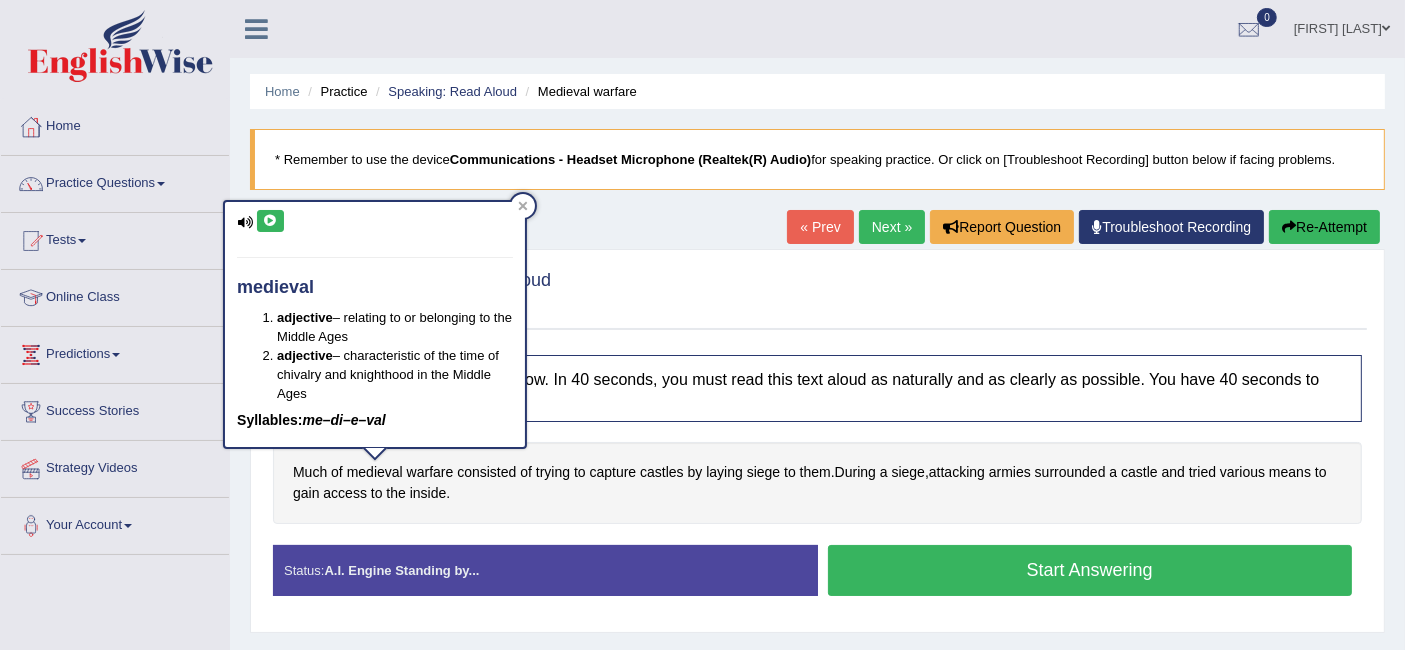 click at bounding box center (270, 221) 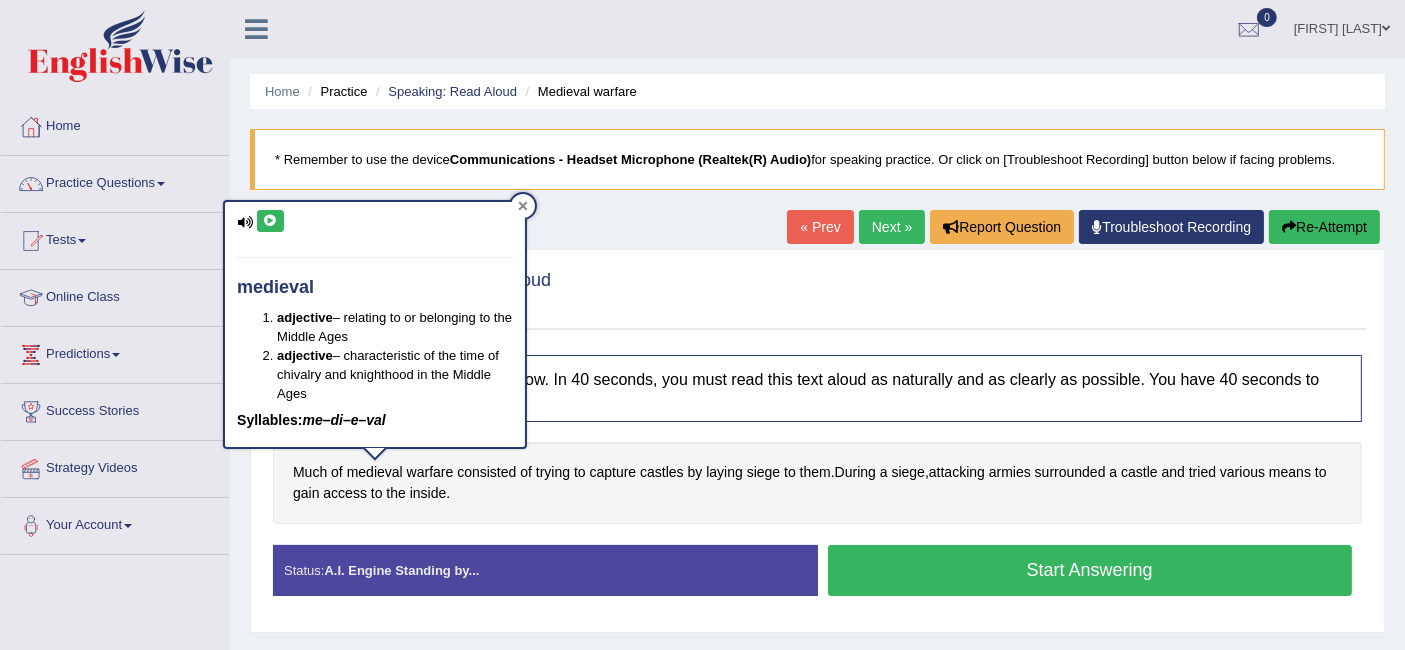 click 